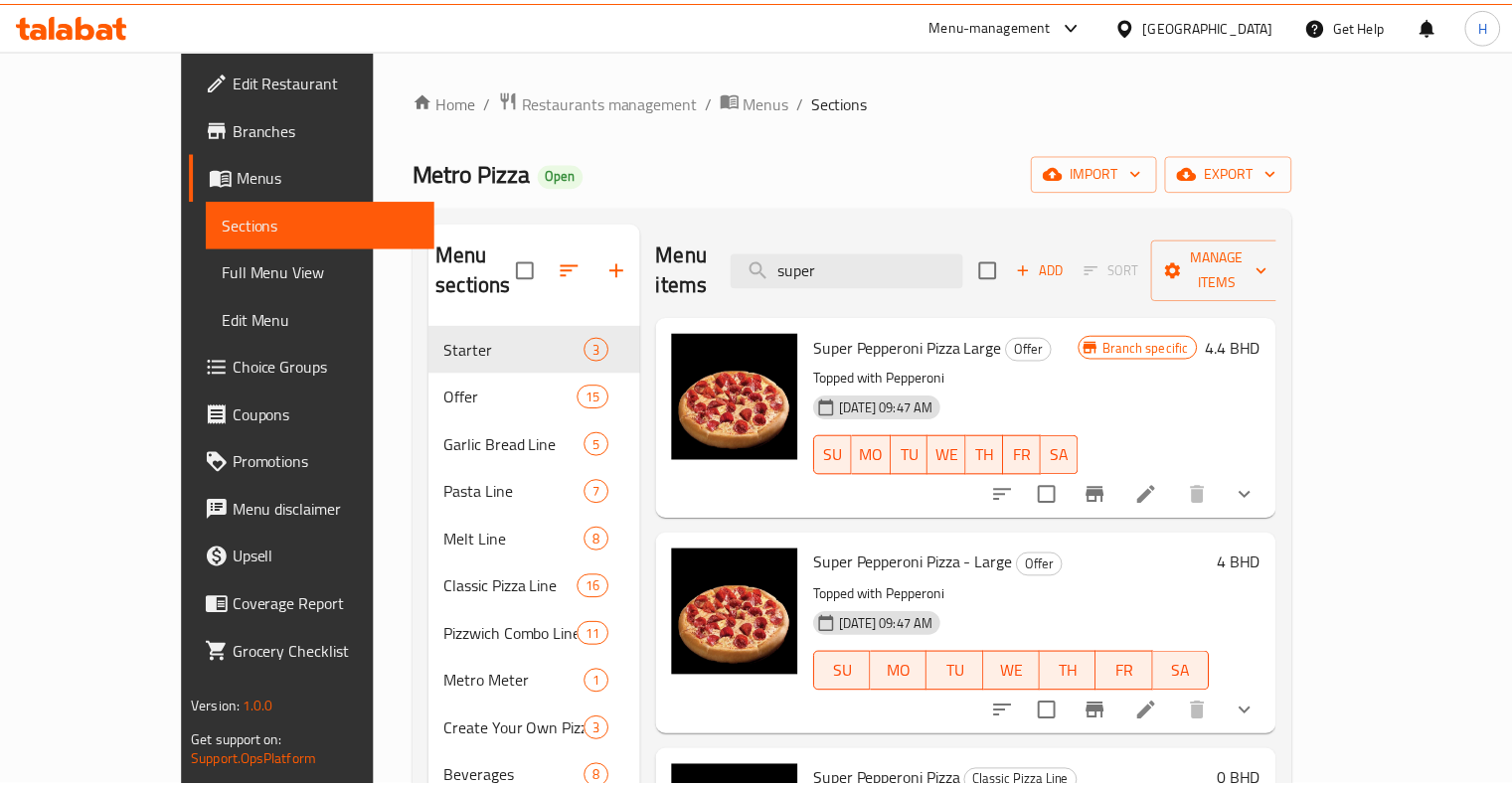 scroll, scrollTop: 0, scrollLeft: 0, axis: both 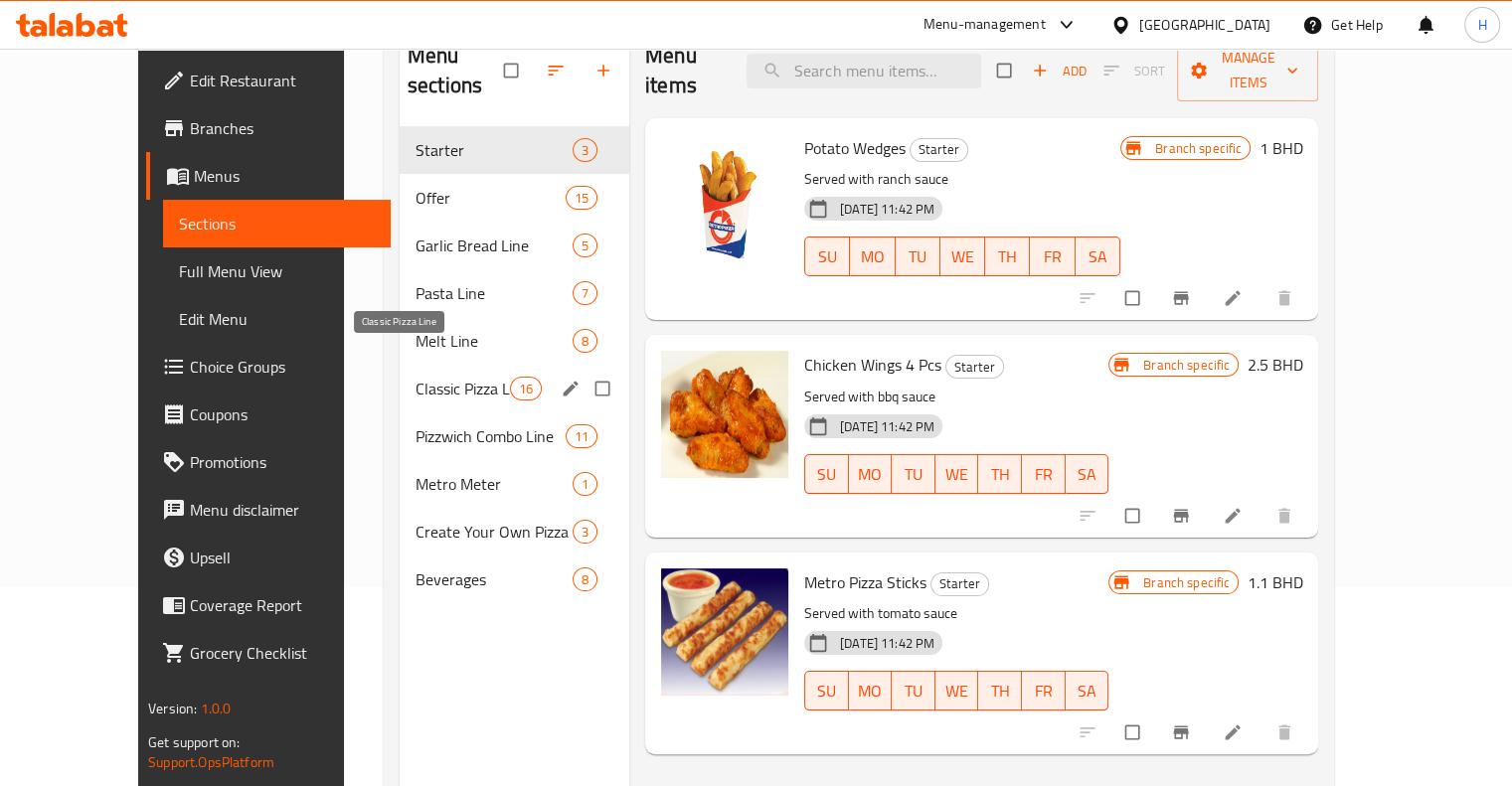 click on "Classic Pizza Line" at bounding box center (462, 389) 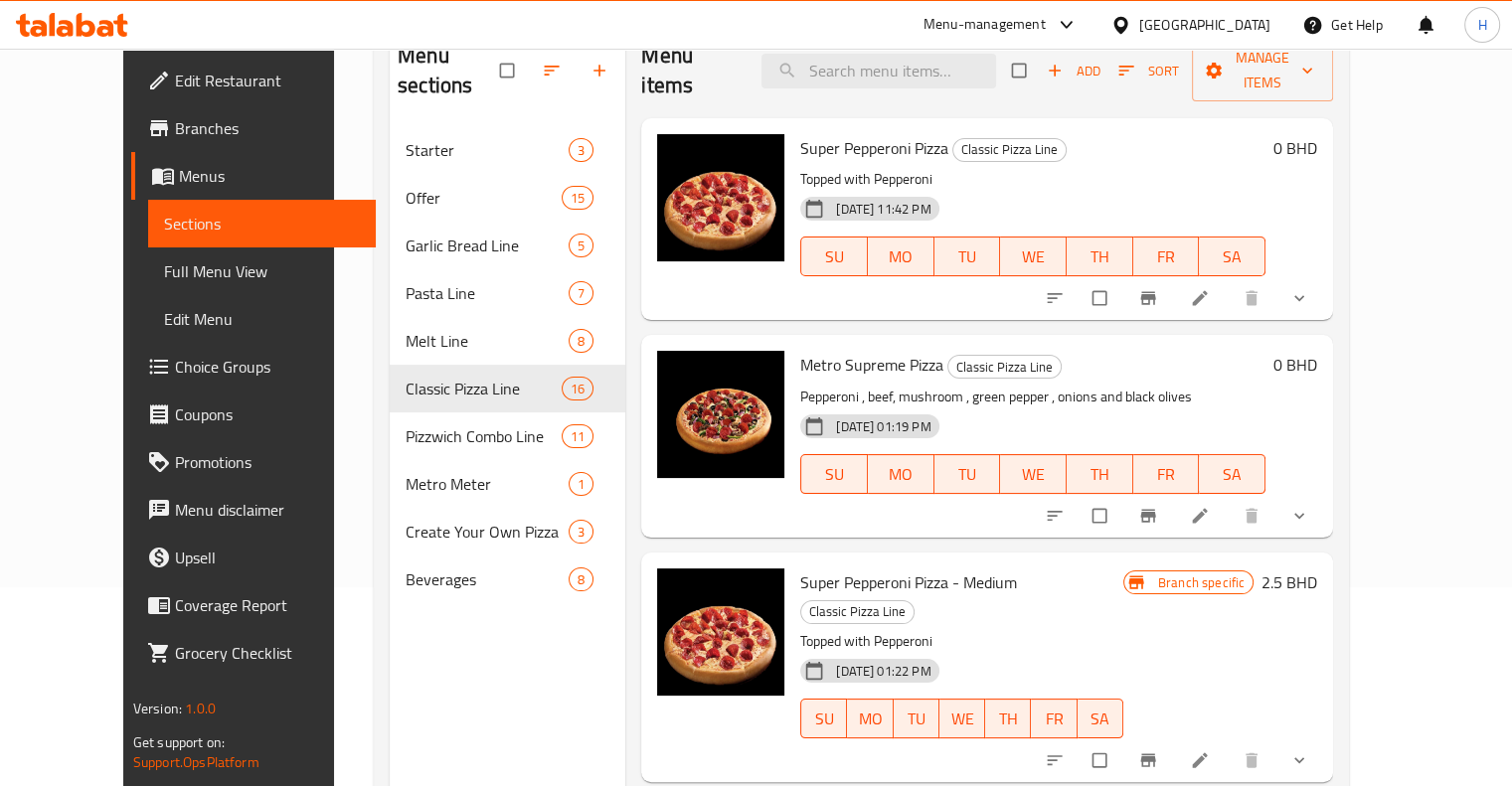 click at bounding box center [1301, 298] 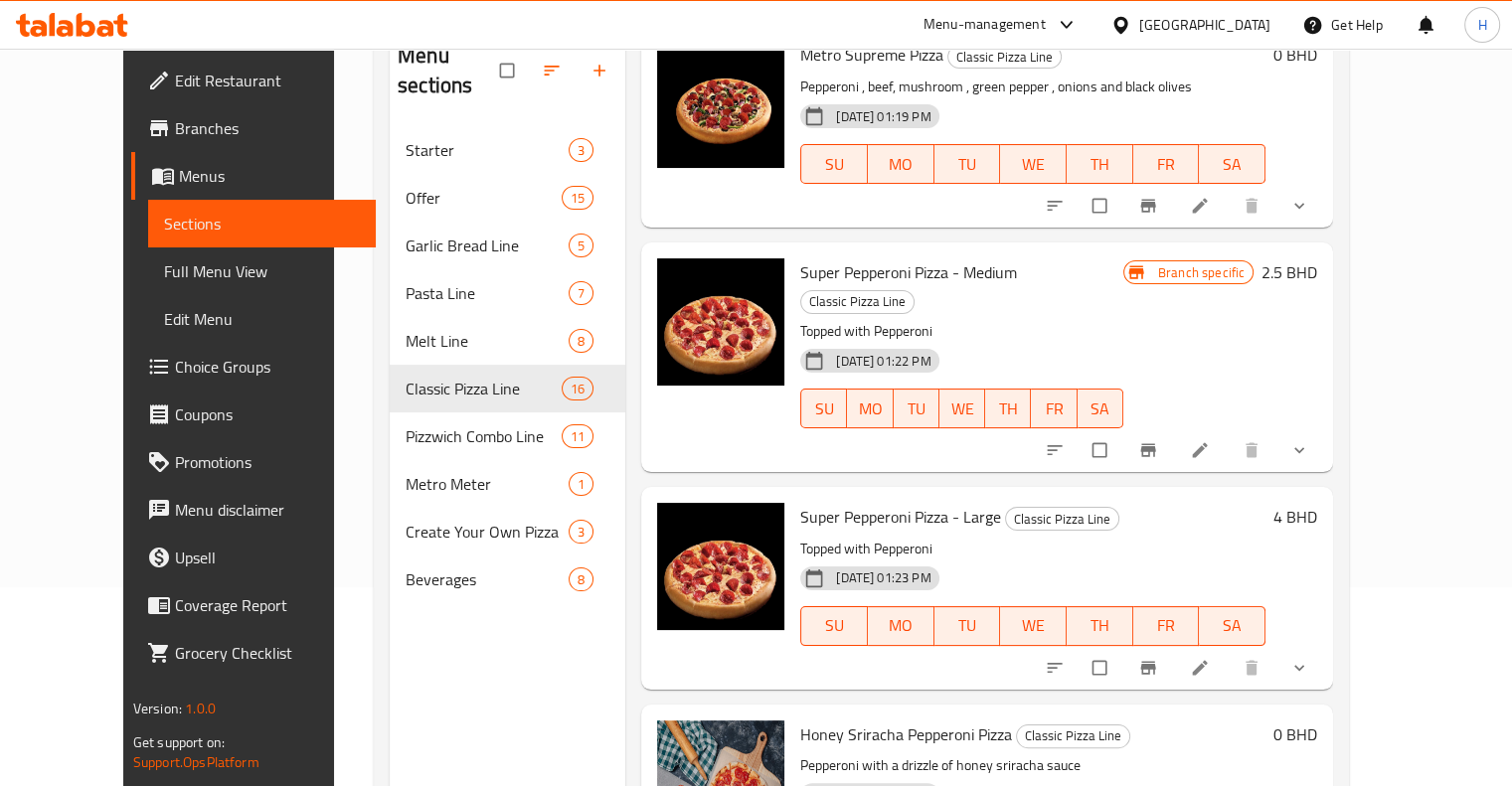 scroll, scrollTop: 2087, scrollLeft: 0, axis: vertical 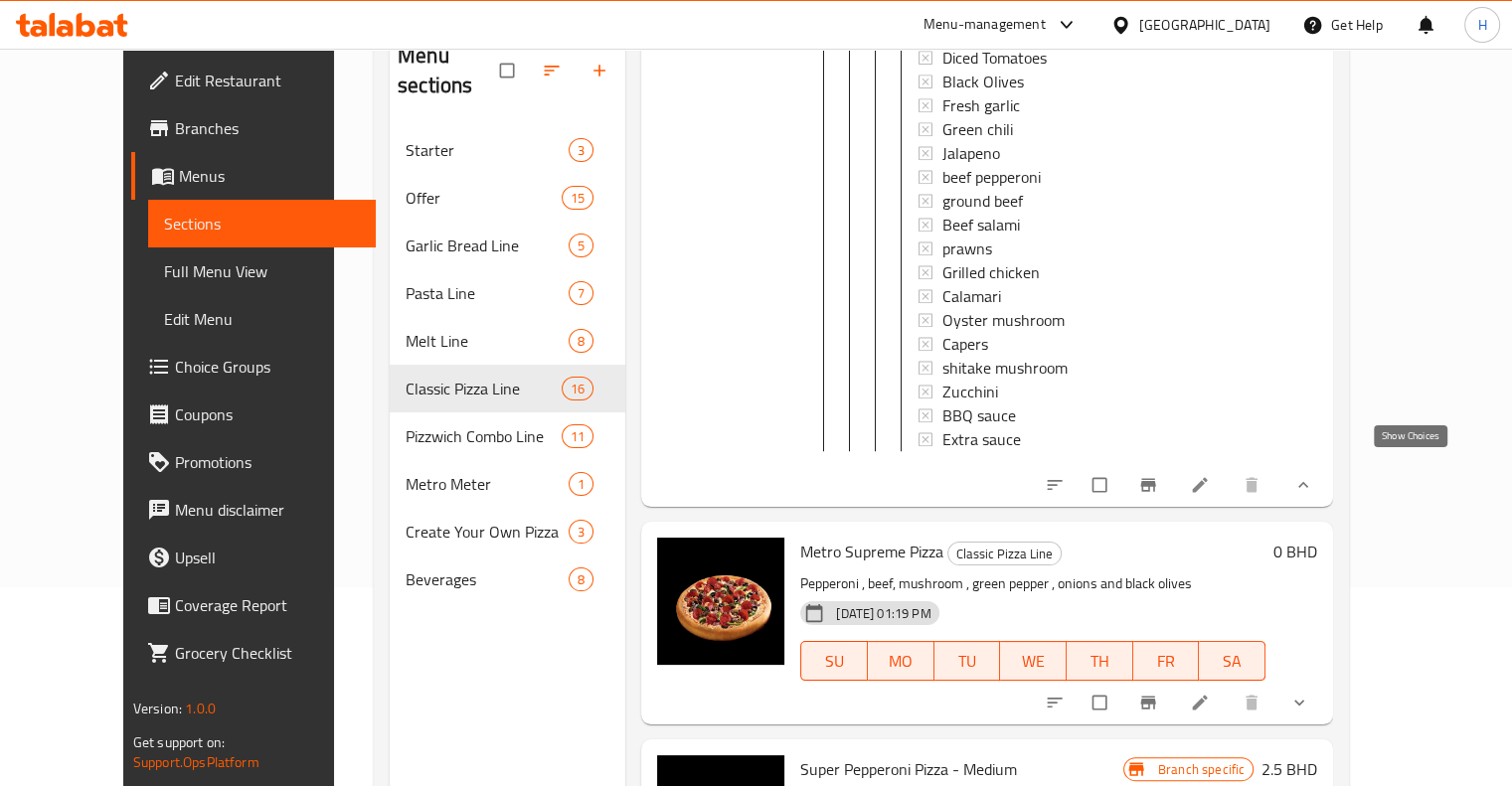 click 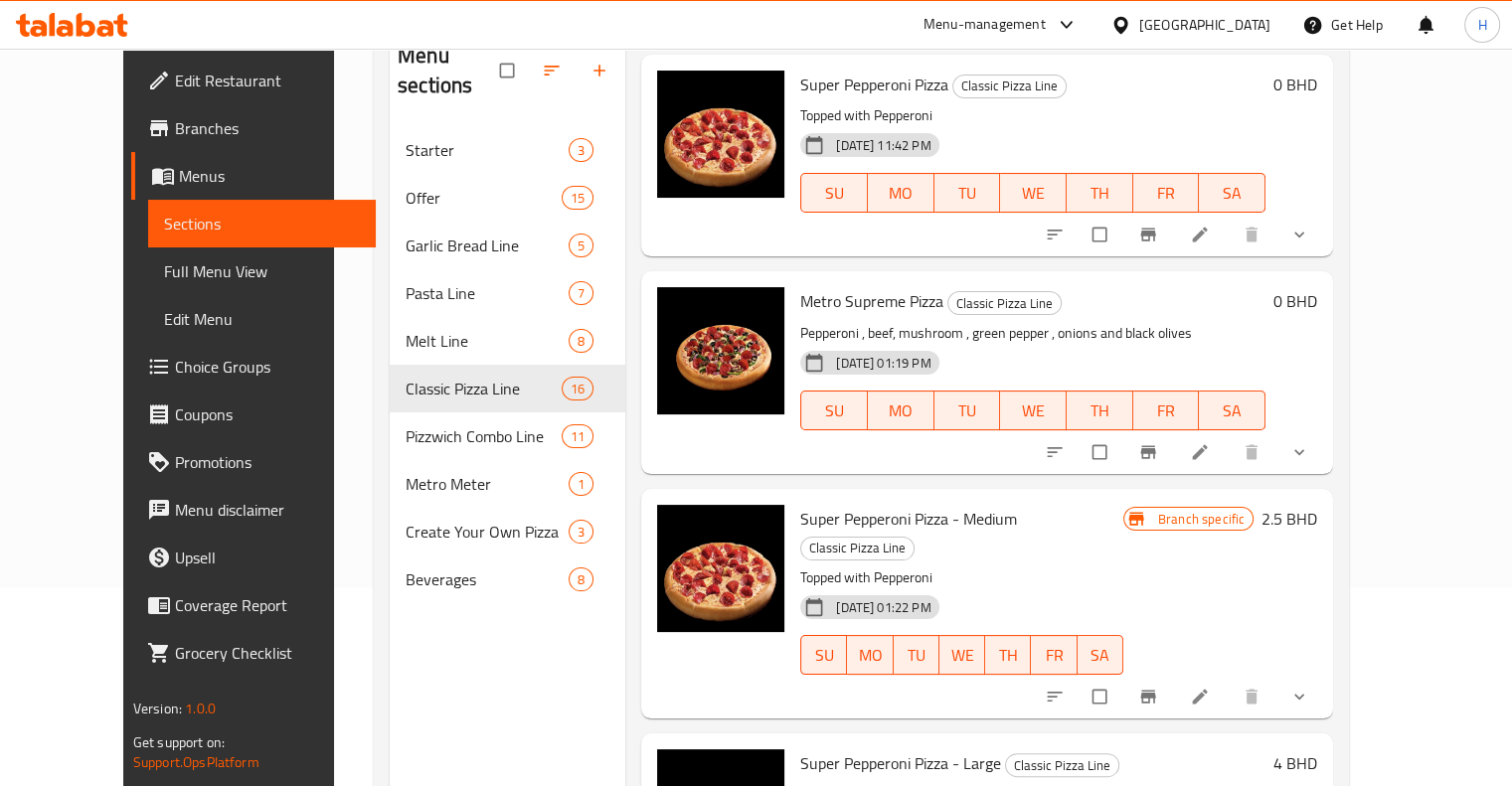 scroll, scrollTop: 0, scrollLeft: 0, axis: both 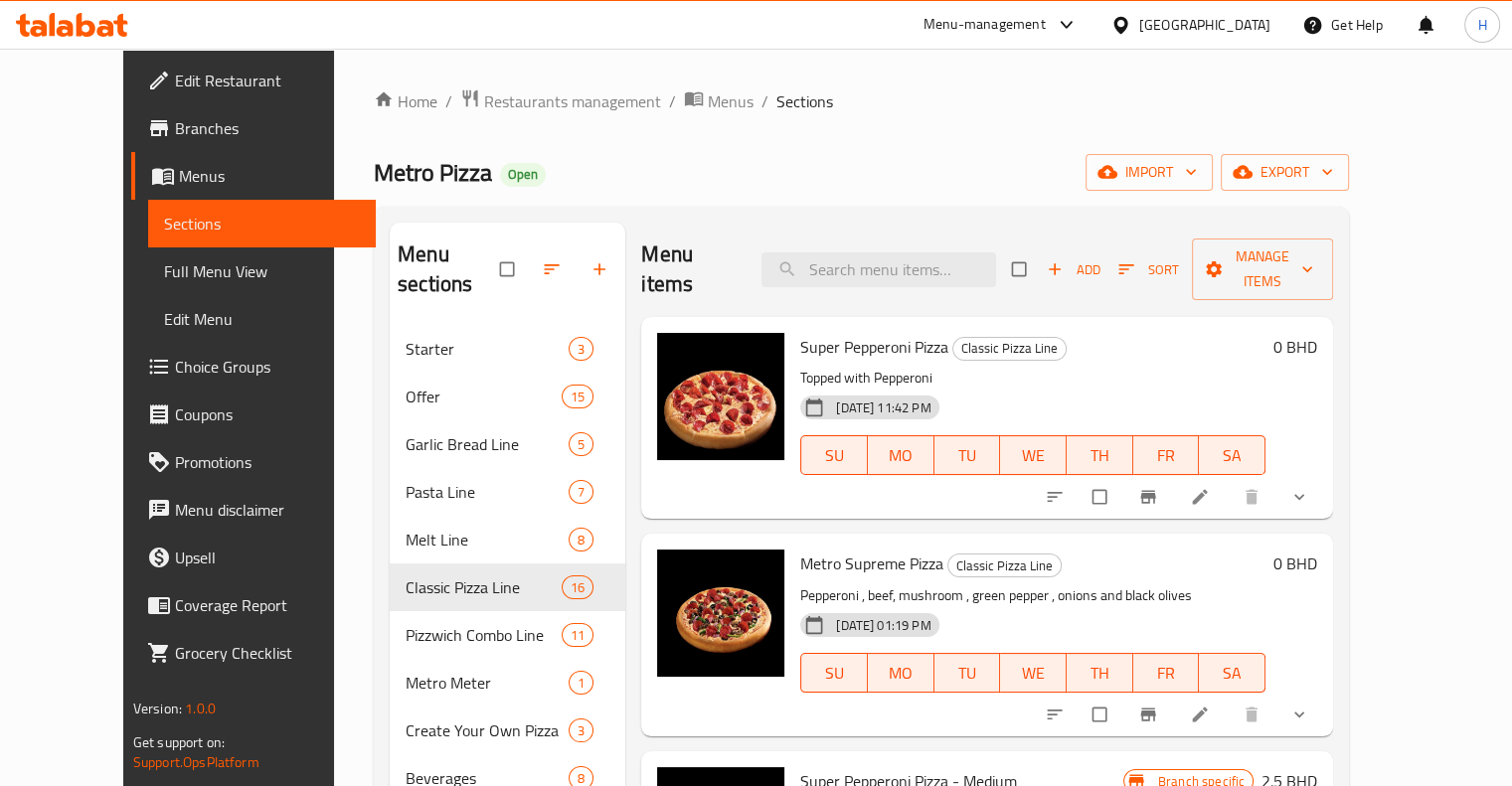 click 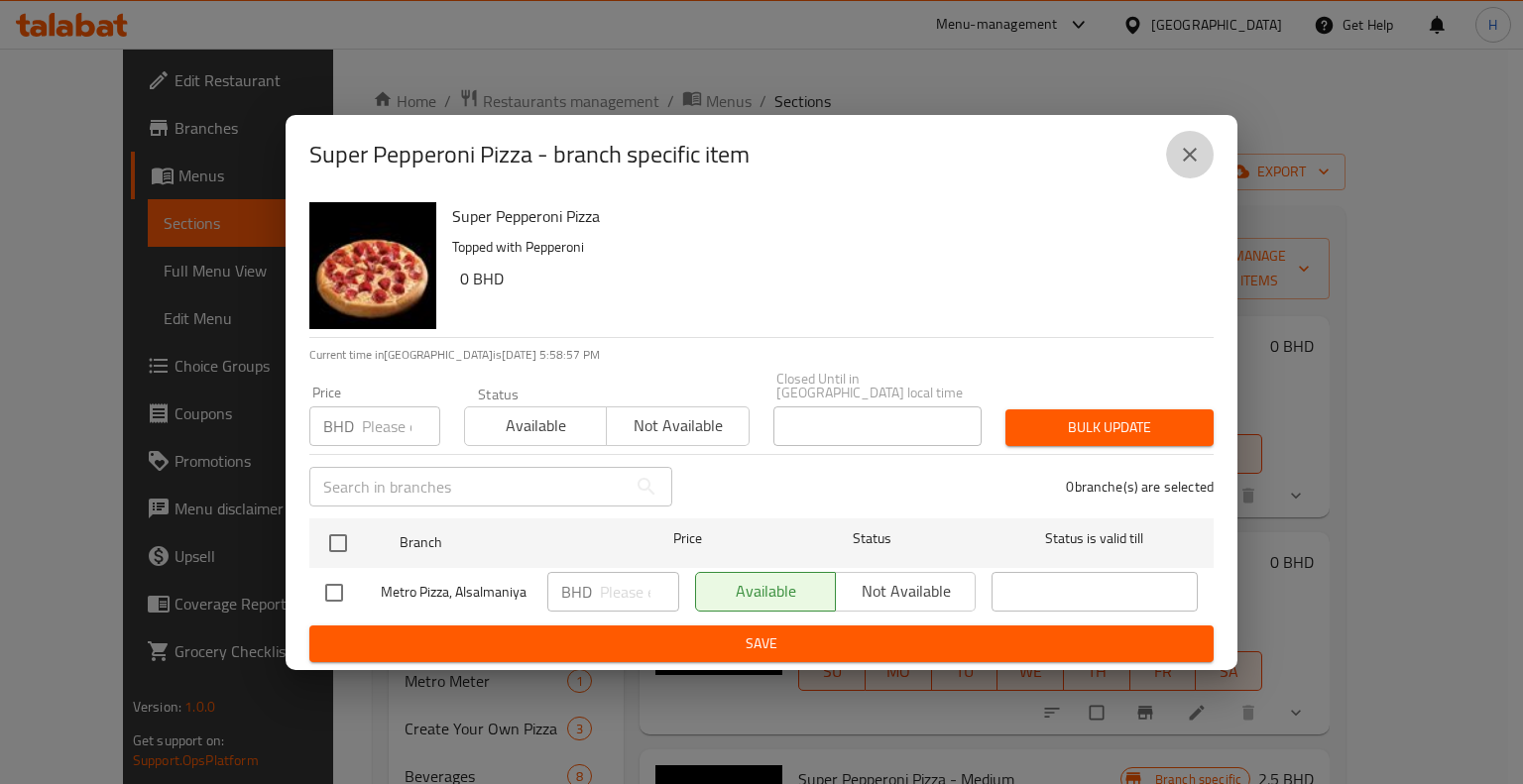click 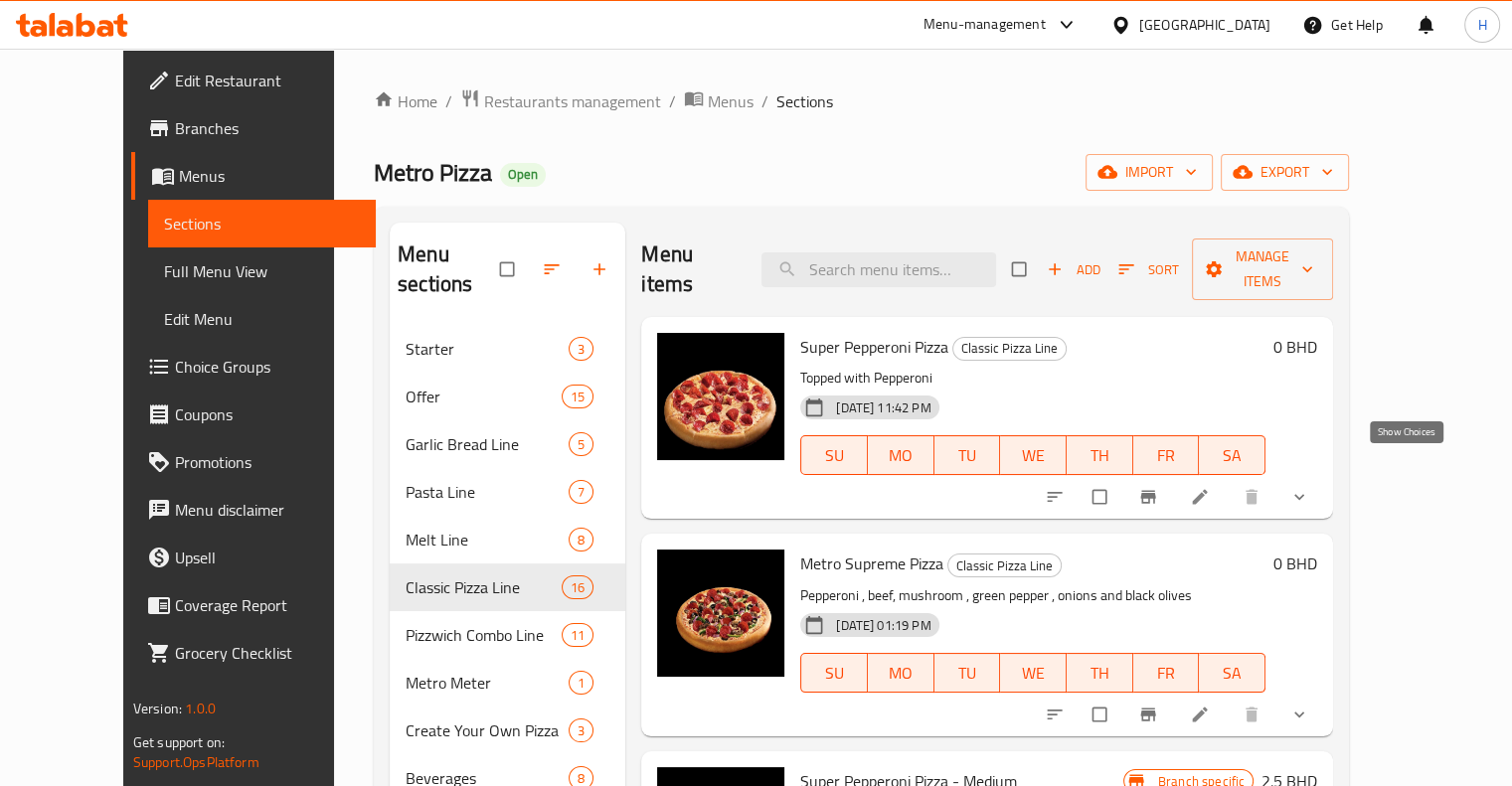 click 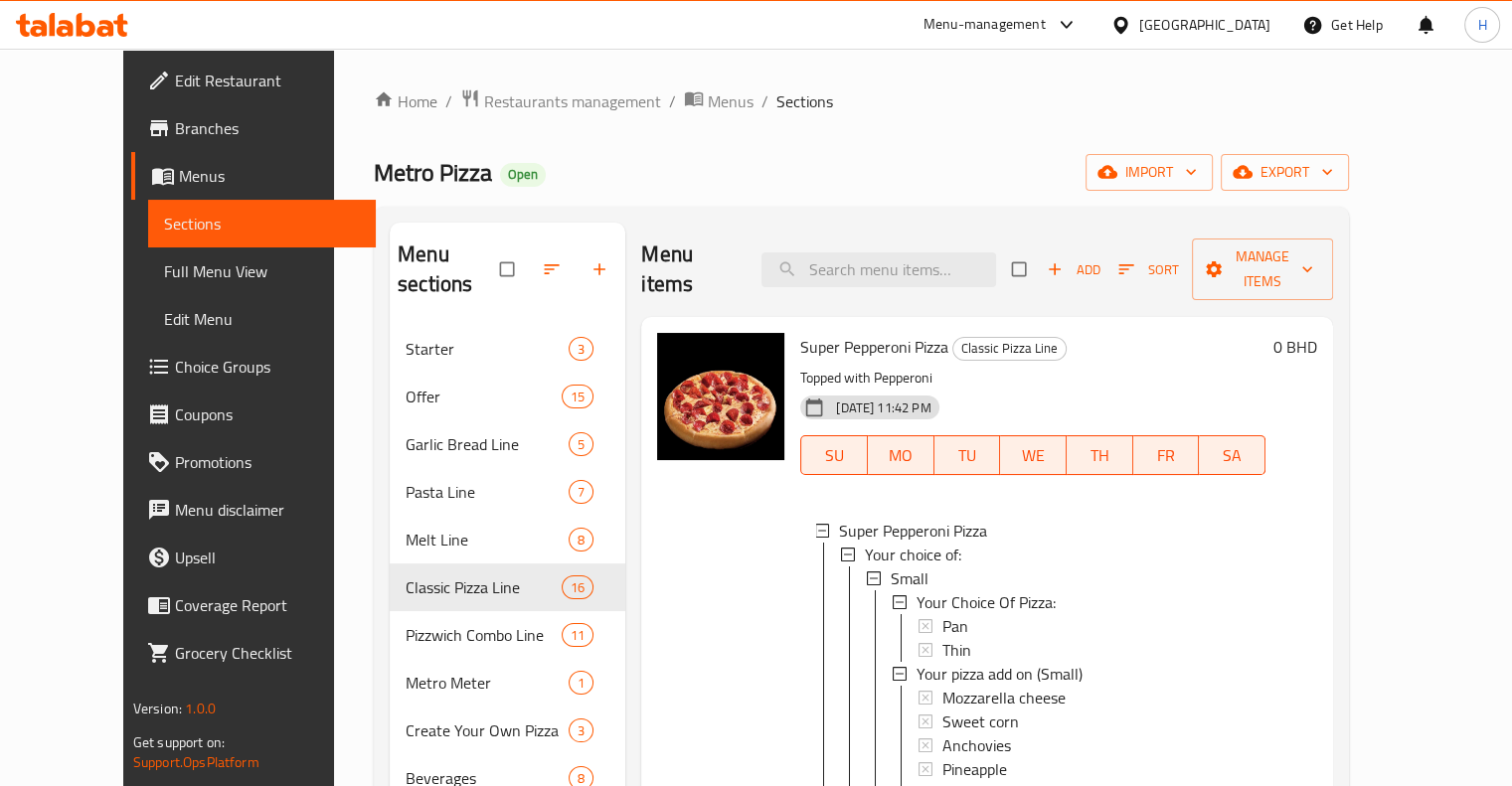 scroll, scrollTop: 2, scrollLeft: 0, axis: vertical 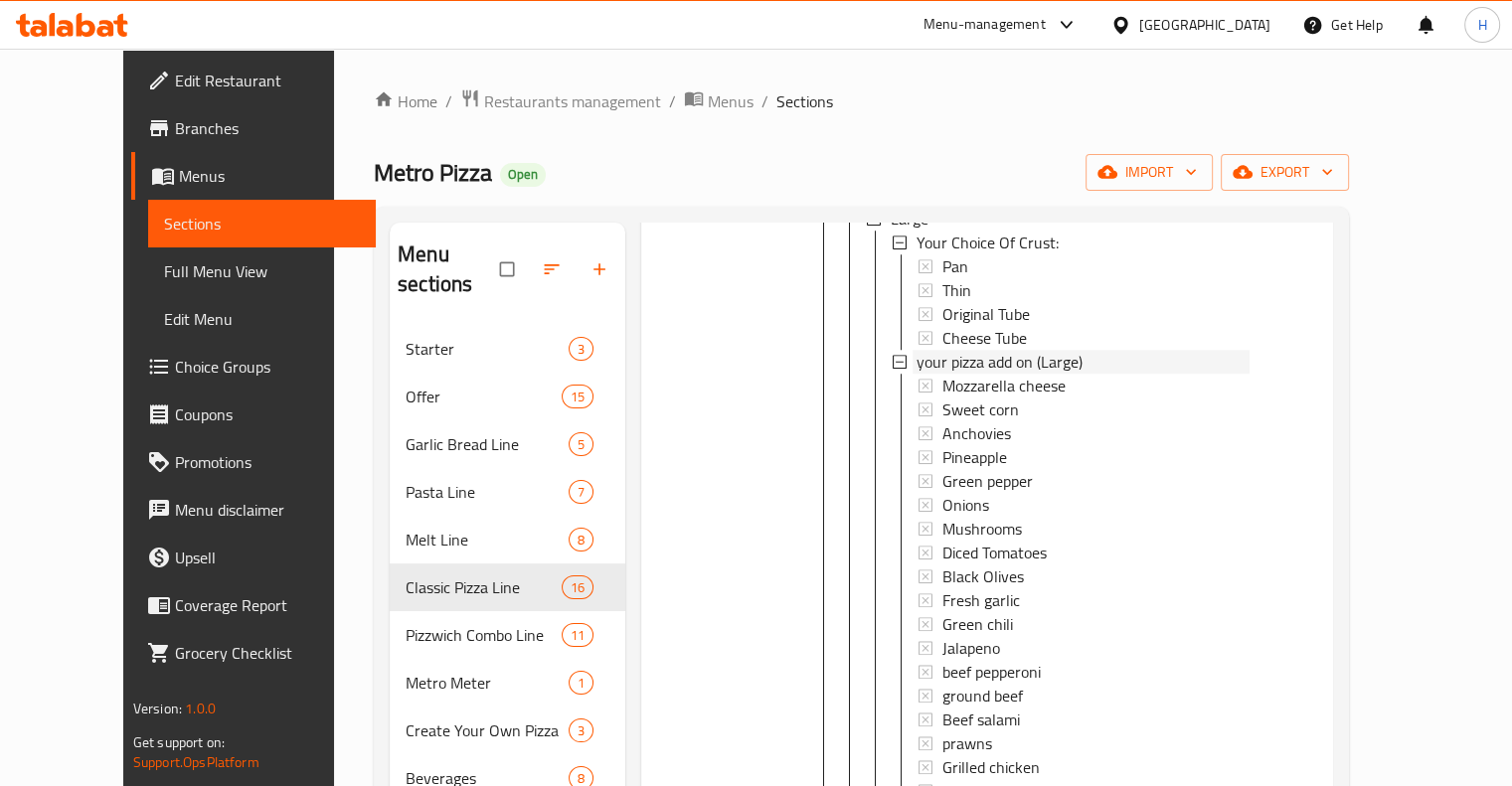 click on "your pizza add on (Large)" at bounding box center [999, 362] 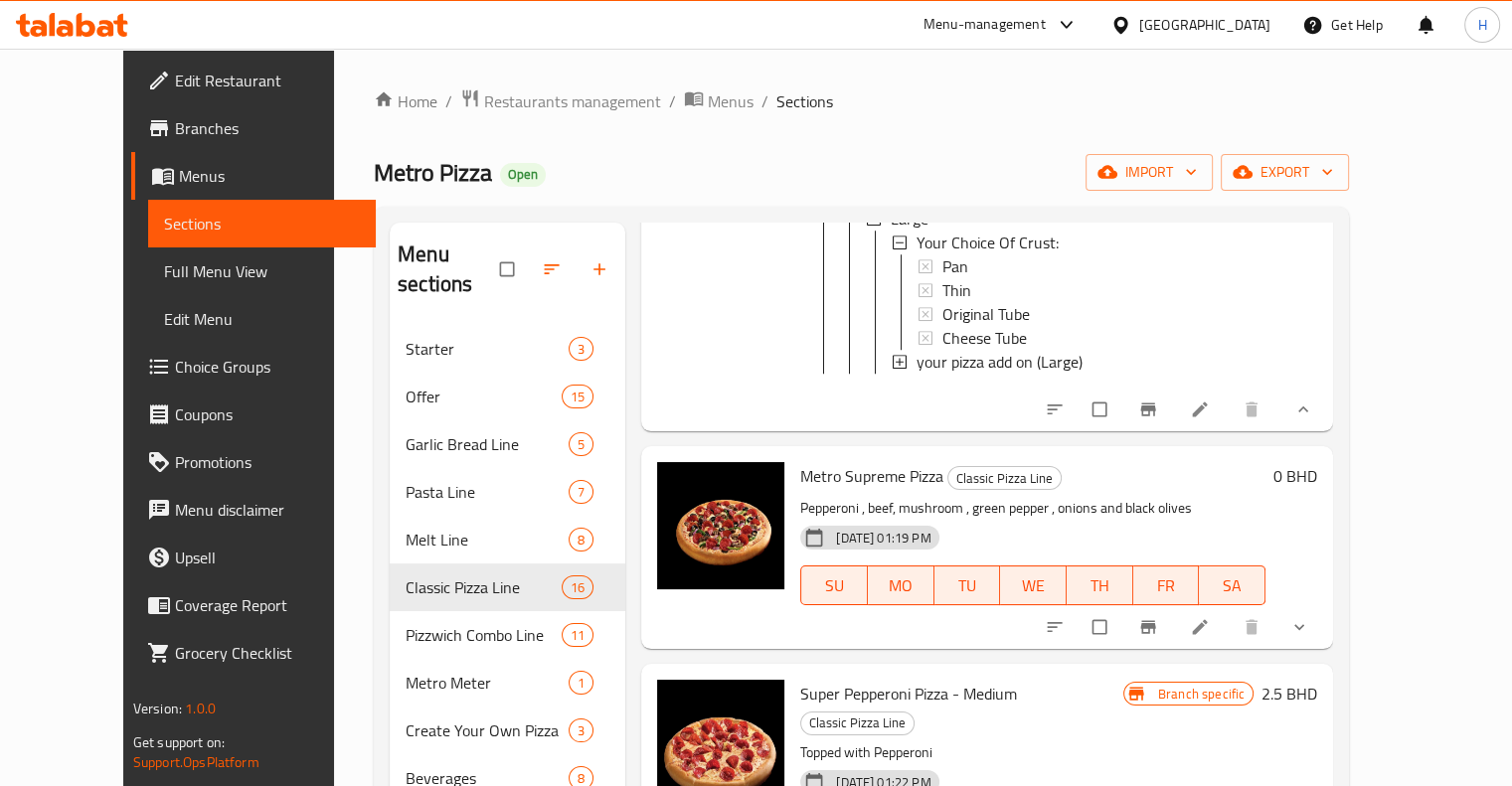 scroll, scrollTop: 0, scrollLeft: 0, axis: both 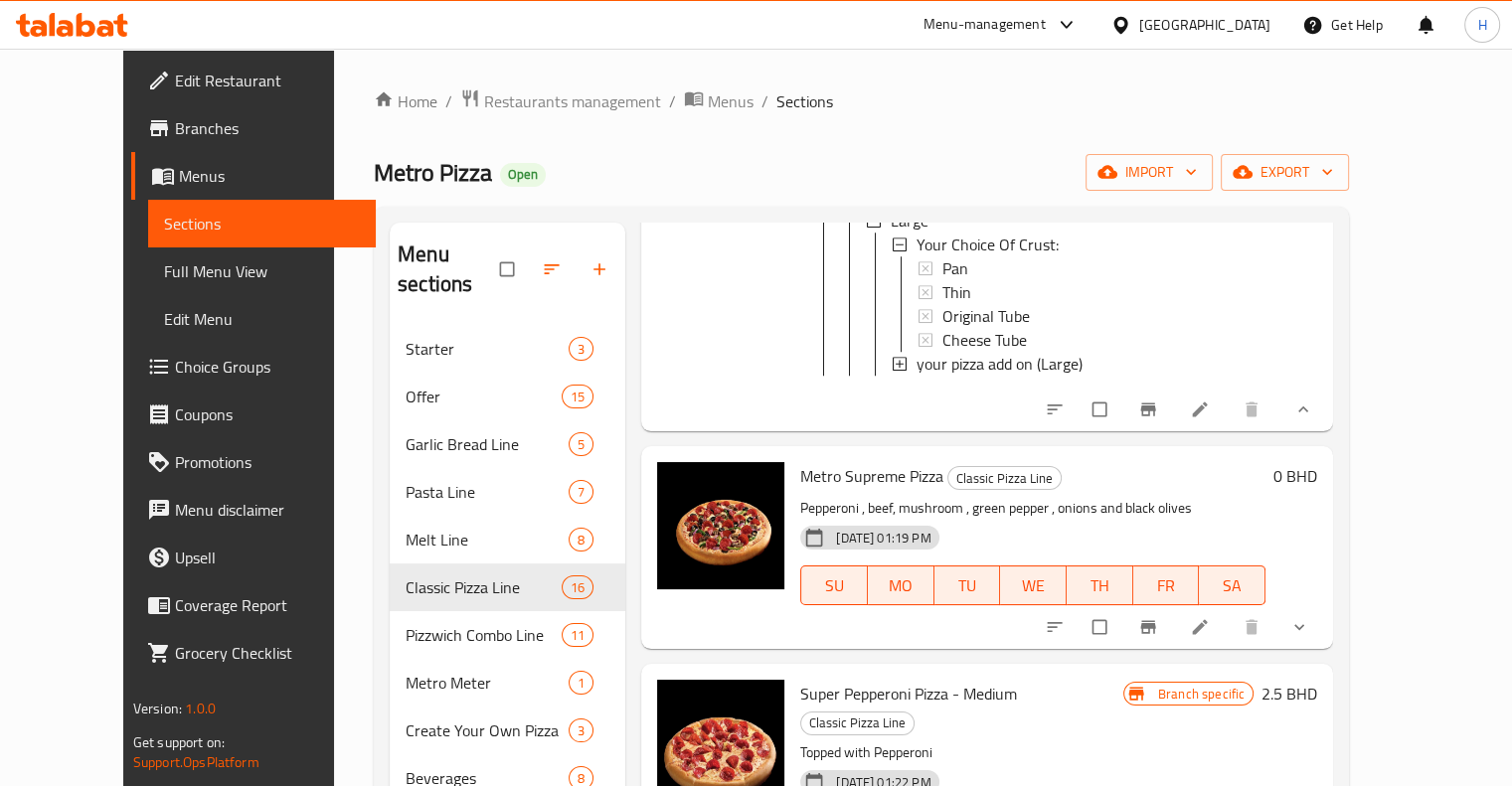 click on "your pizza add on (Large)" at bounding box center (999, 364) 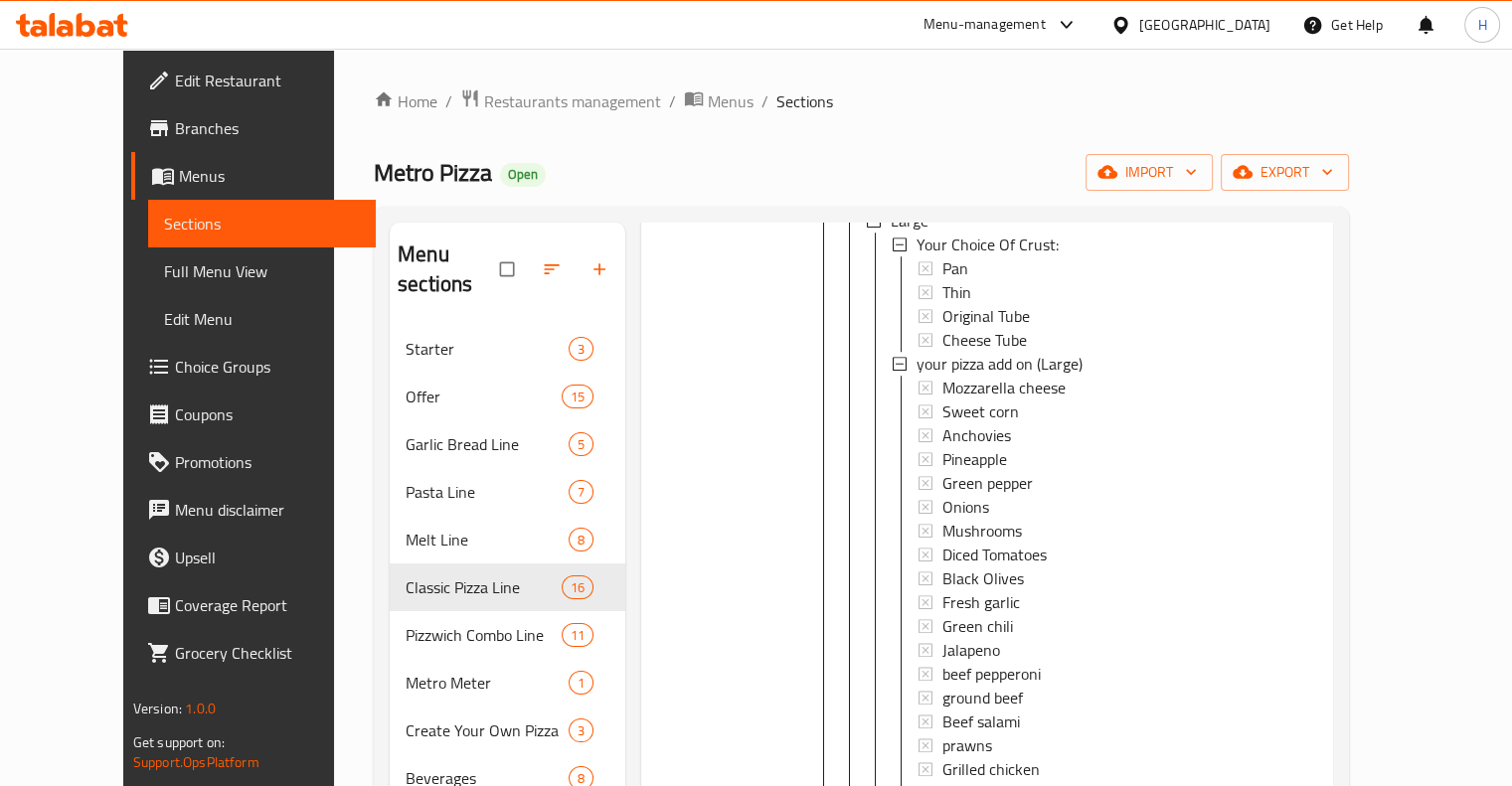 click on "your pizza add on (Large)" at bounding box center [999, 364] 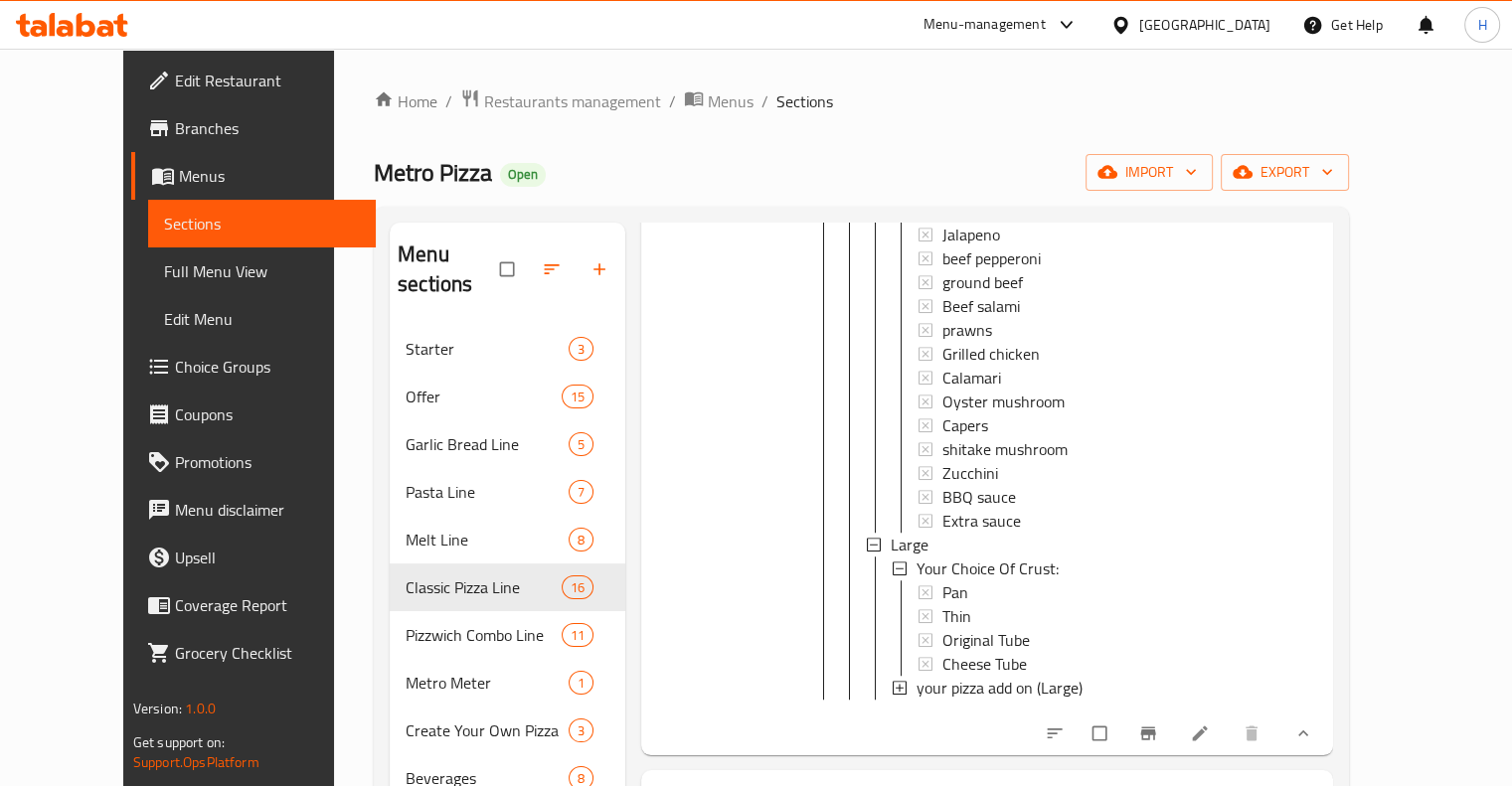 scroll, scrollTop: 1498, scrollLeft: 0, axis: vertical 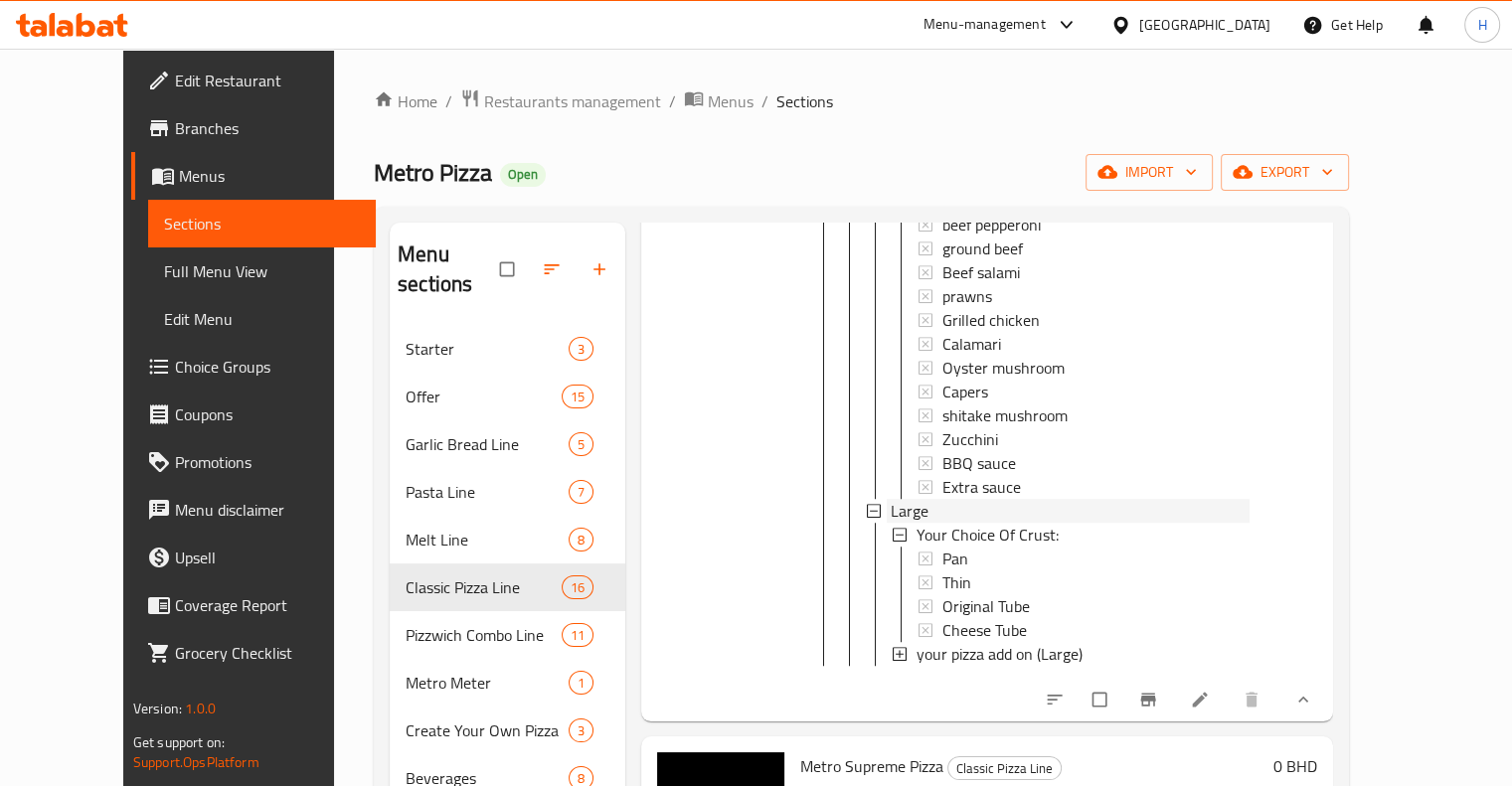 click on "Large" at bounding box center [910, 511] 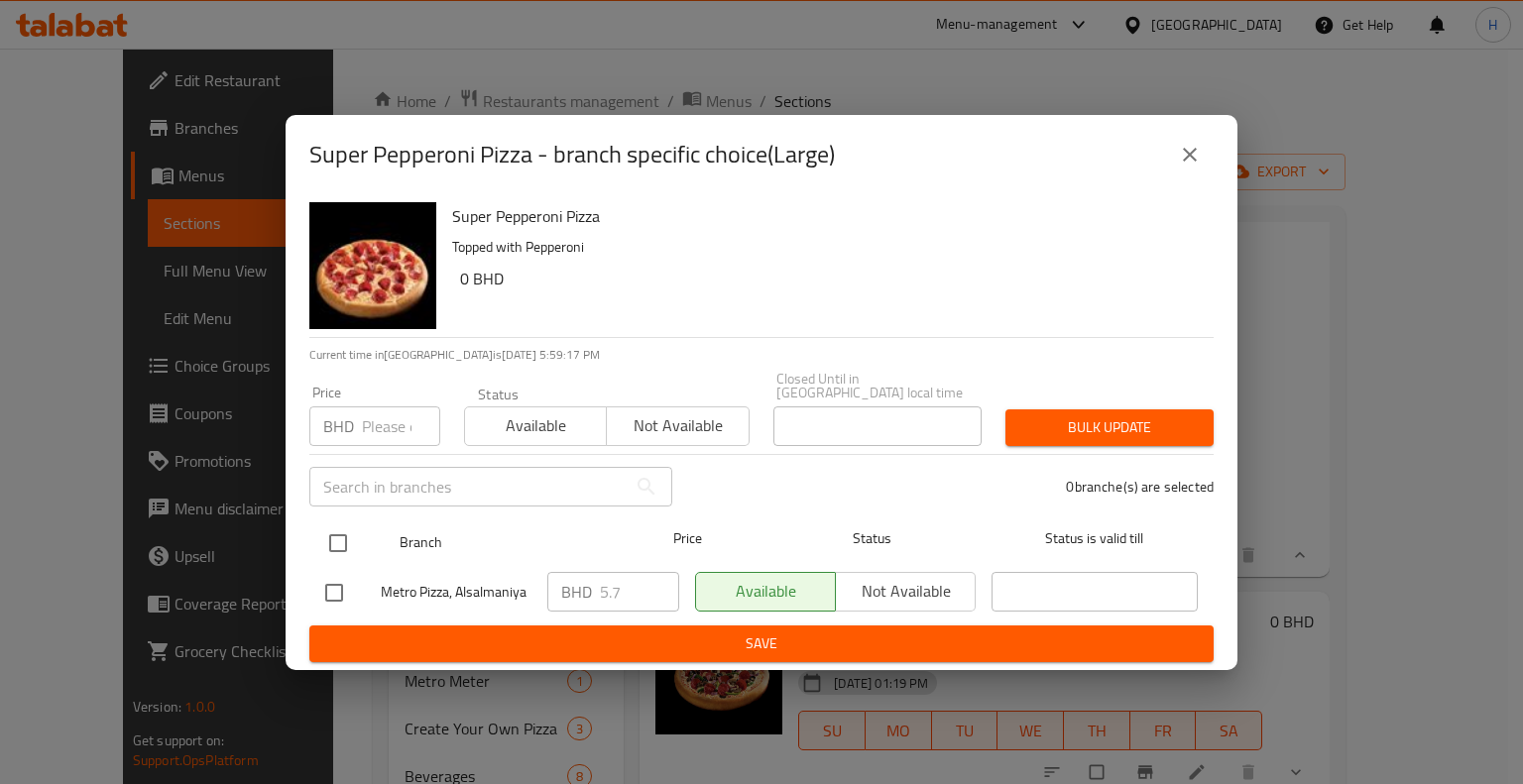 click at bounding box center (338, 543) 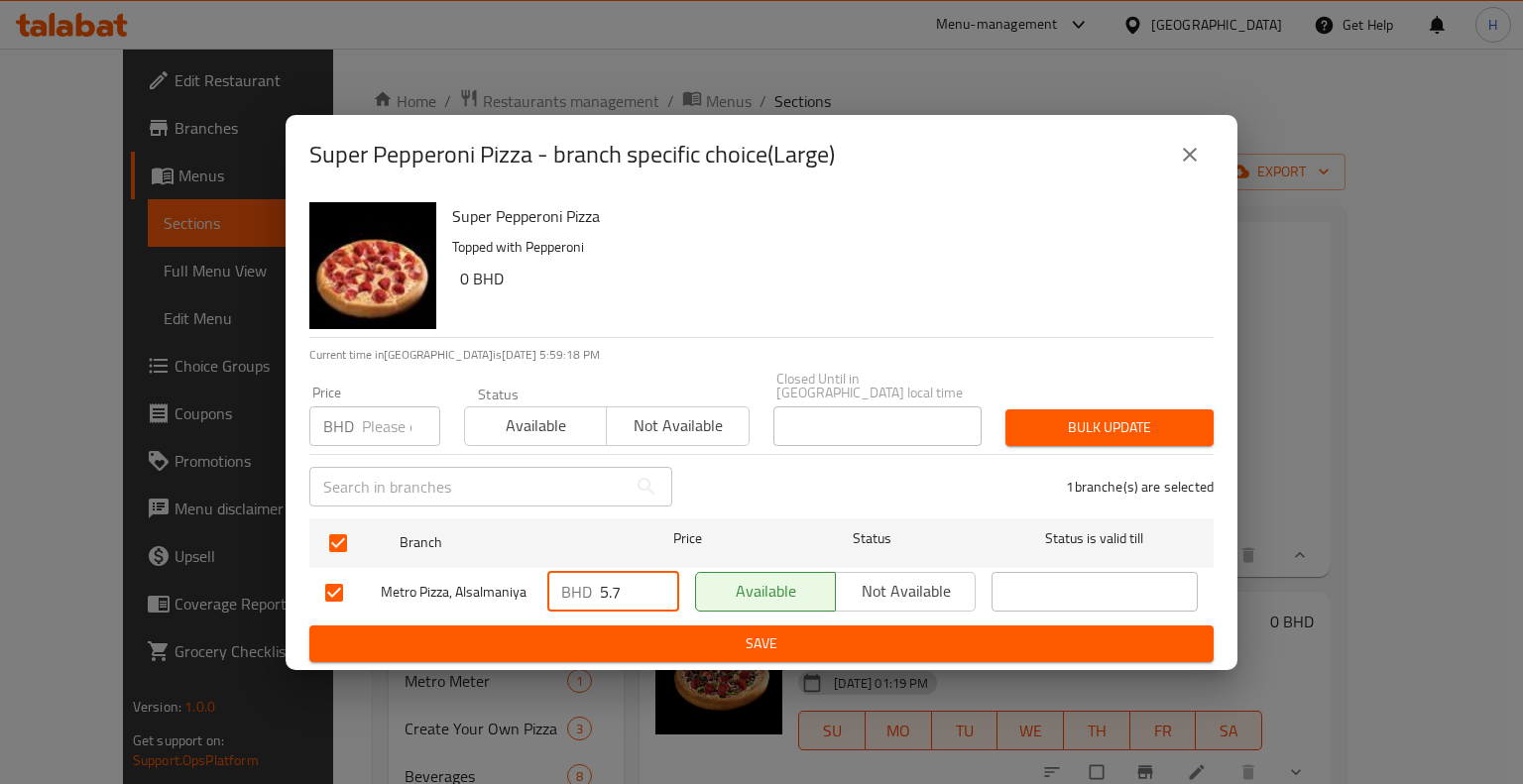 drag, startPoint x: 626, startPoint y: 586, endPoint x: 514, endPoint y: 568, distance: 113.437207 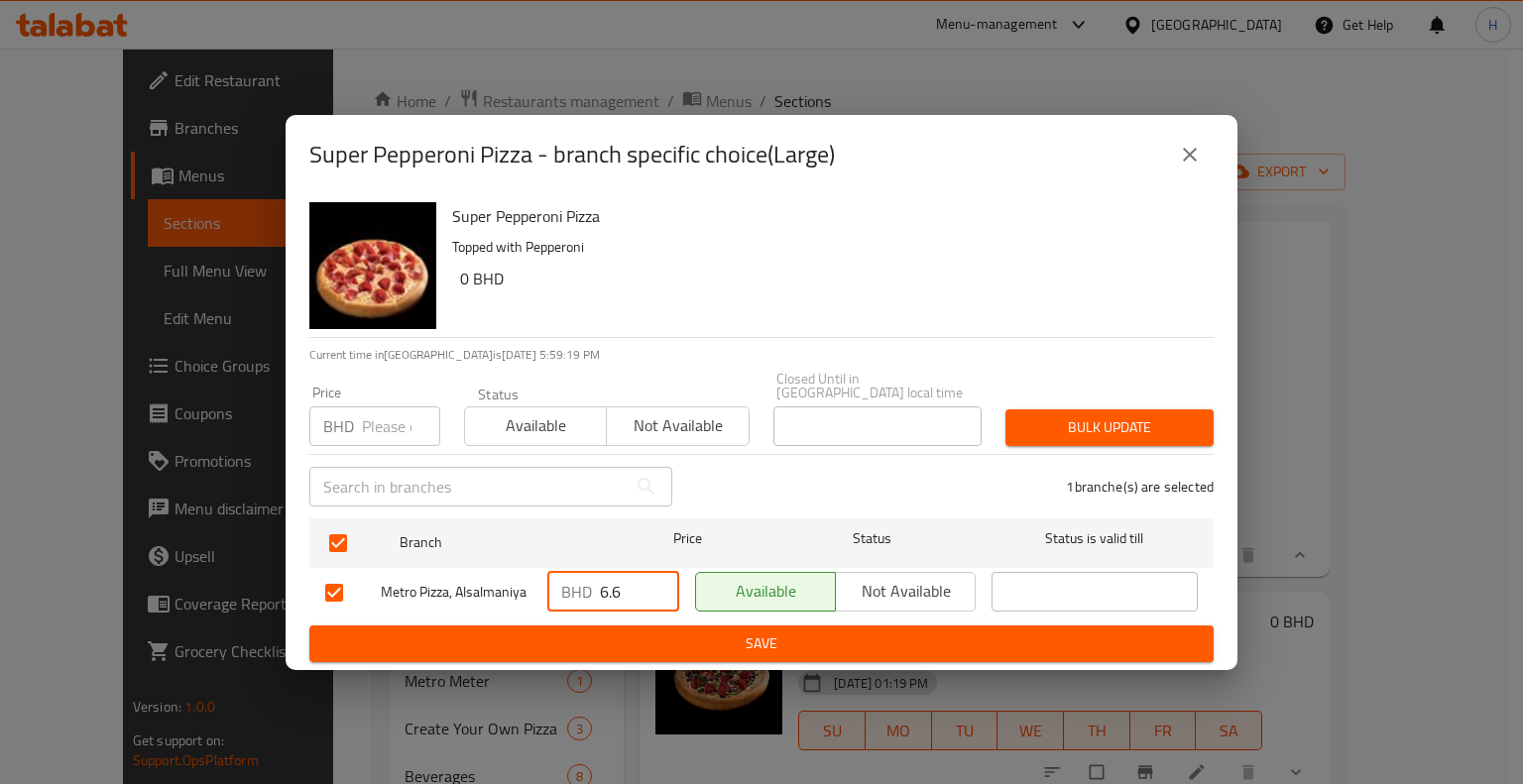 type on "6.6" 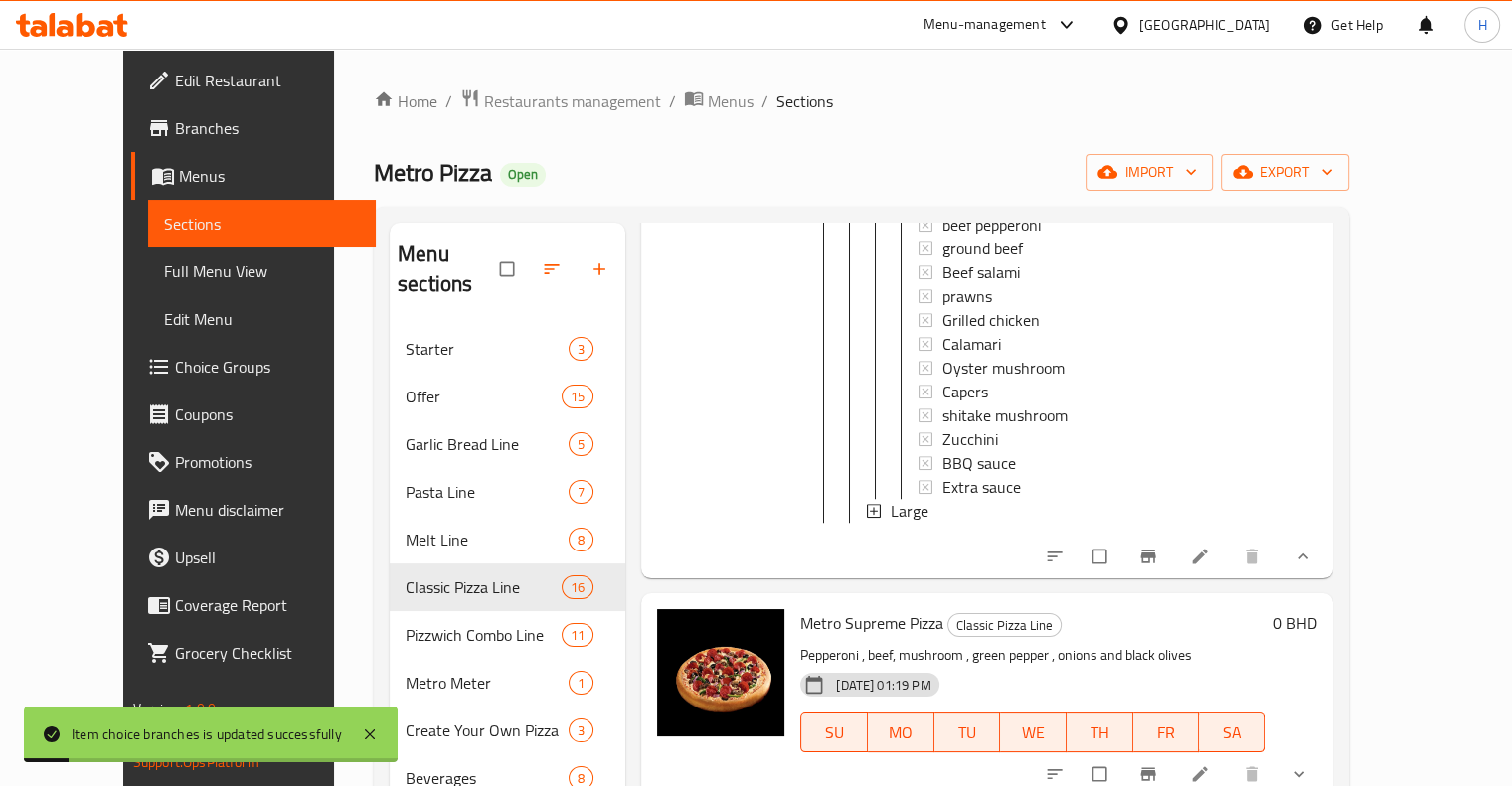 scroll, scrollTop: 1797, scrollLeft: 0, axis: vertical 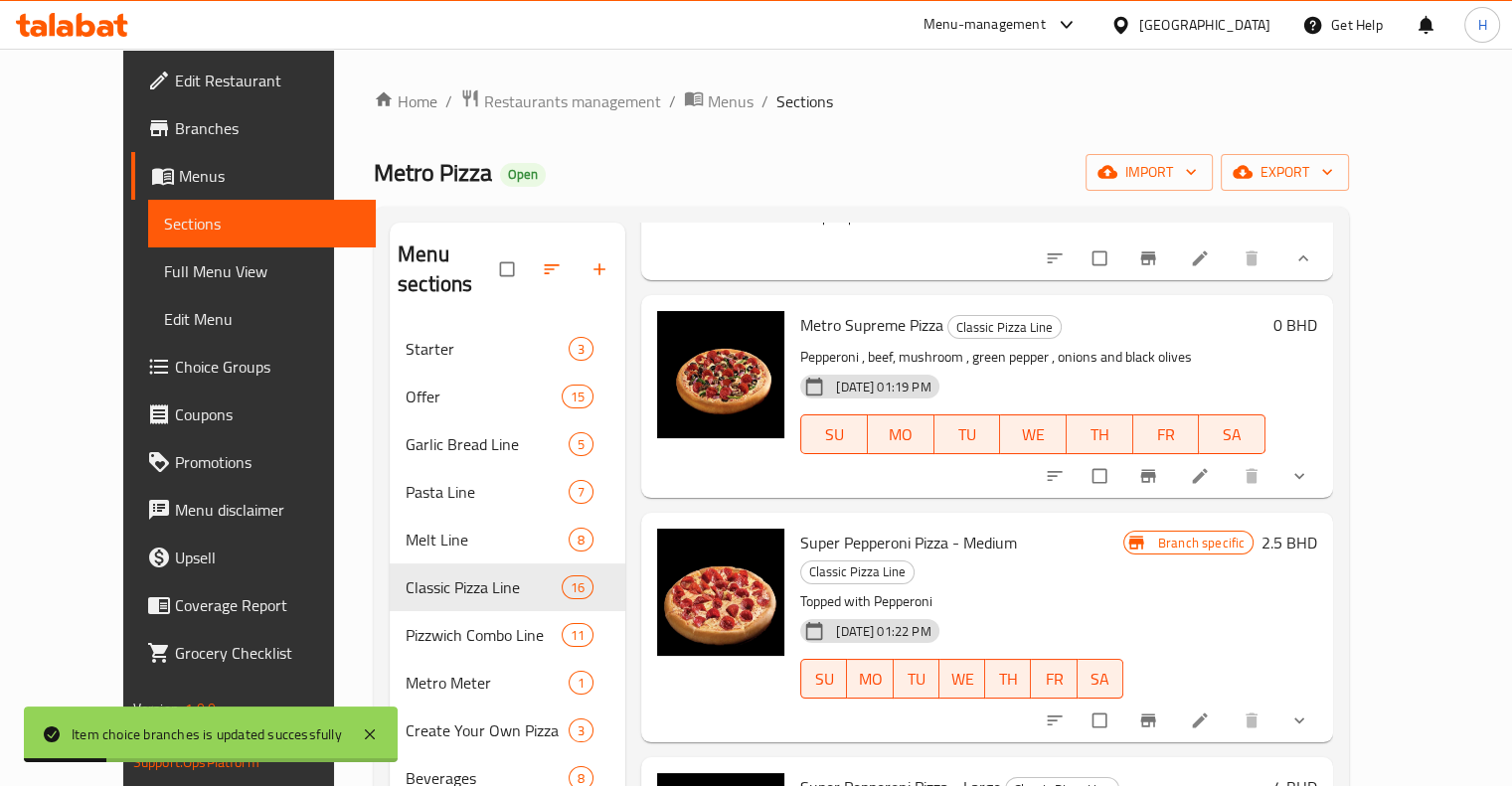 click 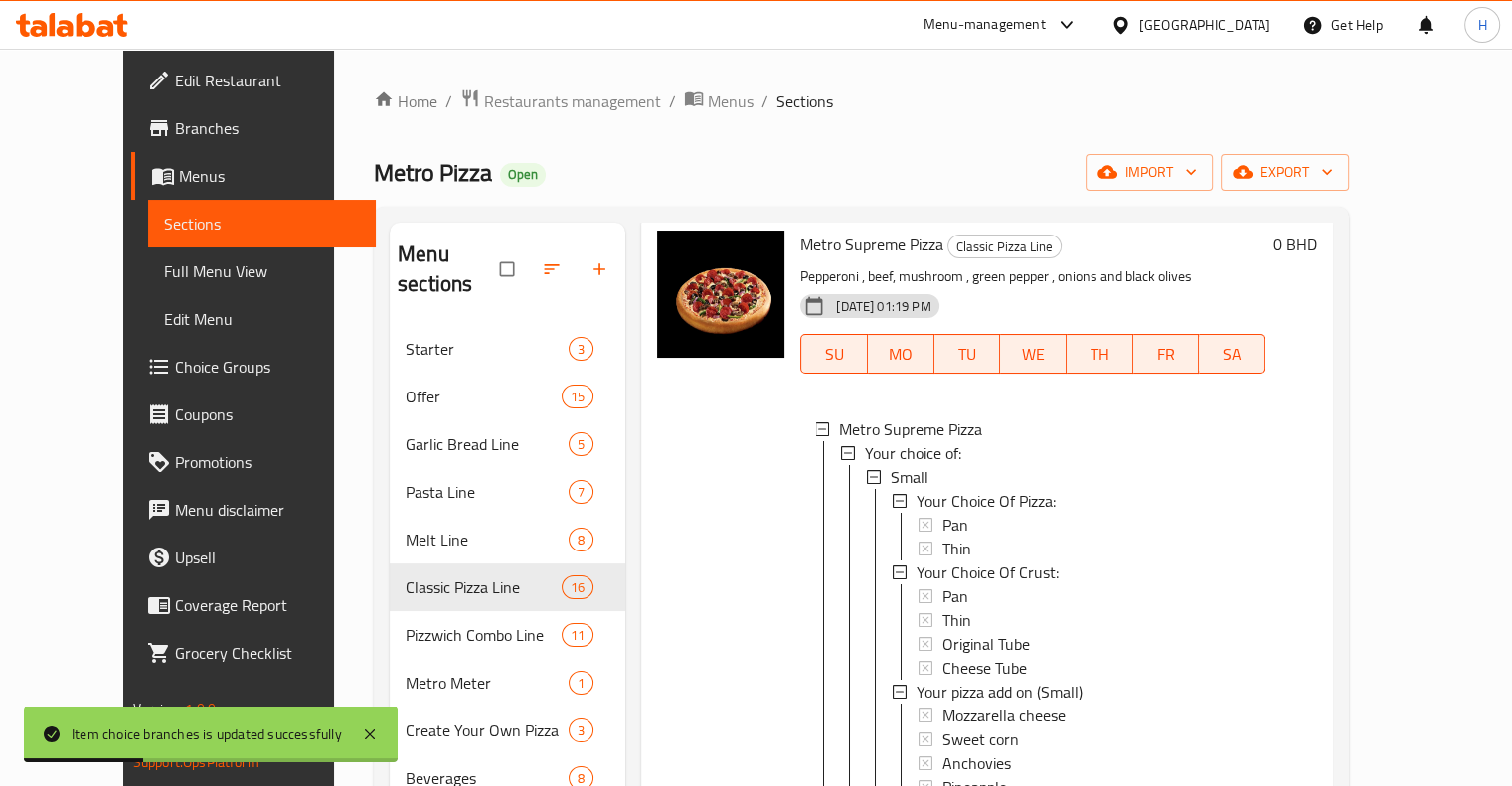 scroll, scrollTop: 1995, scrollLeft: 0, axis: vertical 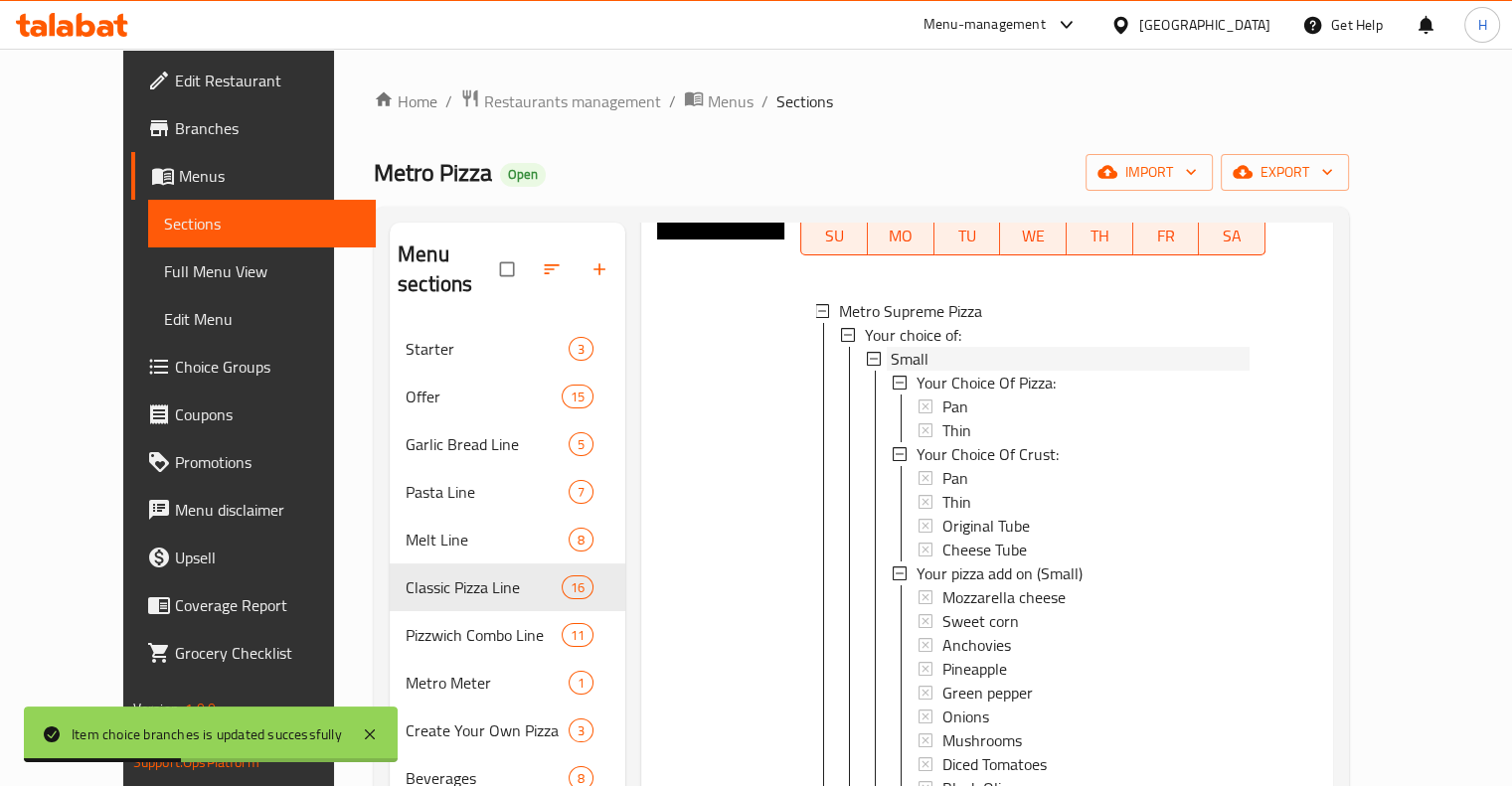 click 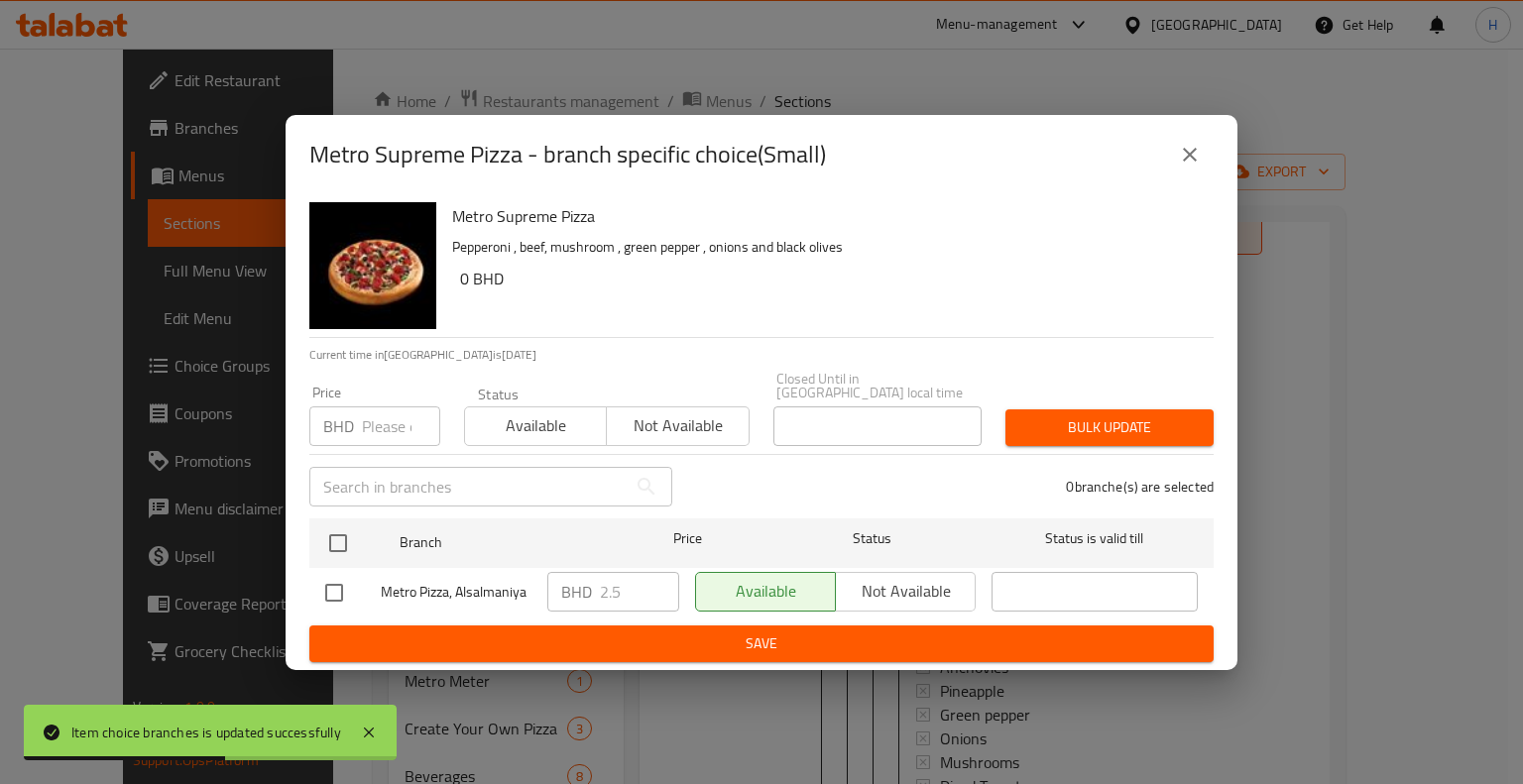 click 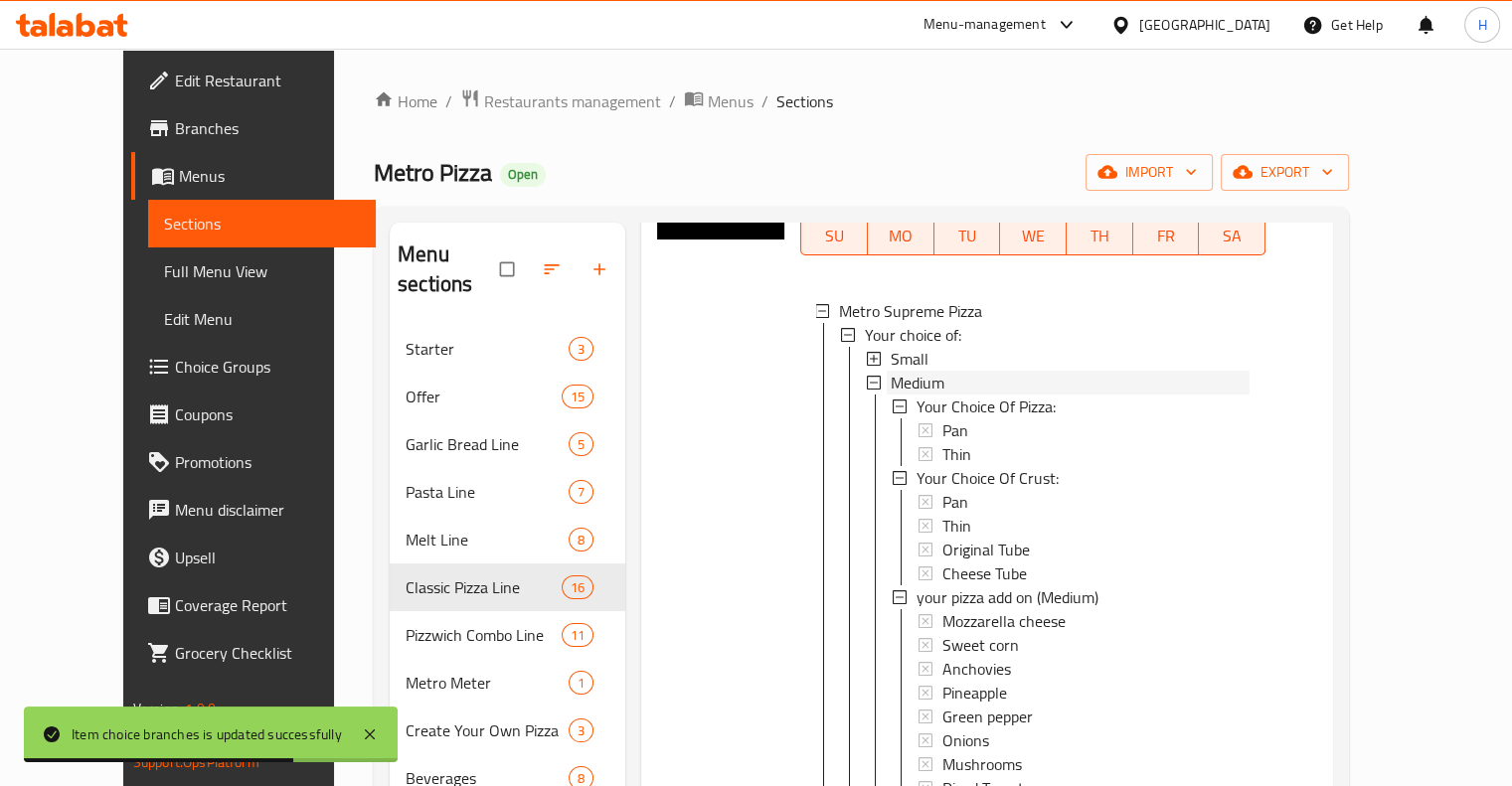 click 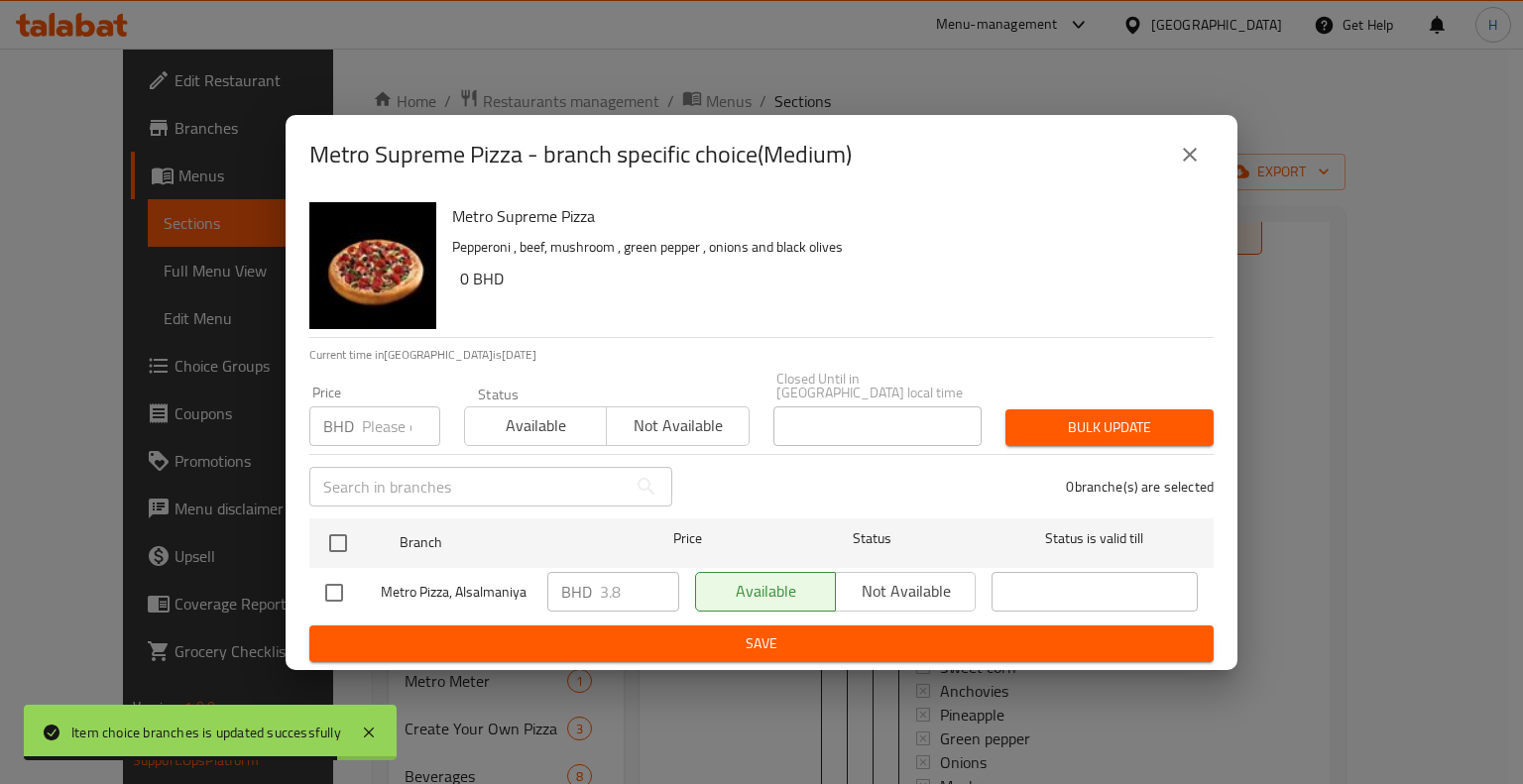 click 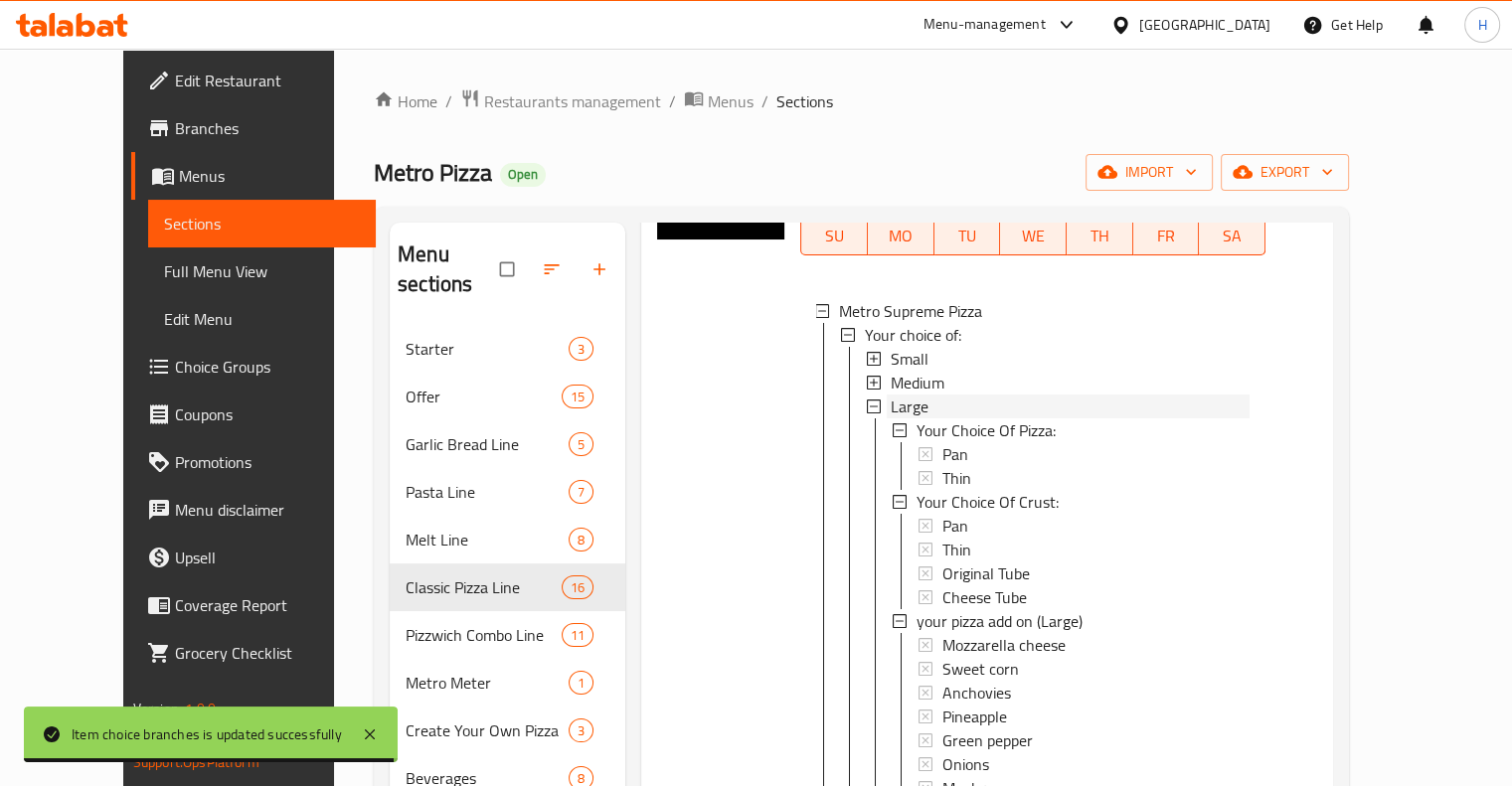 click on "Large" at bounding box center [910, 406] 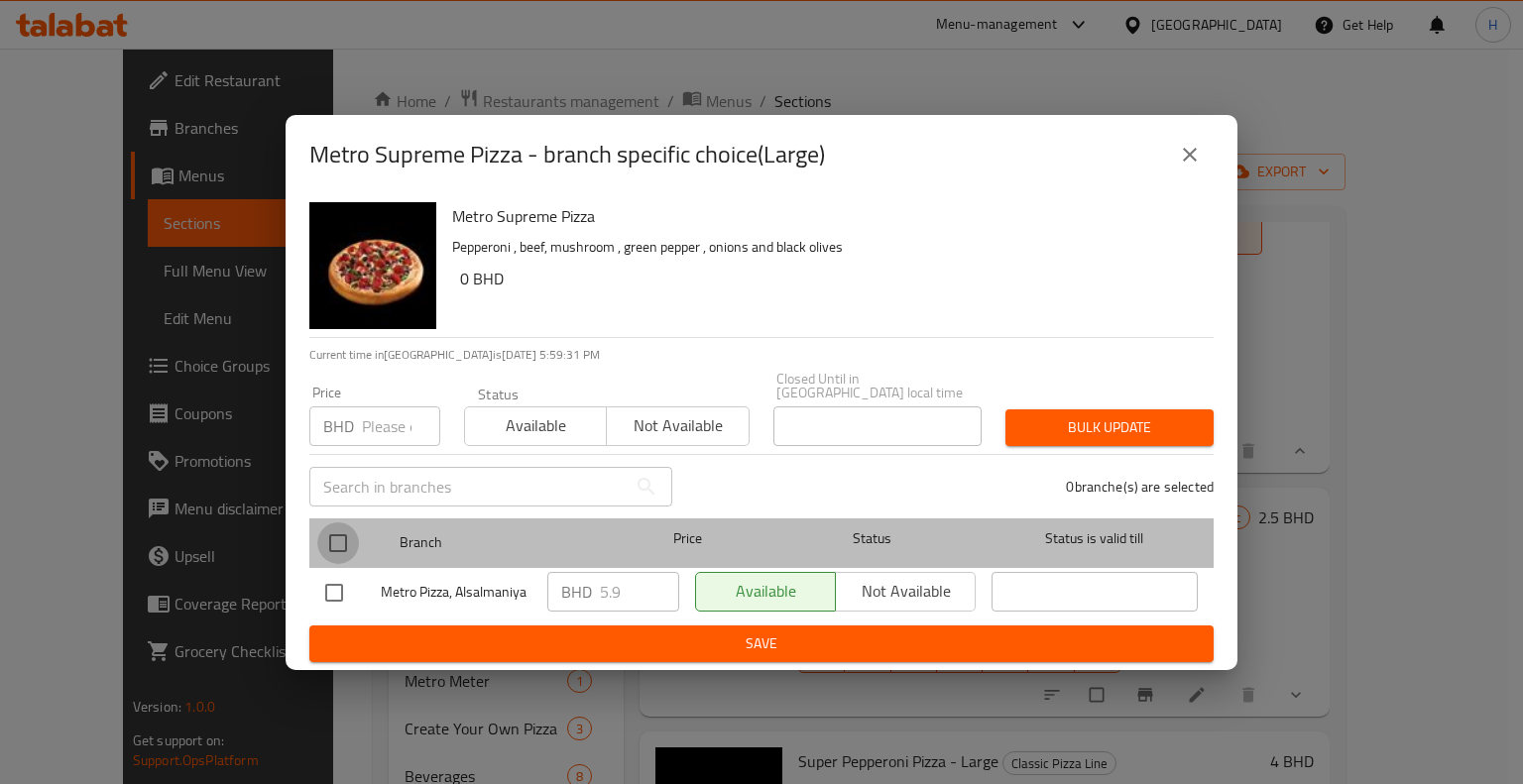 click at bounding box center [338, 543] 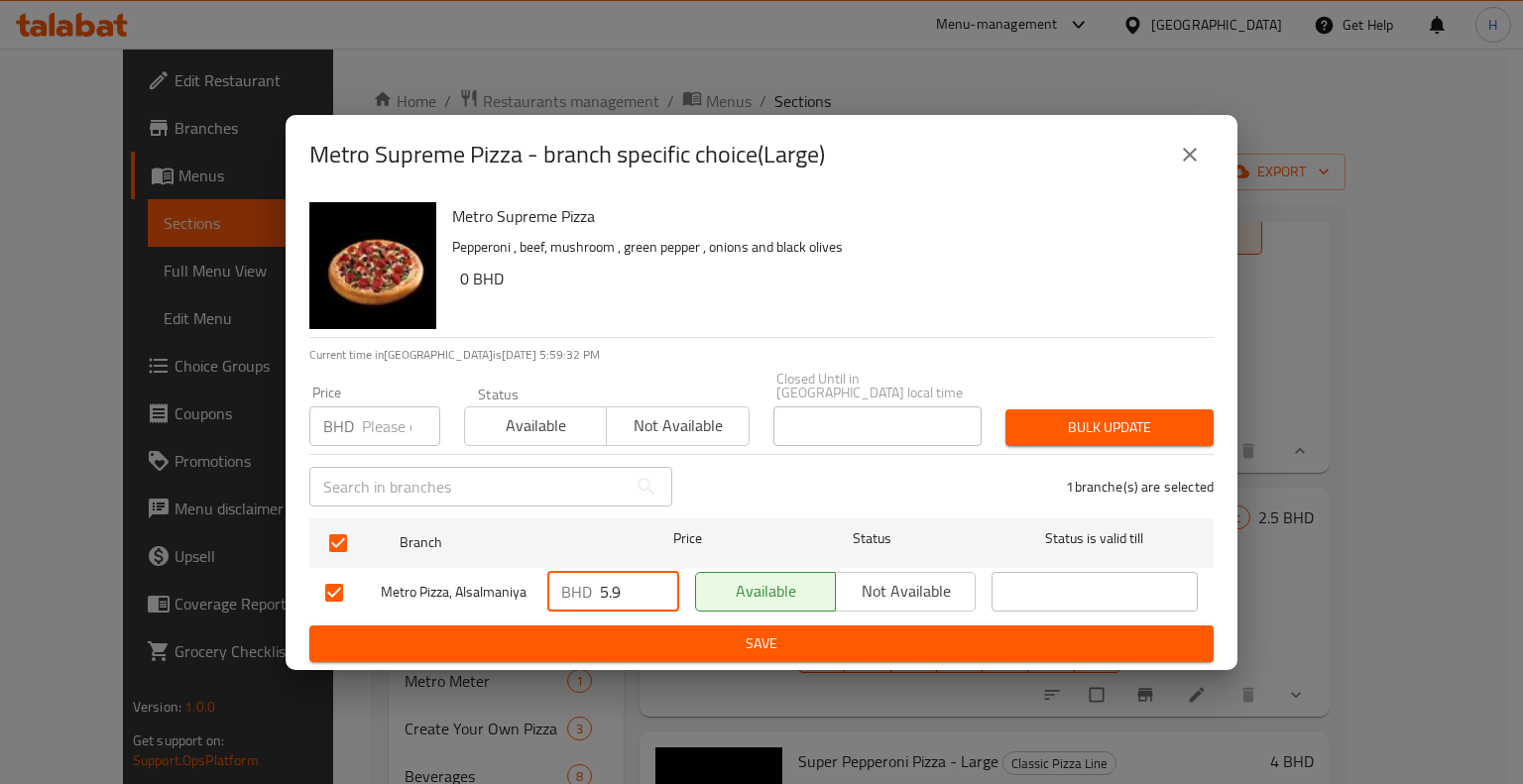drag, startPoint x: 531, startPoint y: 571, endPoint x: 499, endPoint y: 563, distance: 32.984845 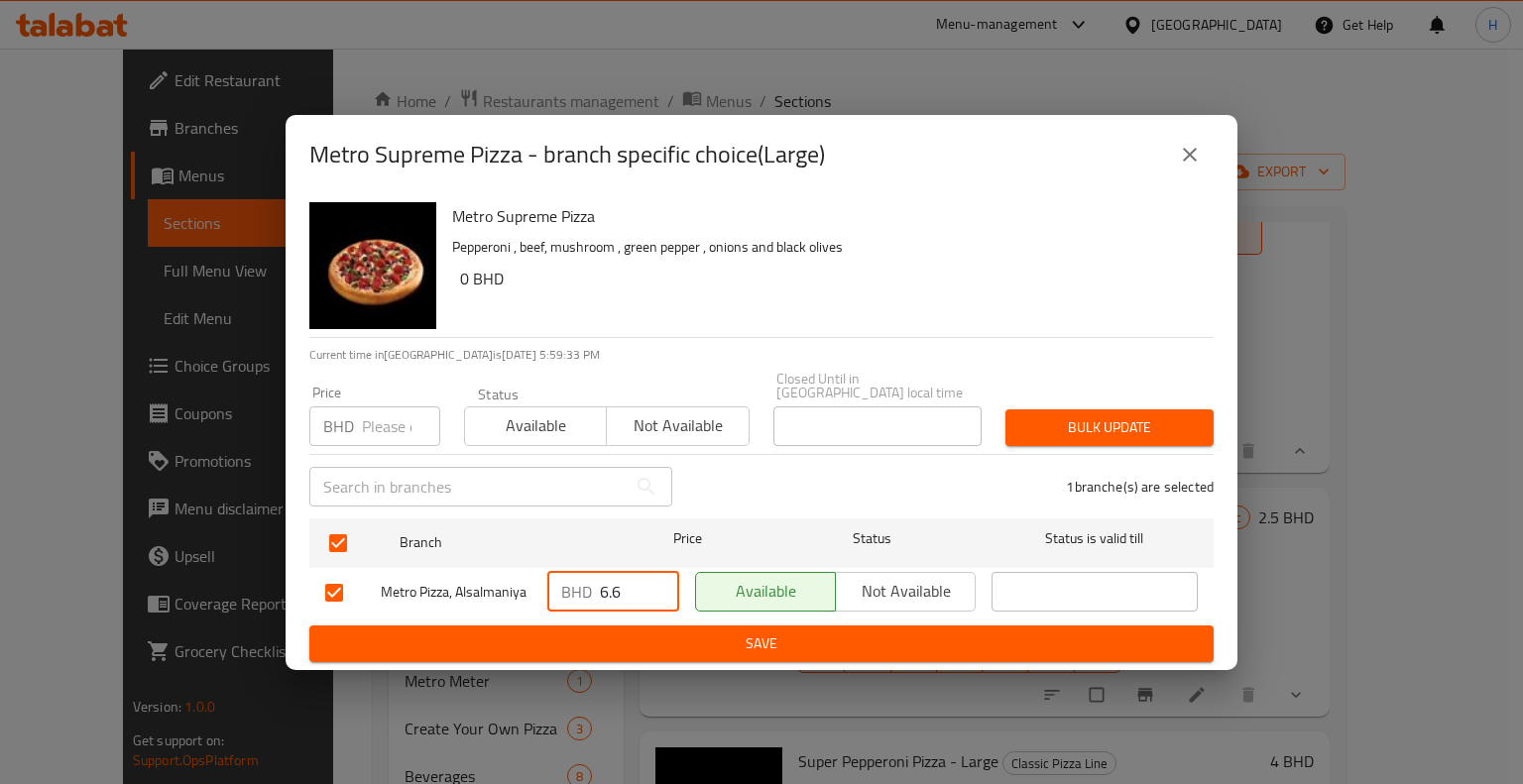 type on "6.6" 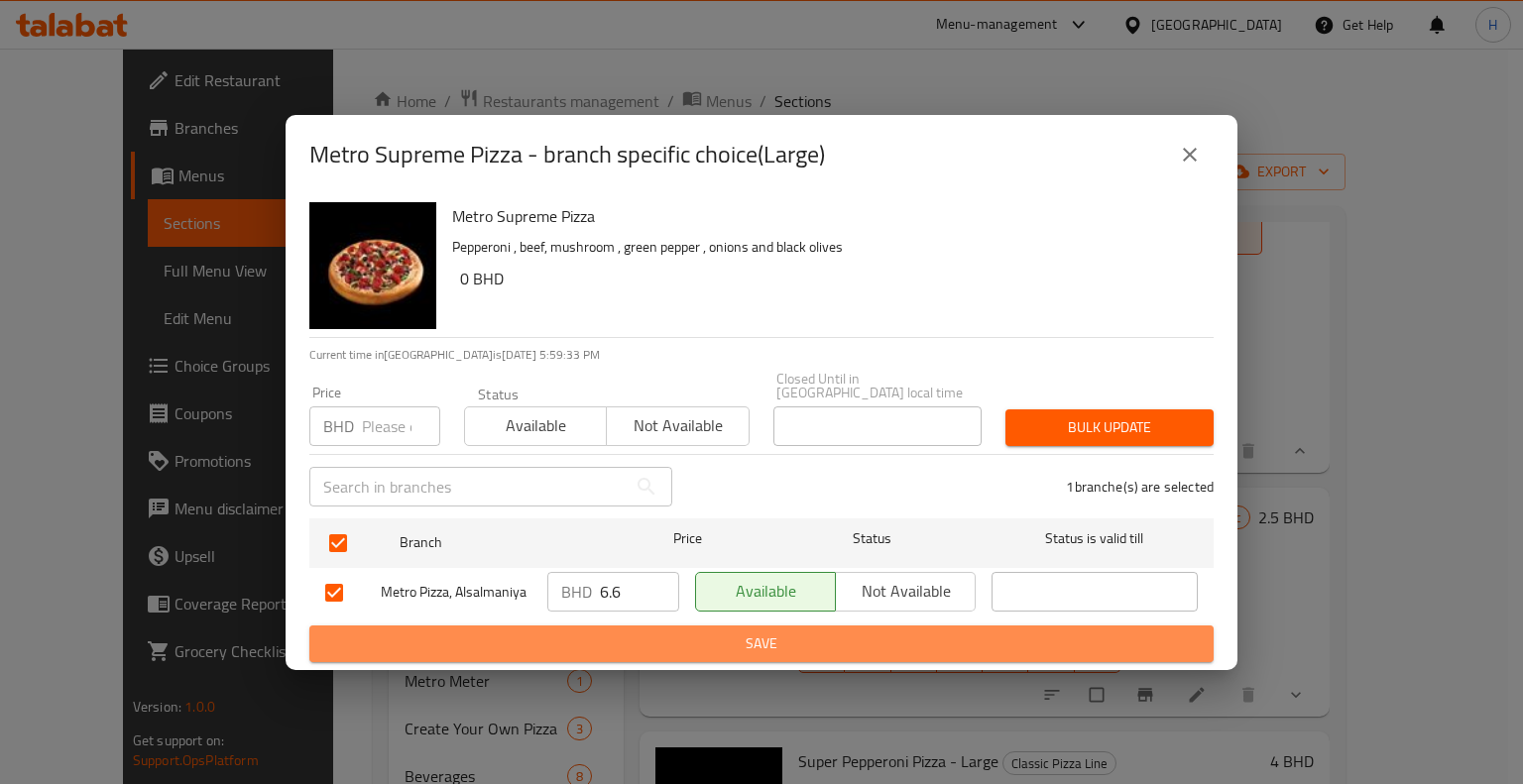 click on "Save" at bounding box center [762, 643] 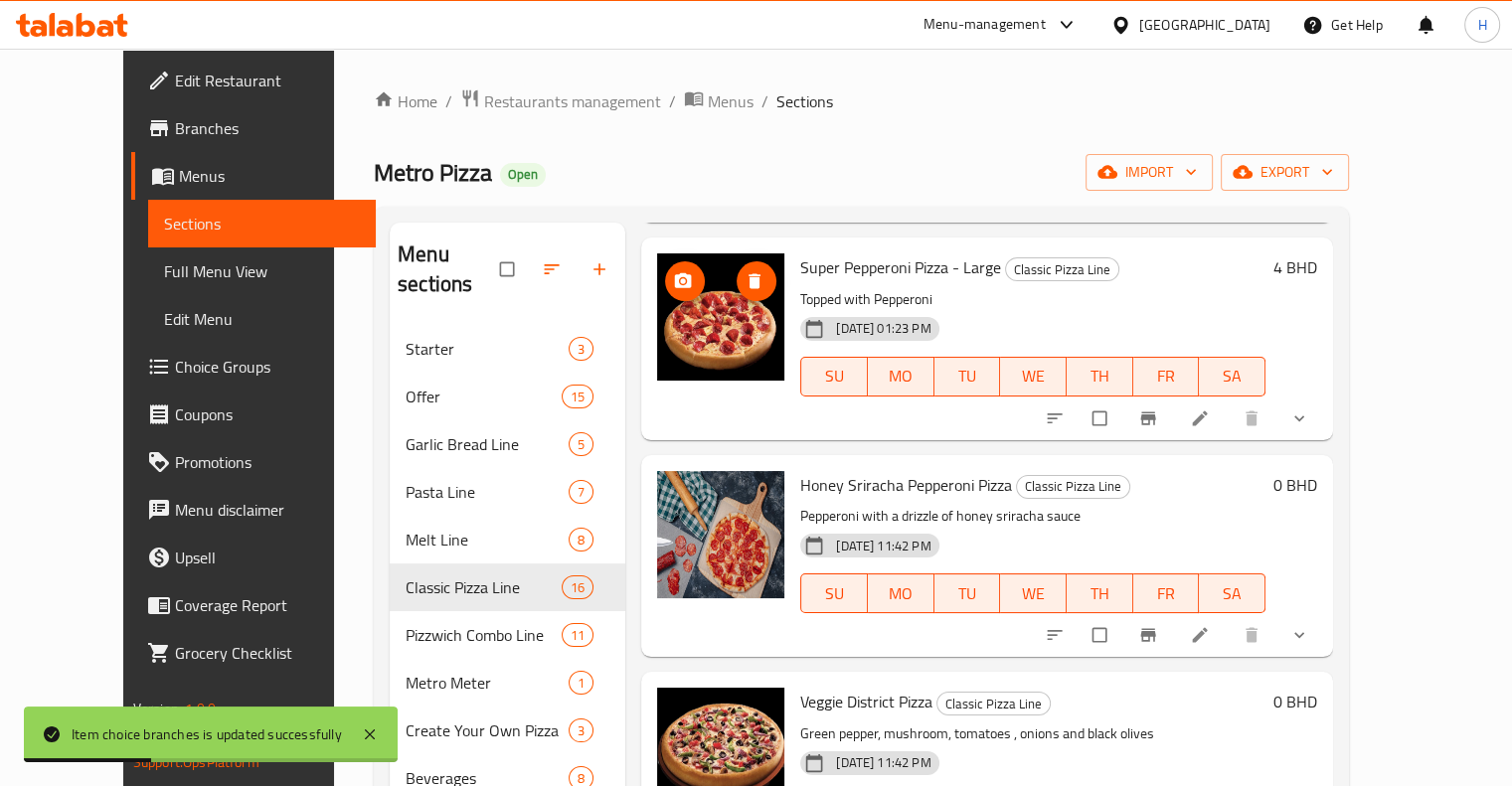 scroll, scrollTop: 2492, scrollLeft: 0, axis: vertical 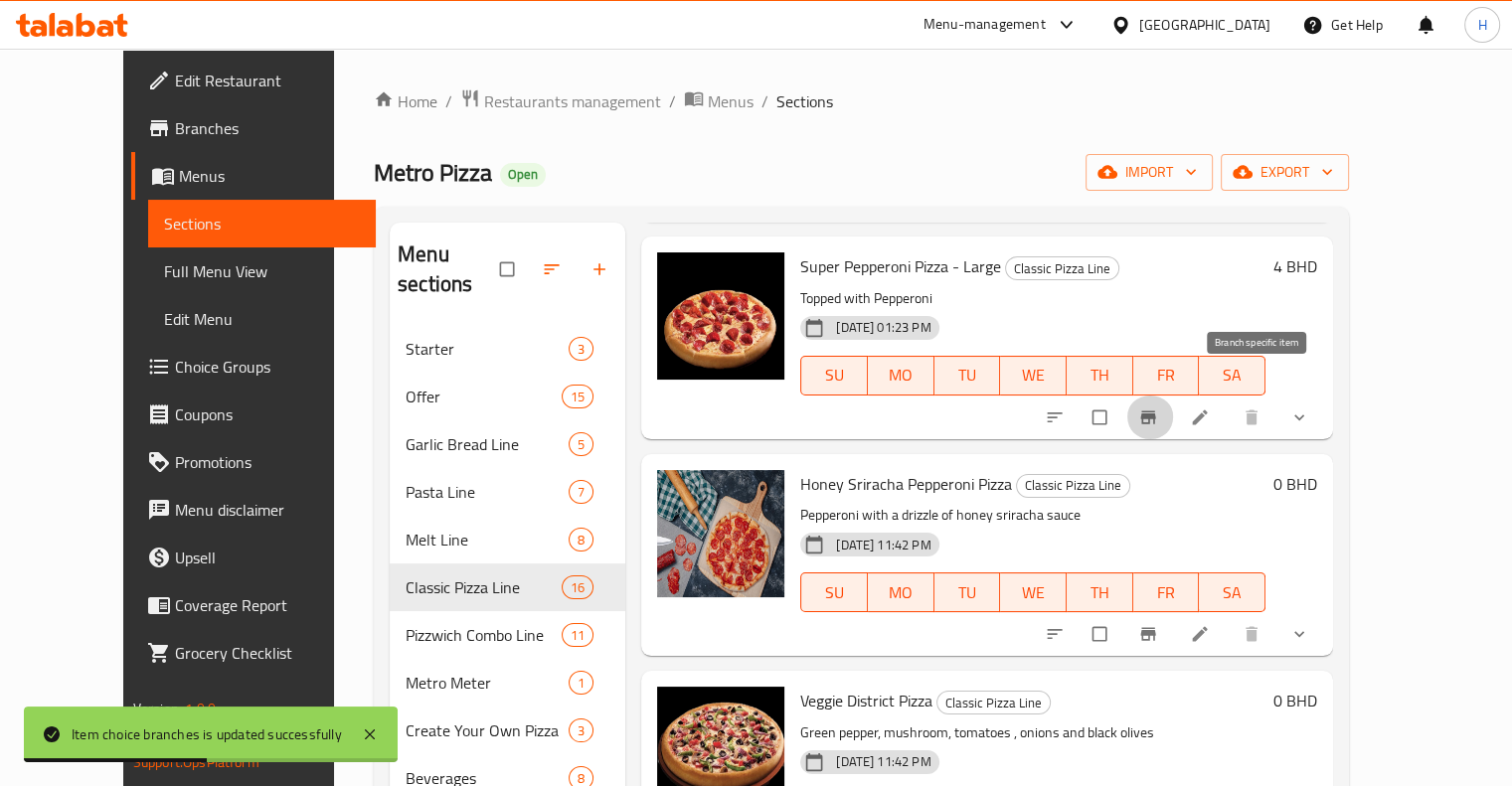 click 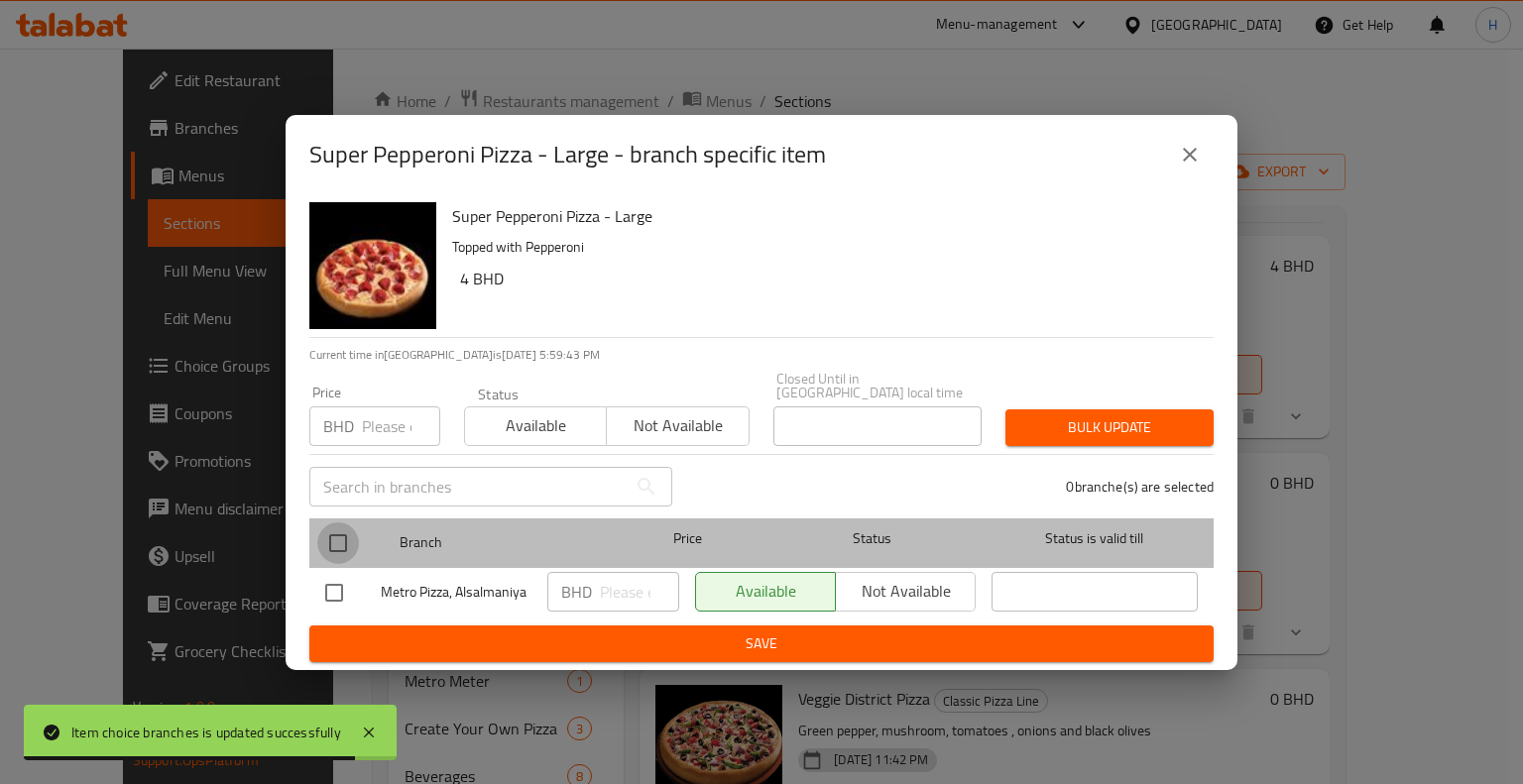 click at bounding box center (338, 543) 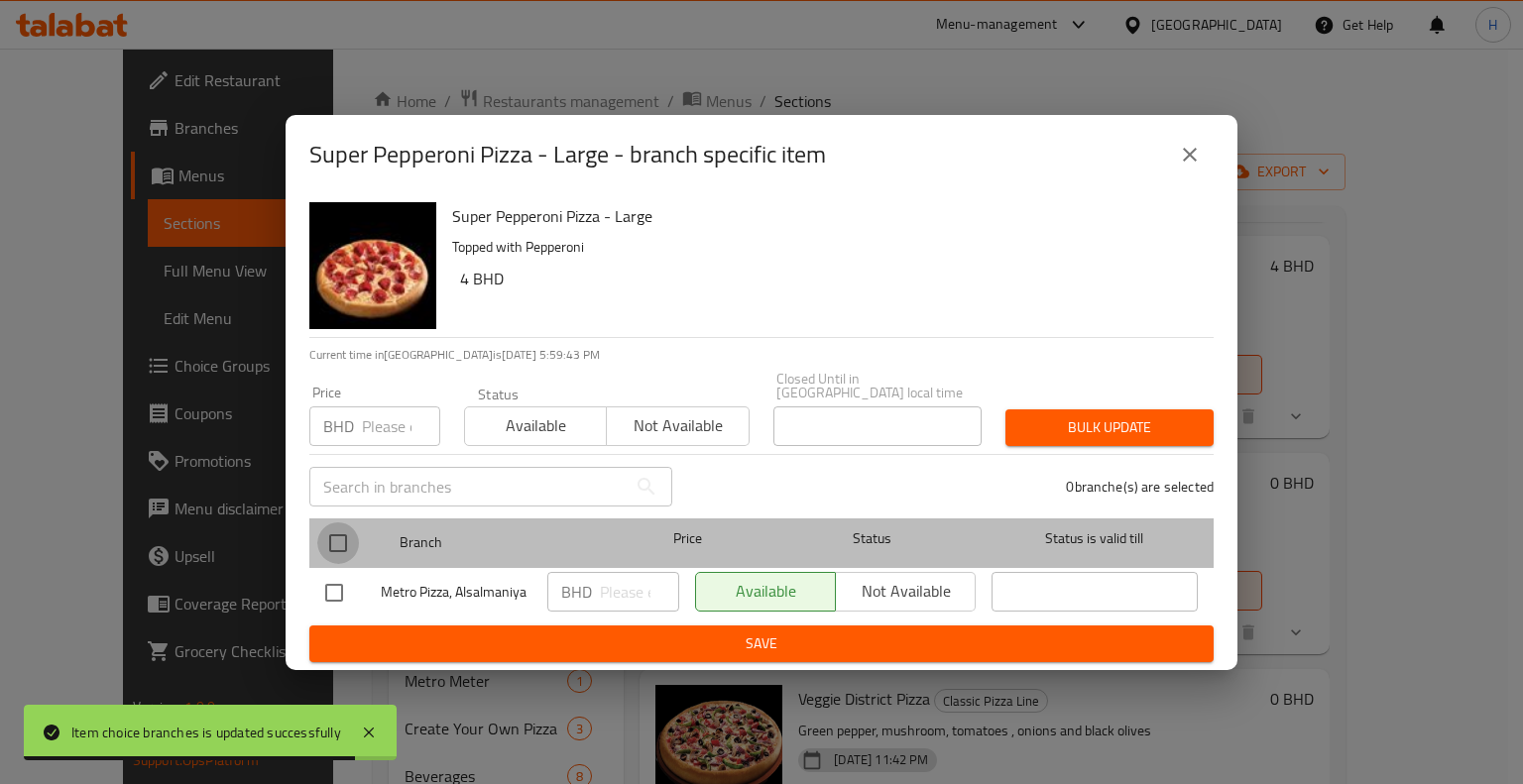 checkbox on "true" 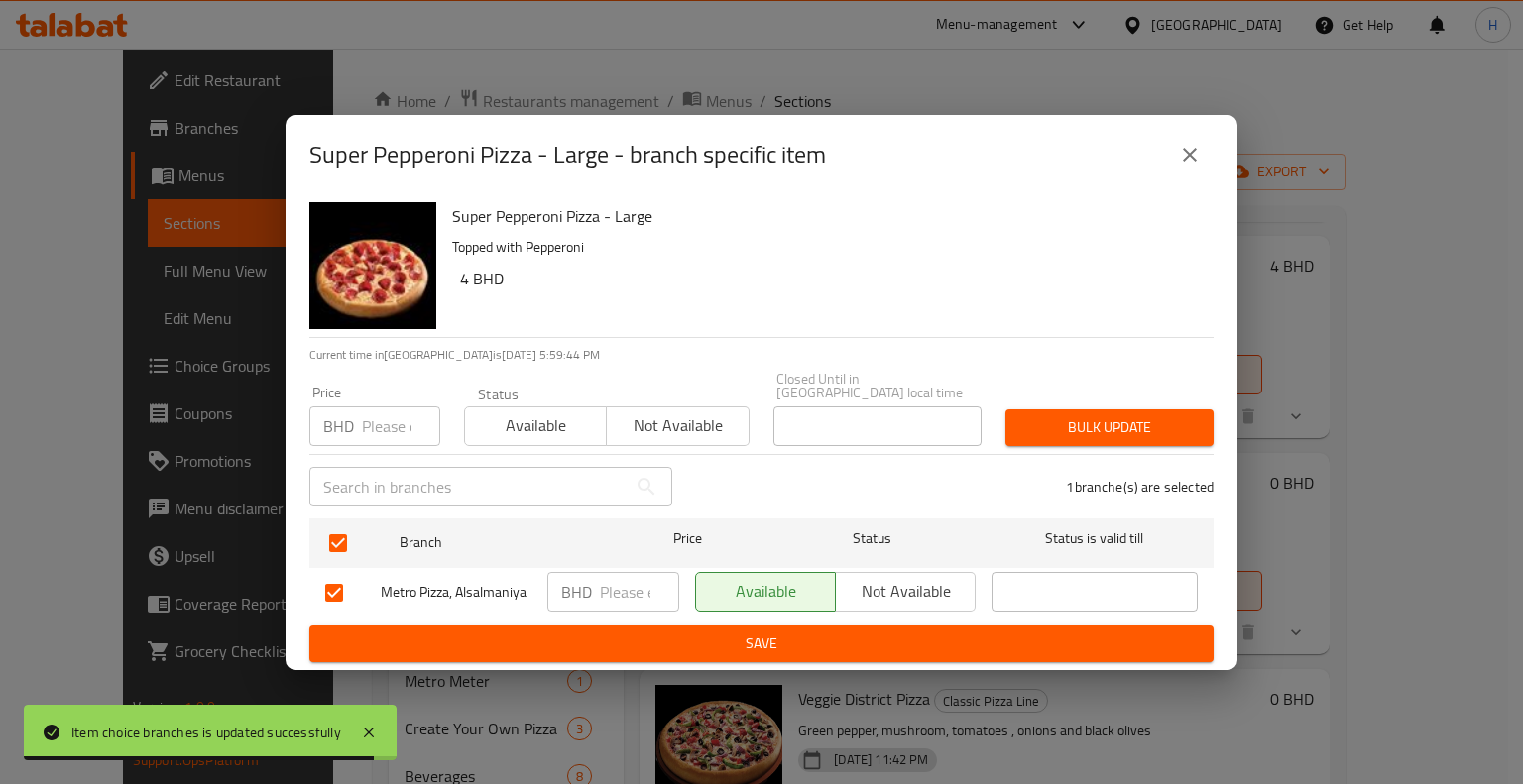 click at bounding box center [640, 592] 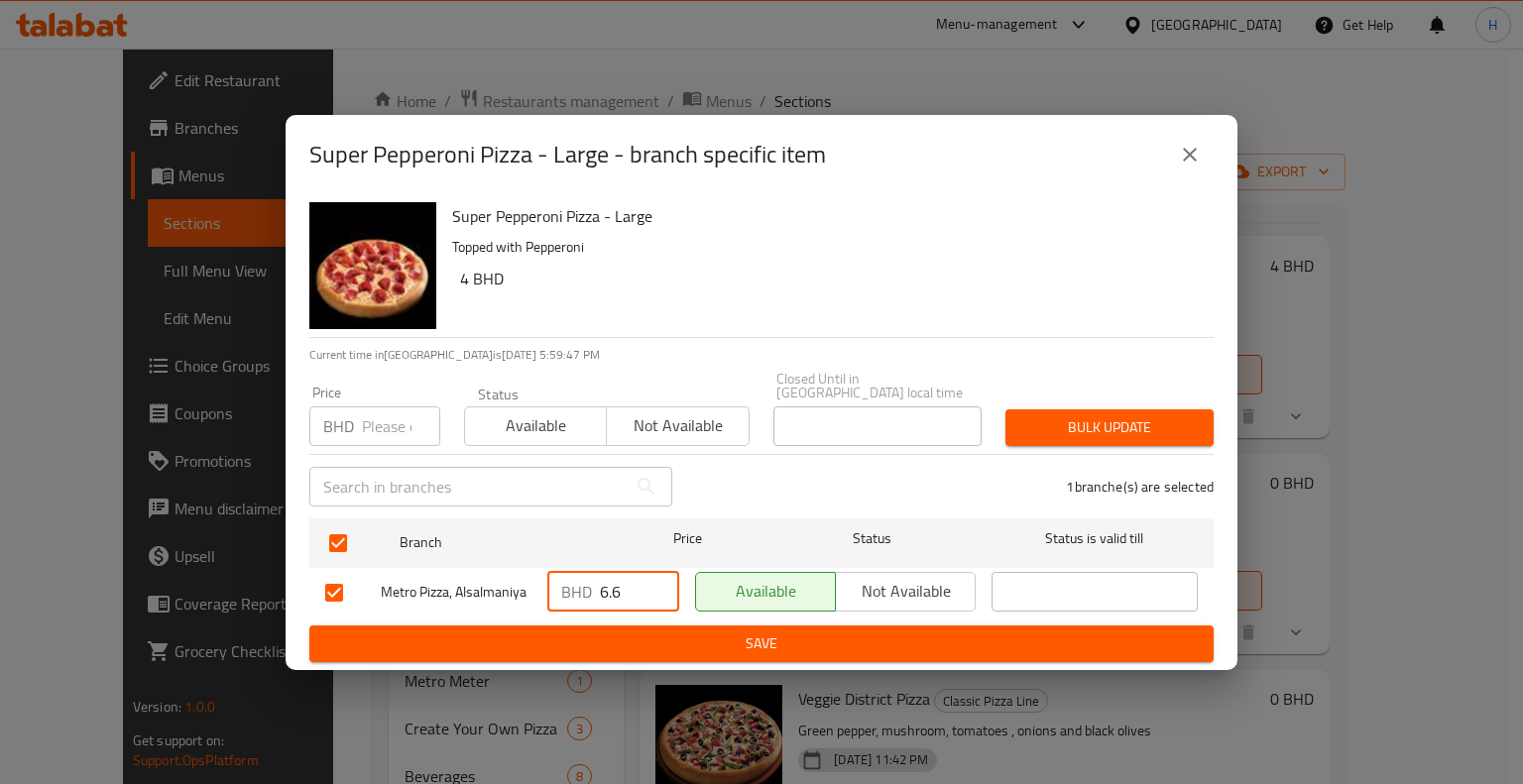 type on "6.6" 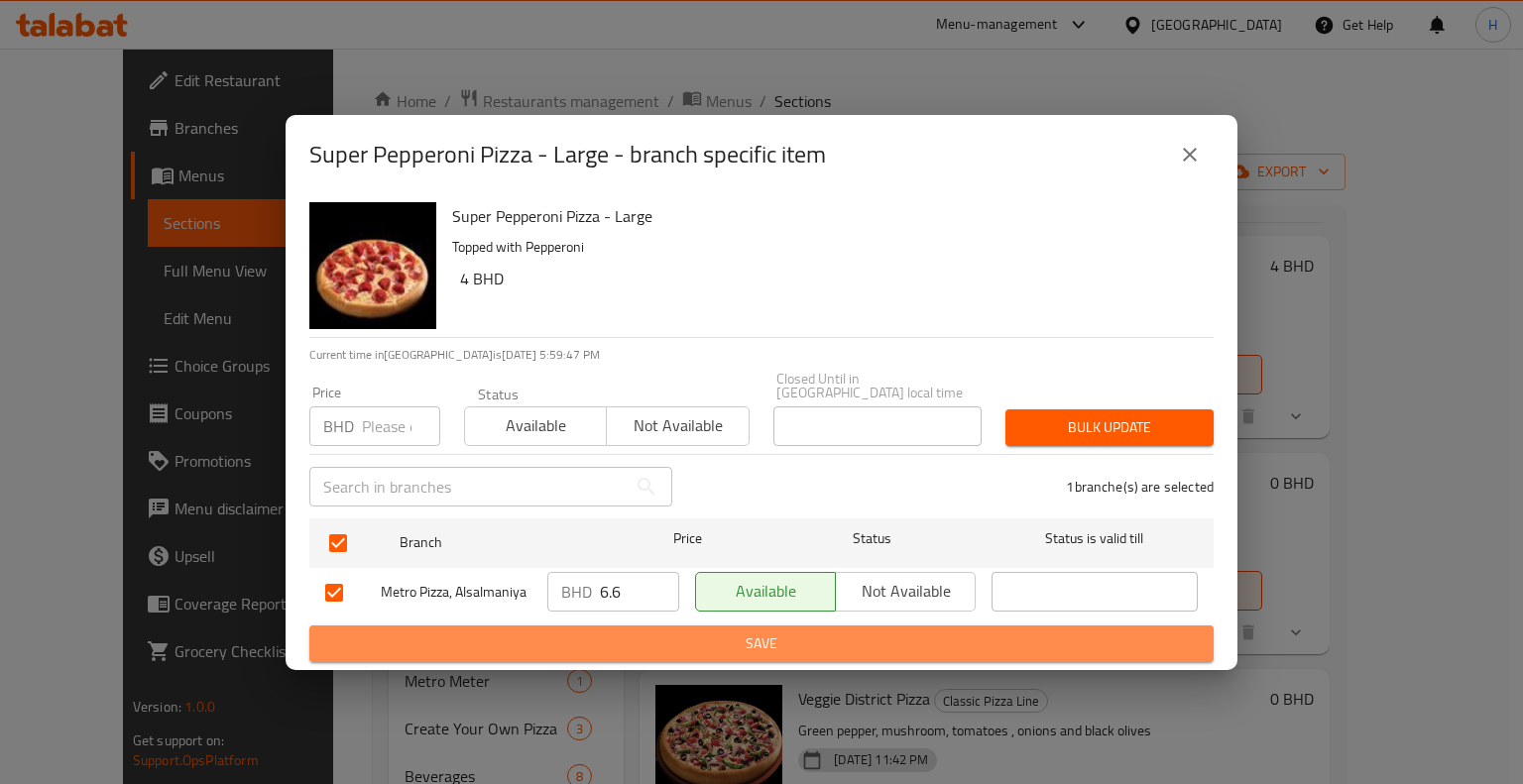 click on "Save" at bounding box center (762, 643) 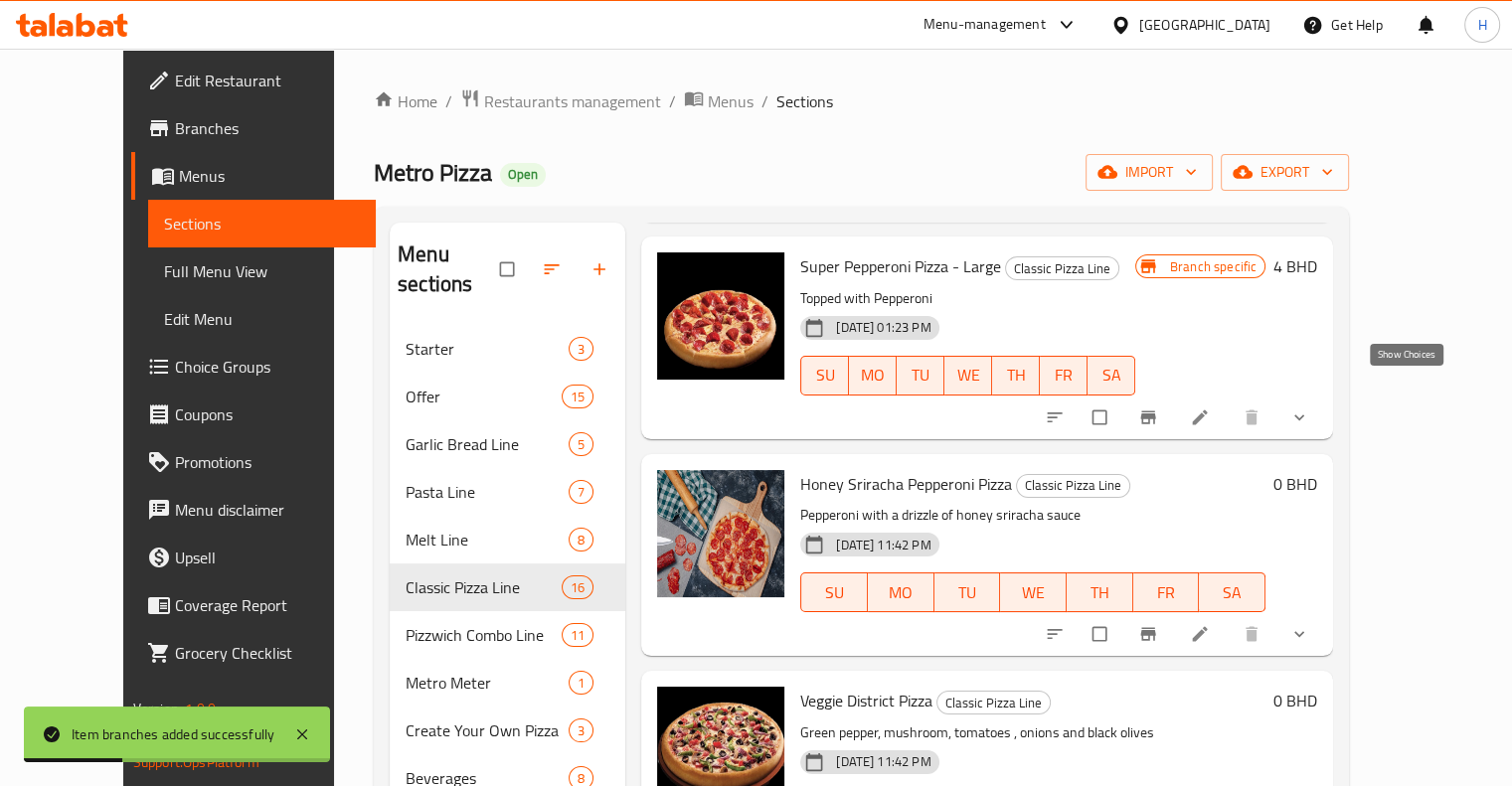 click 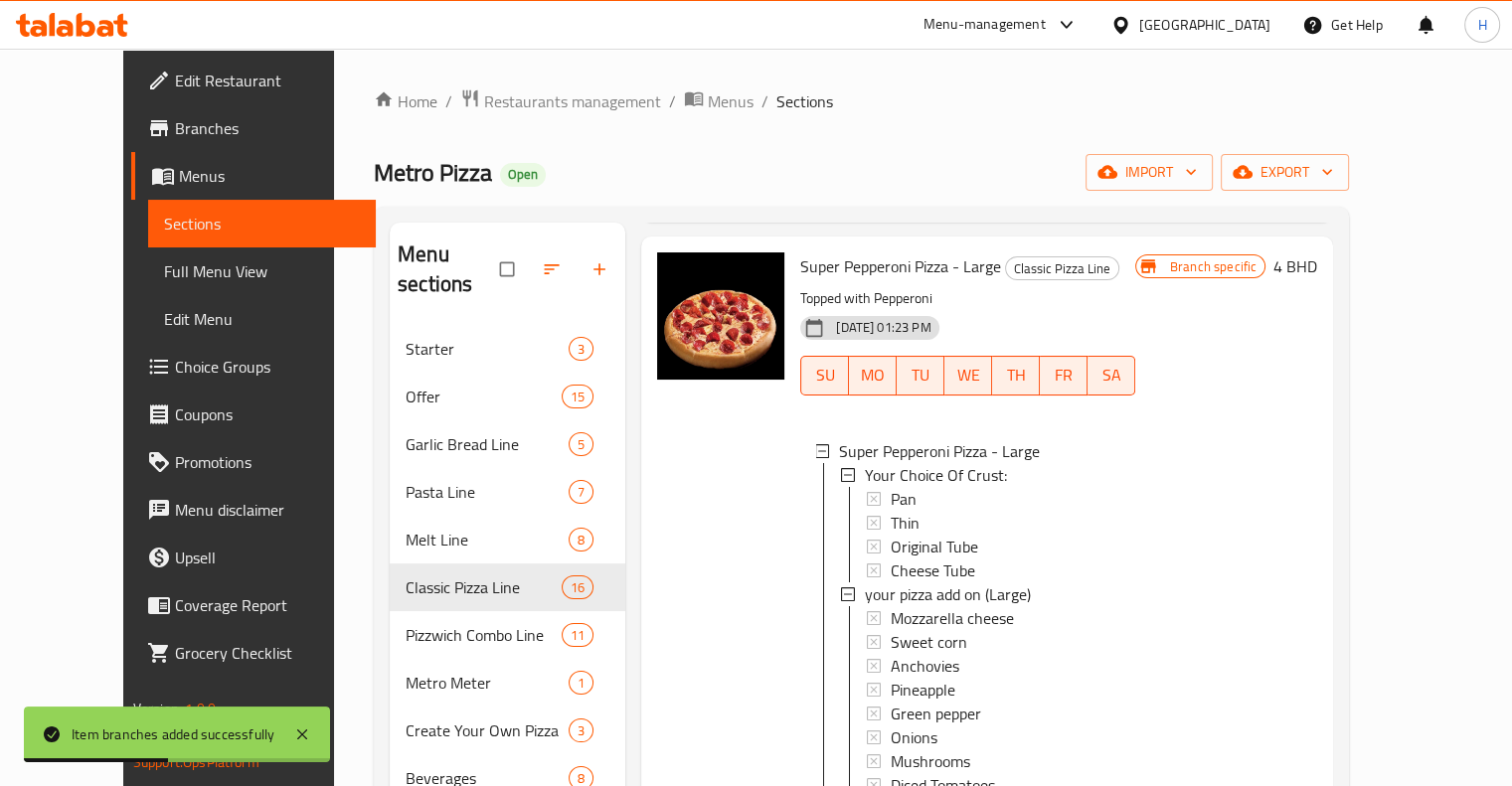 scroll, scrollTop: 2, scrollLeft: 0, axis: vertical 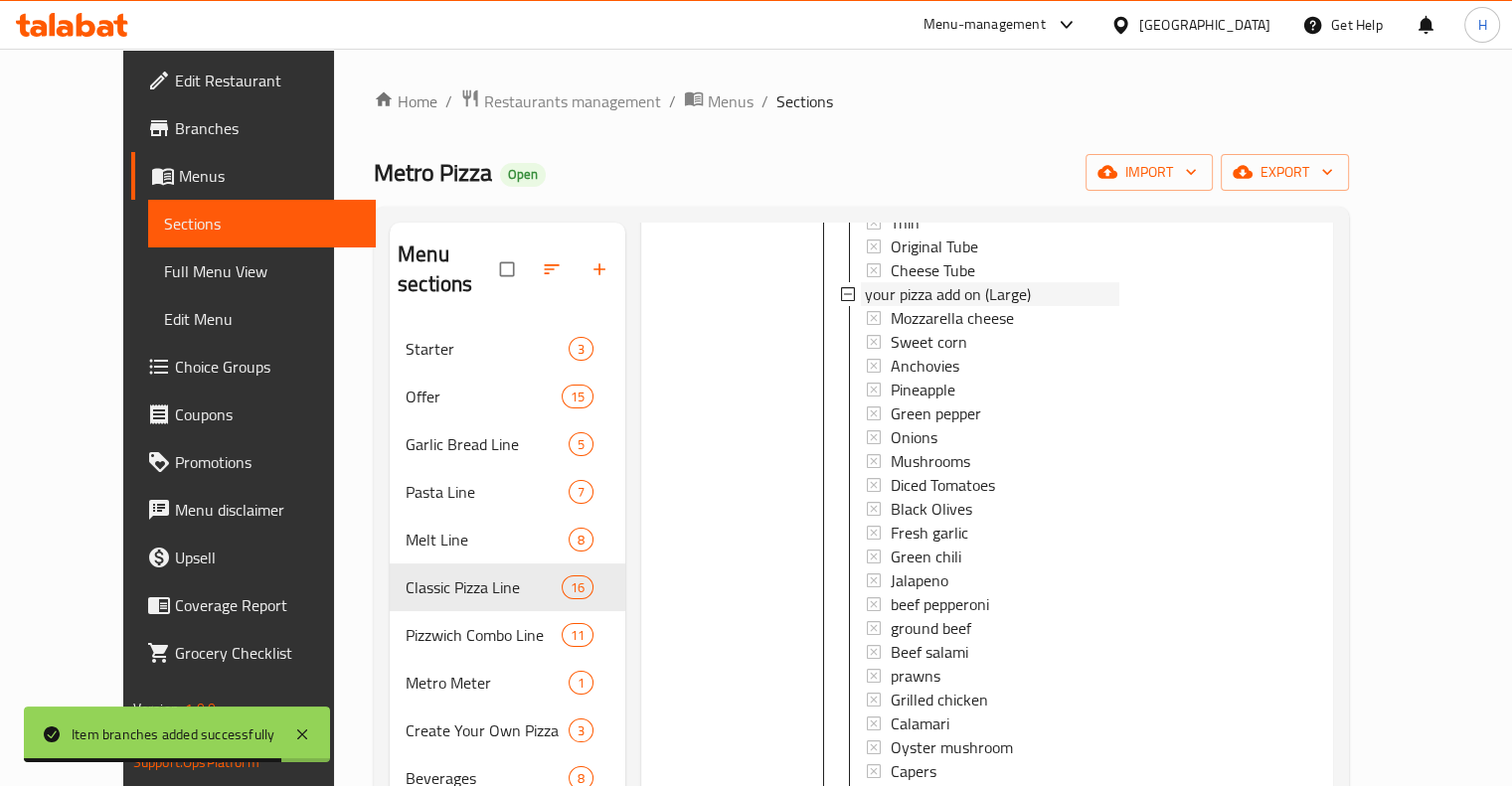click on "your pizza add on (Large)" at bounding box center (947, 294) 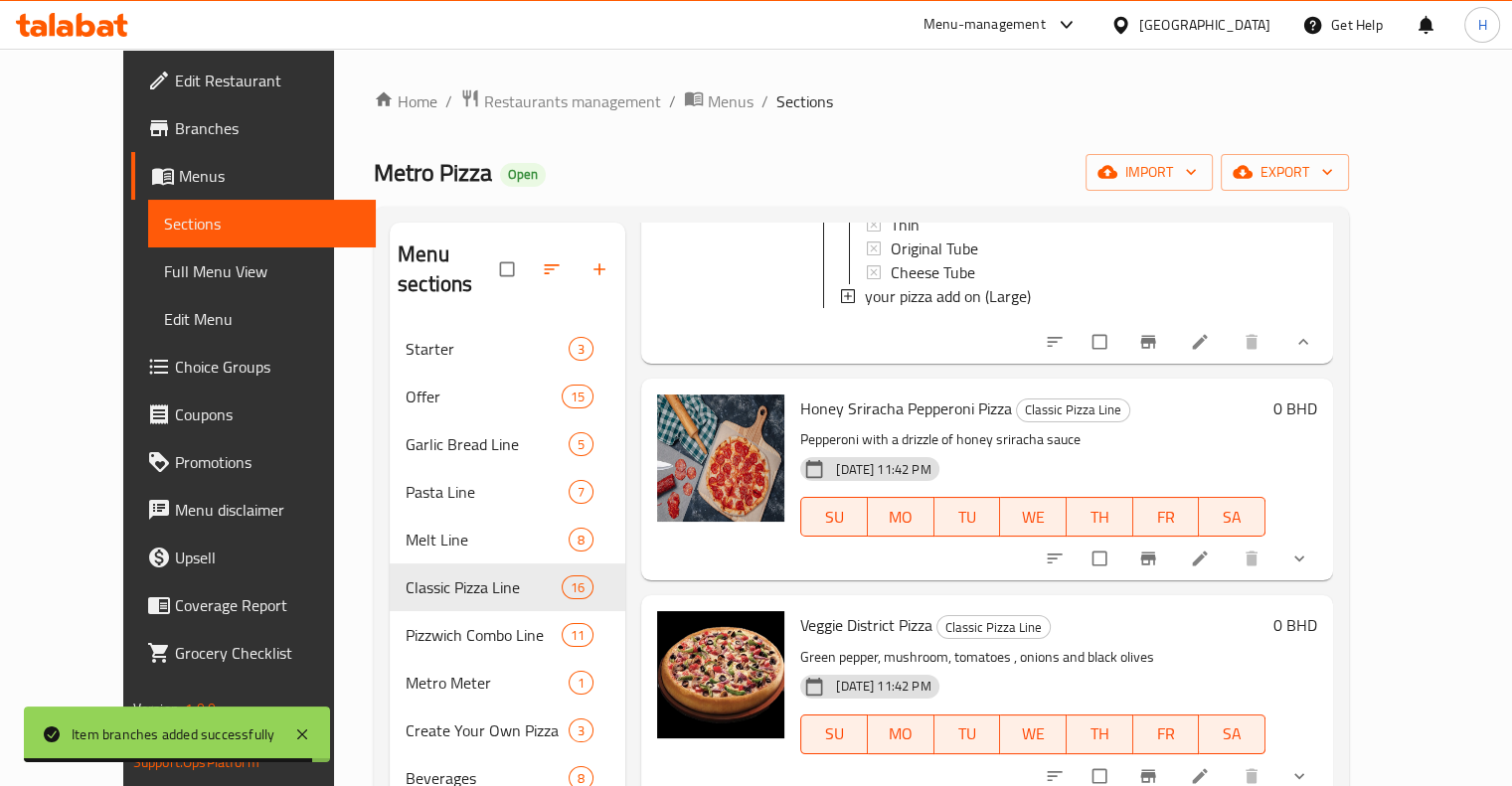 click on "your pizza add on (Large)" at bounding box center [947, 296] 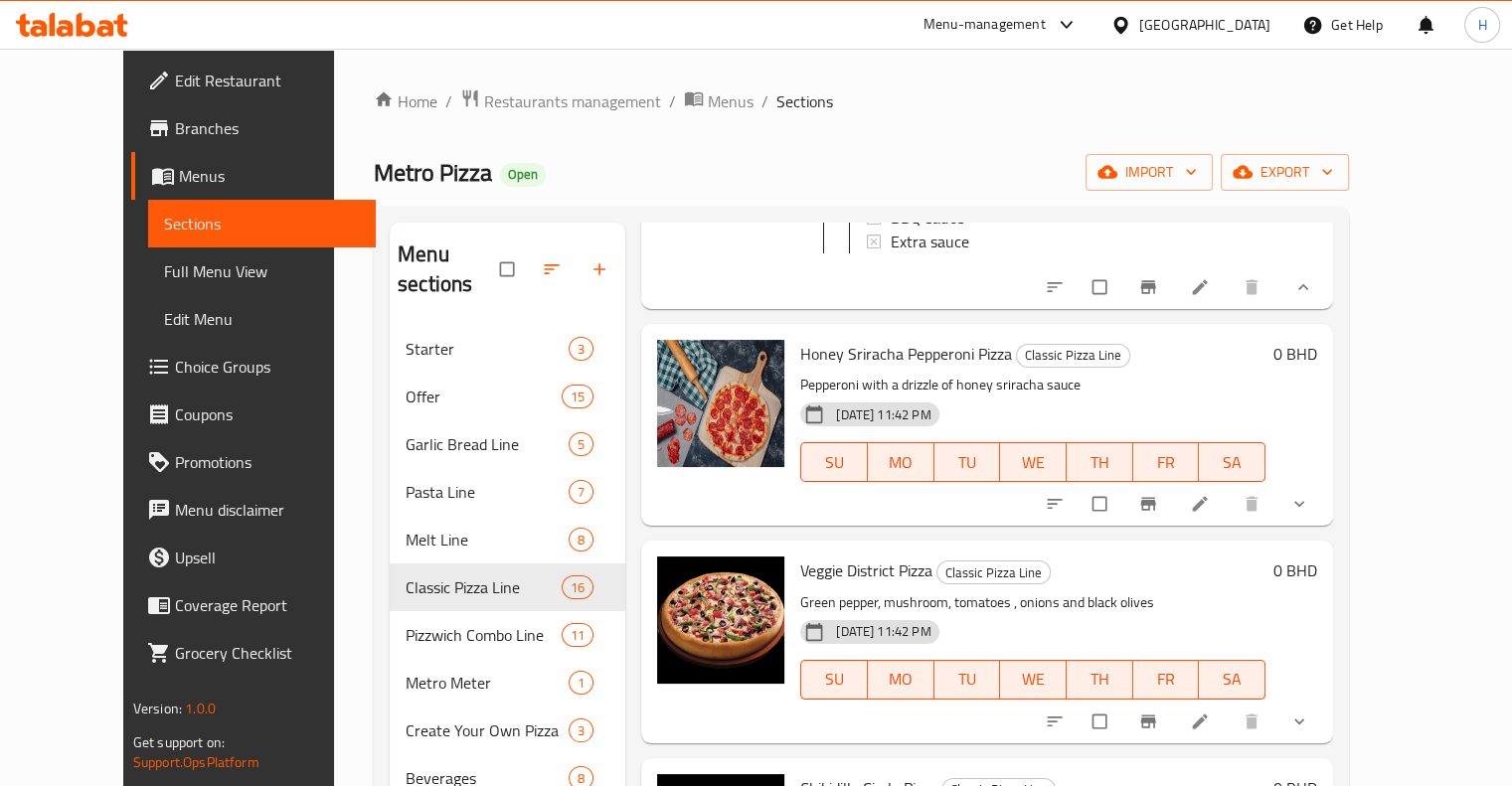 scroll, scrollTop: 3386, scrollLeft: 0, axis: vertical 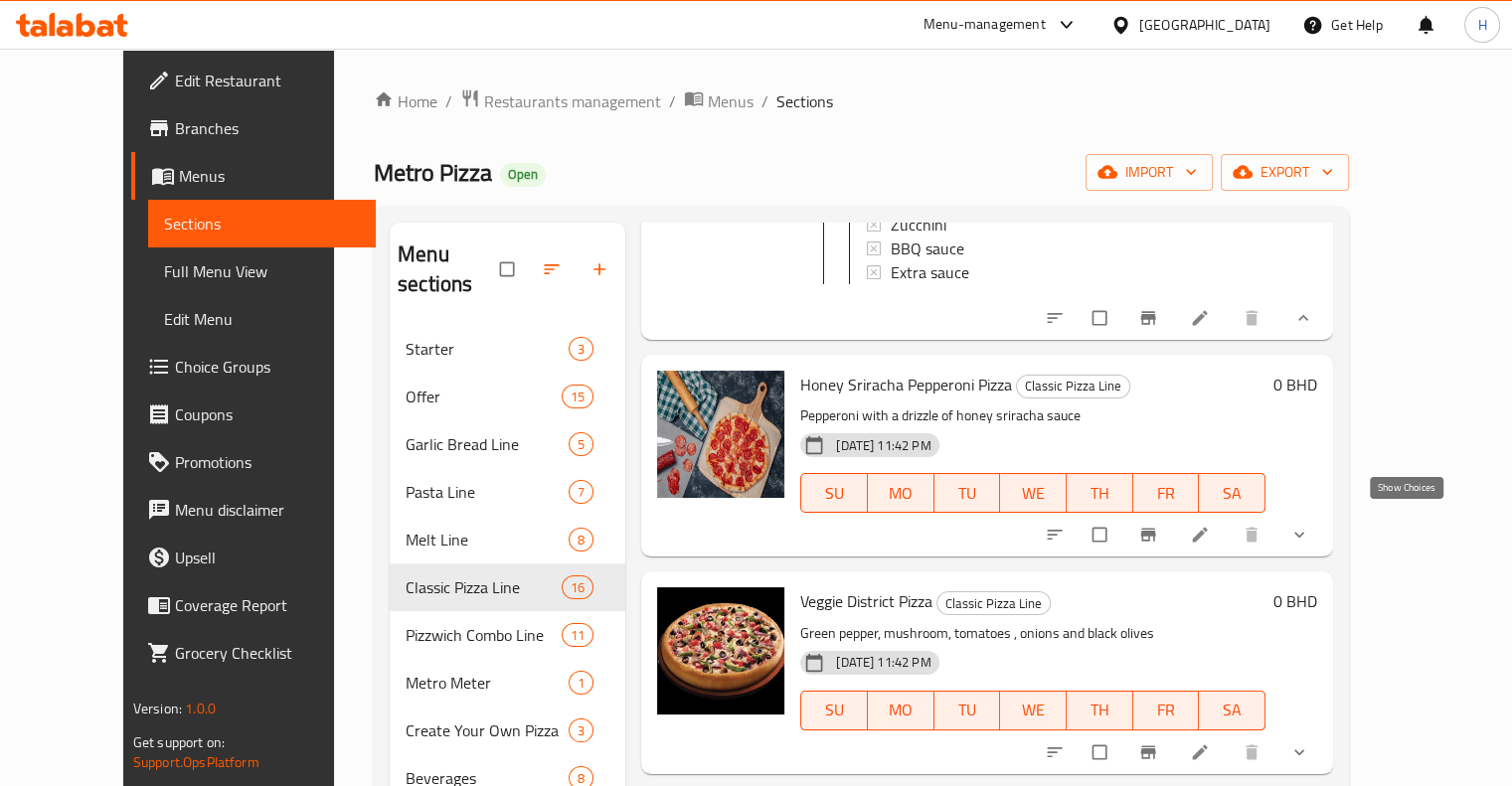 click 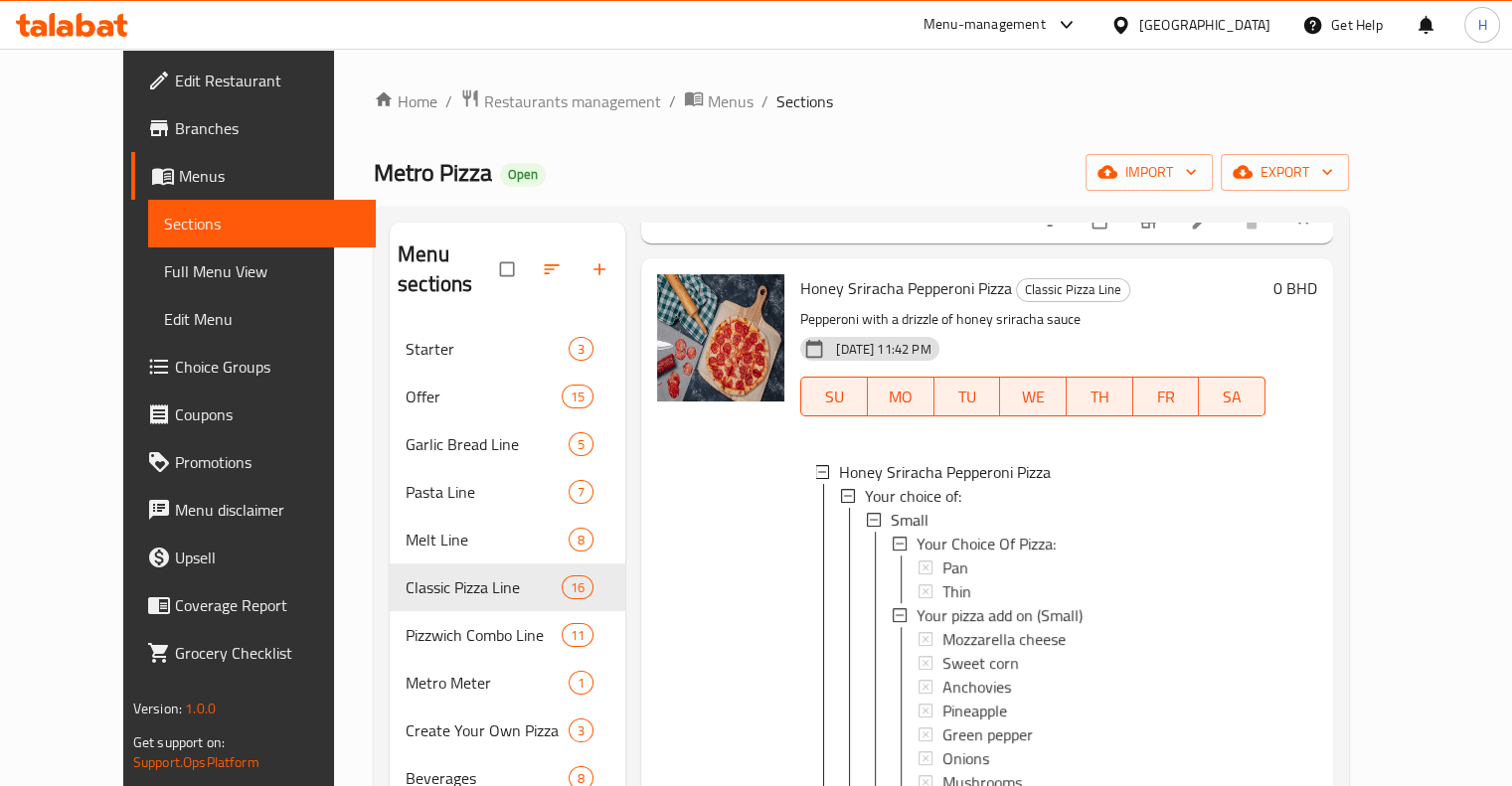 scroll, scrollTop: 3585, scrollLeft: 0, axis: vertical 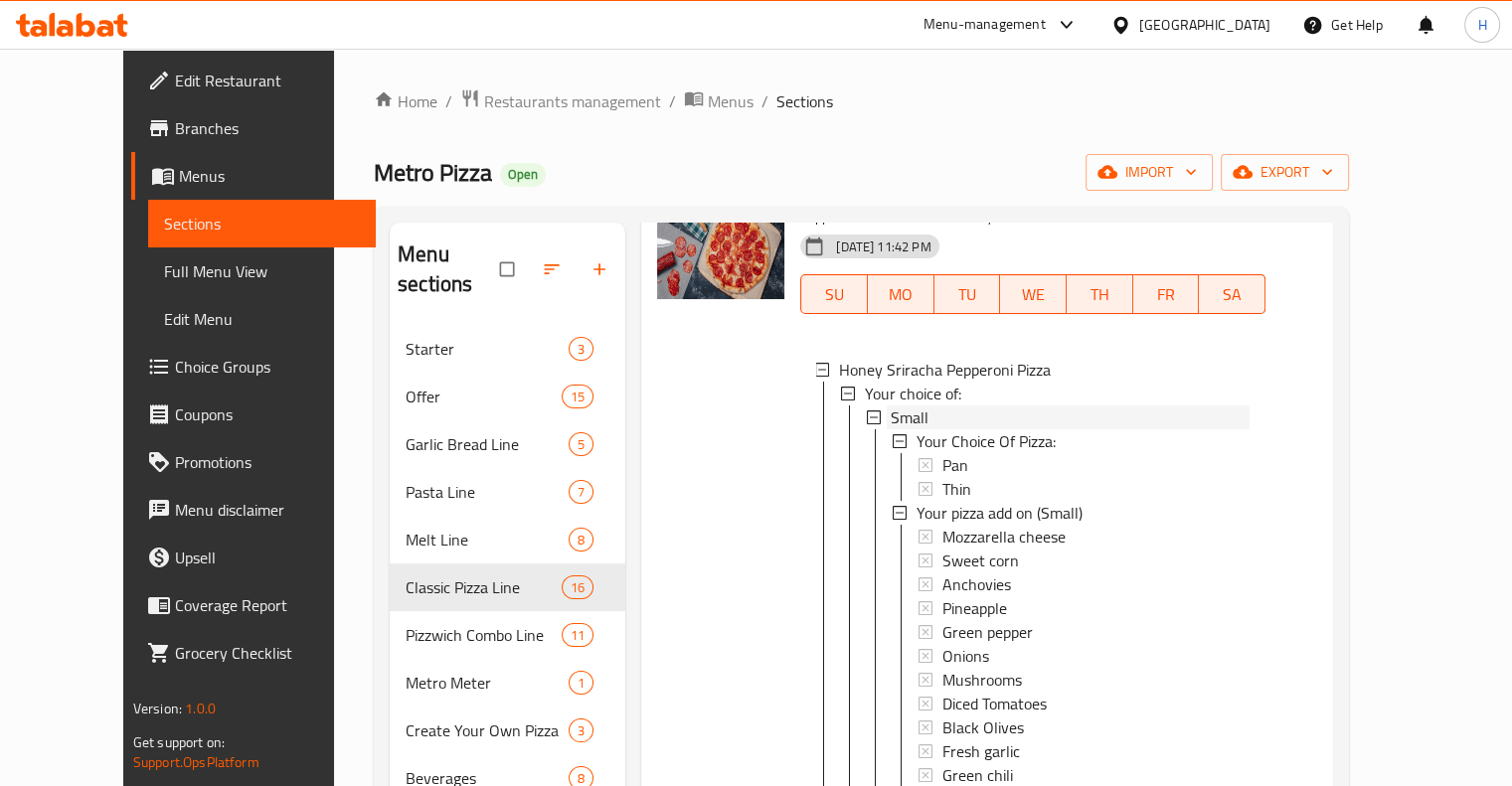 click 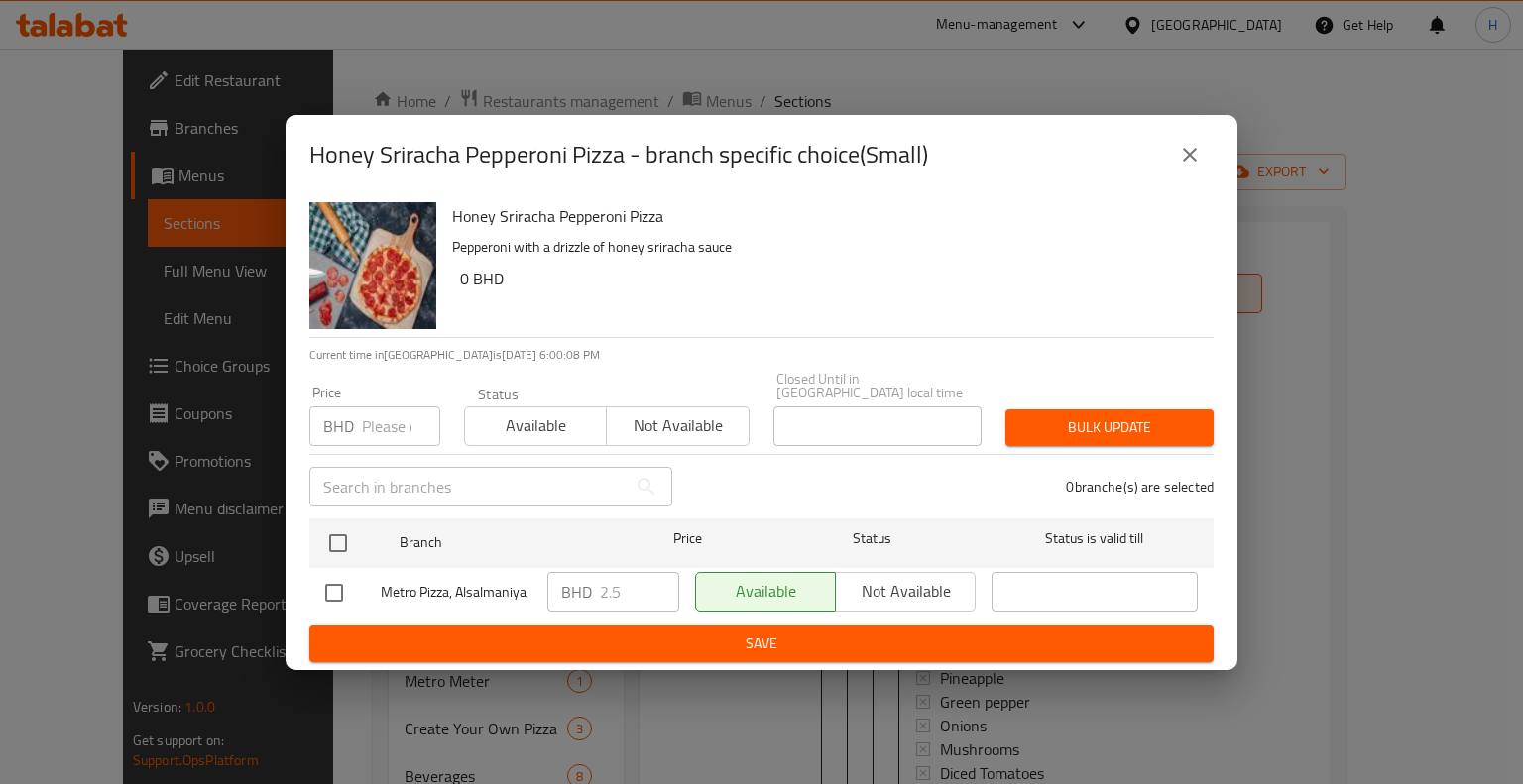 click 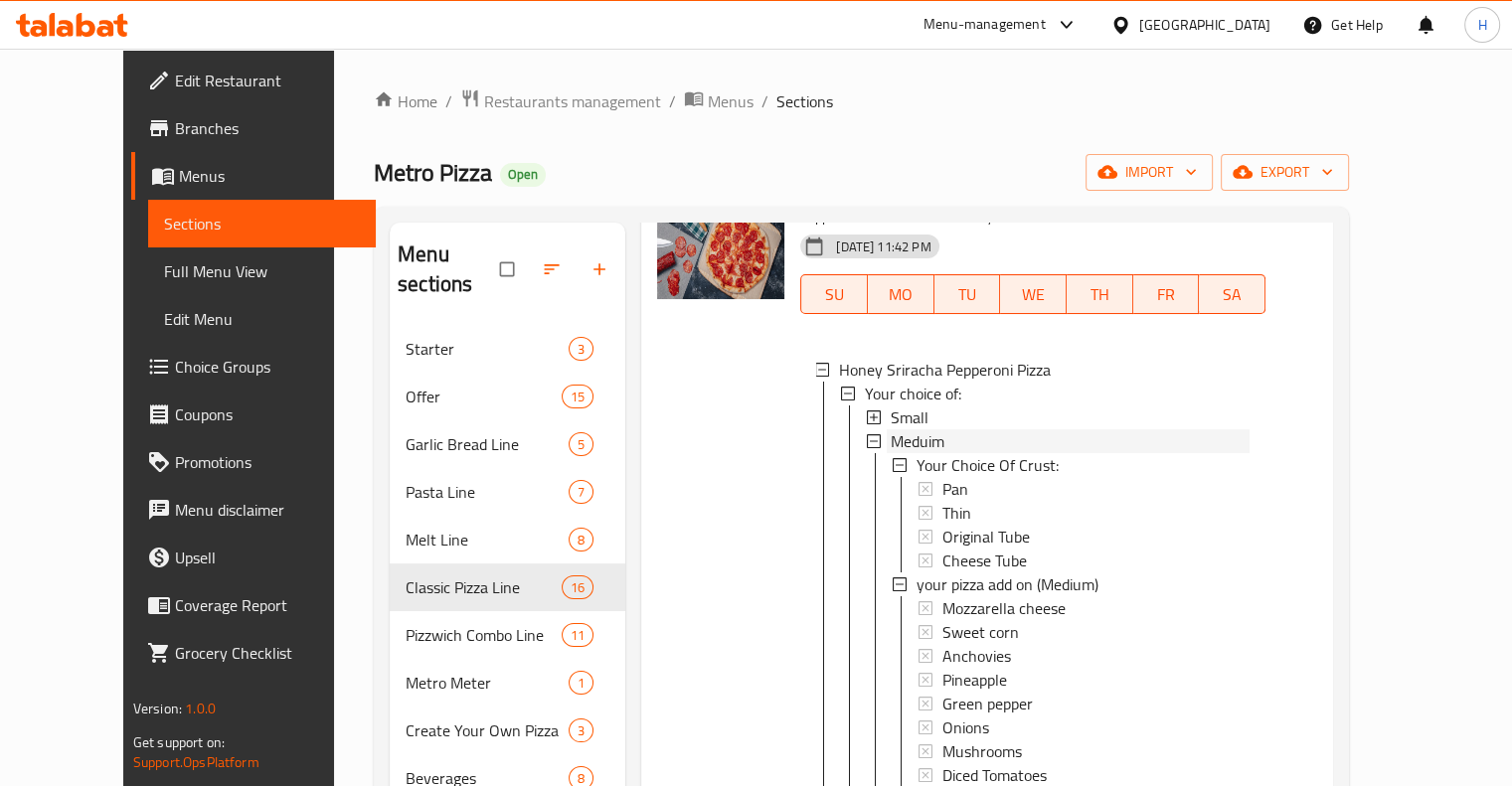 click 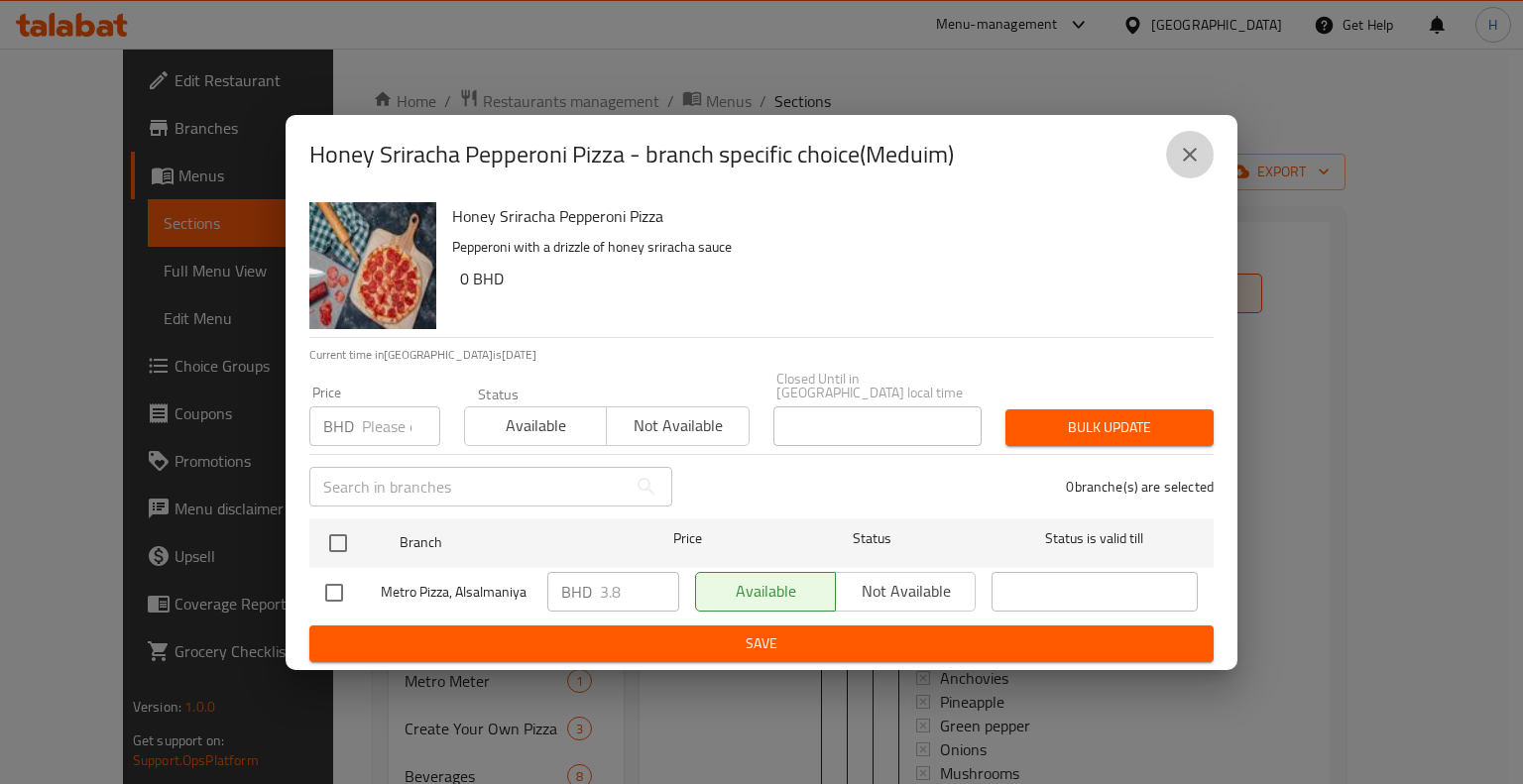 click 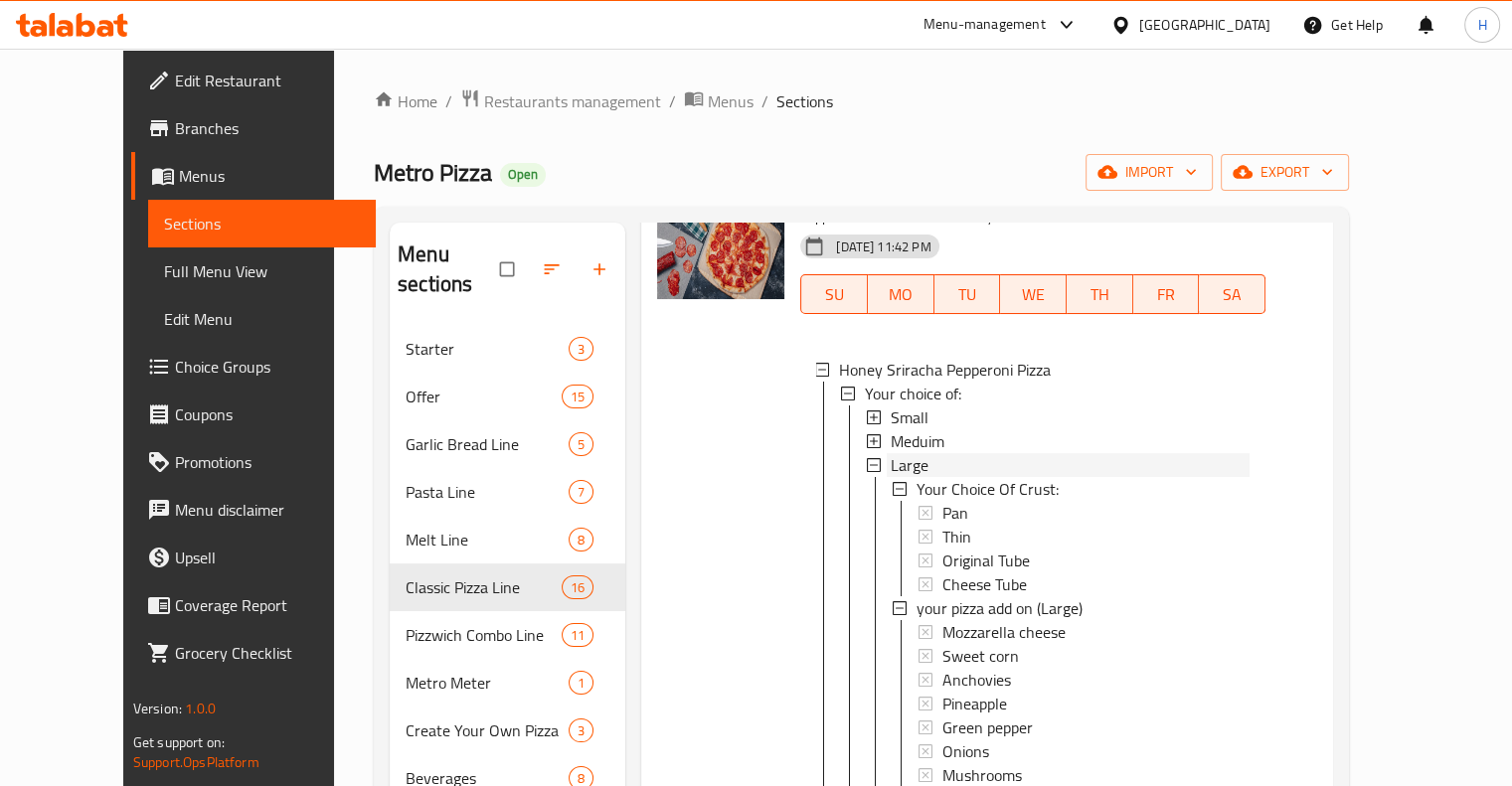 click on "Large" at bounding box center [910, 465] 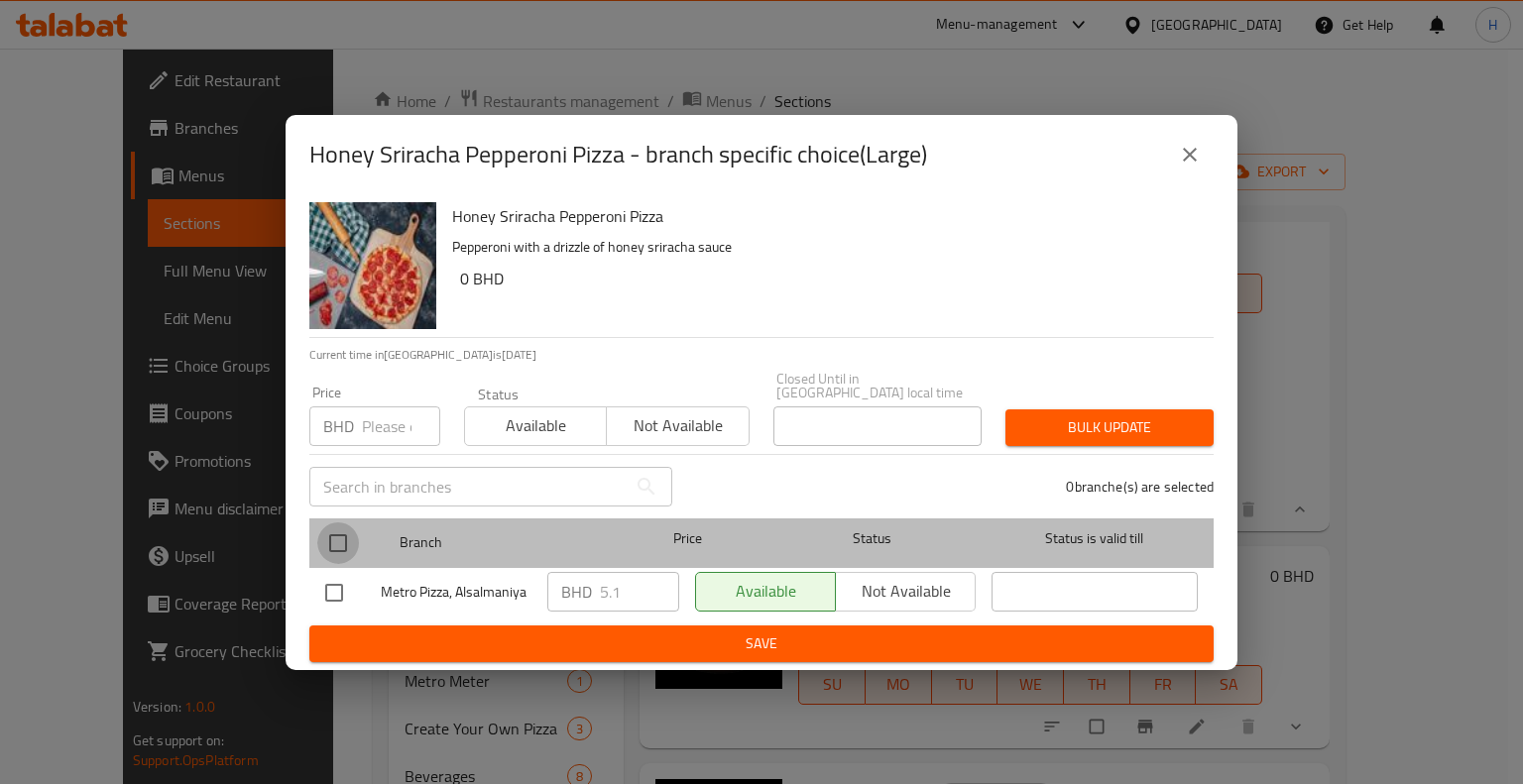click at bounding box center (338, 543) 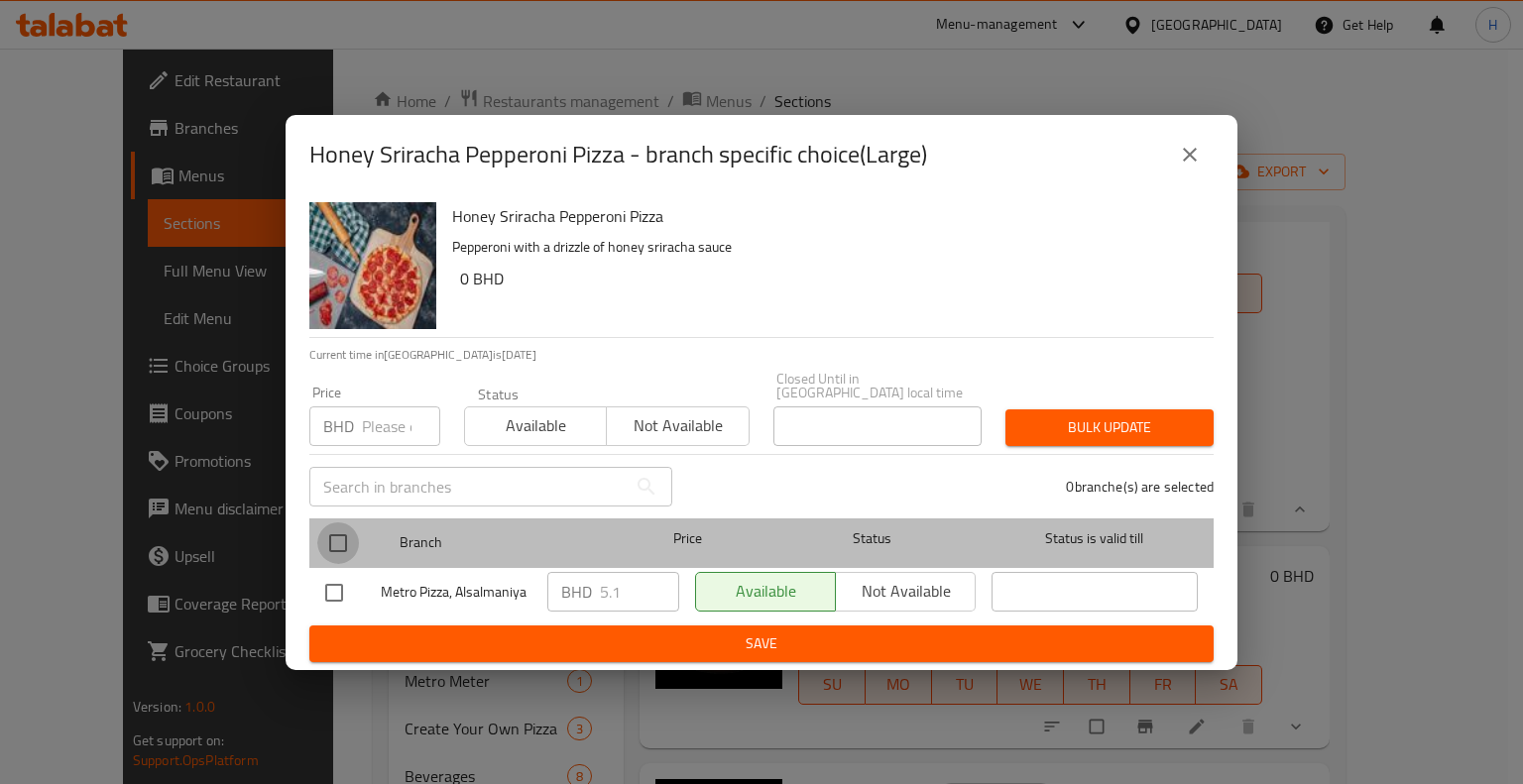 checkbox on "true" 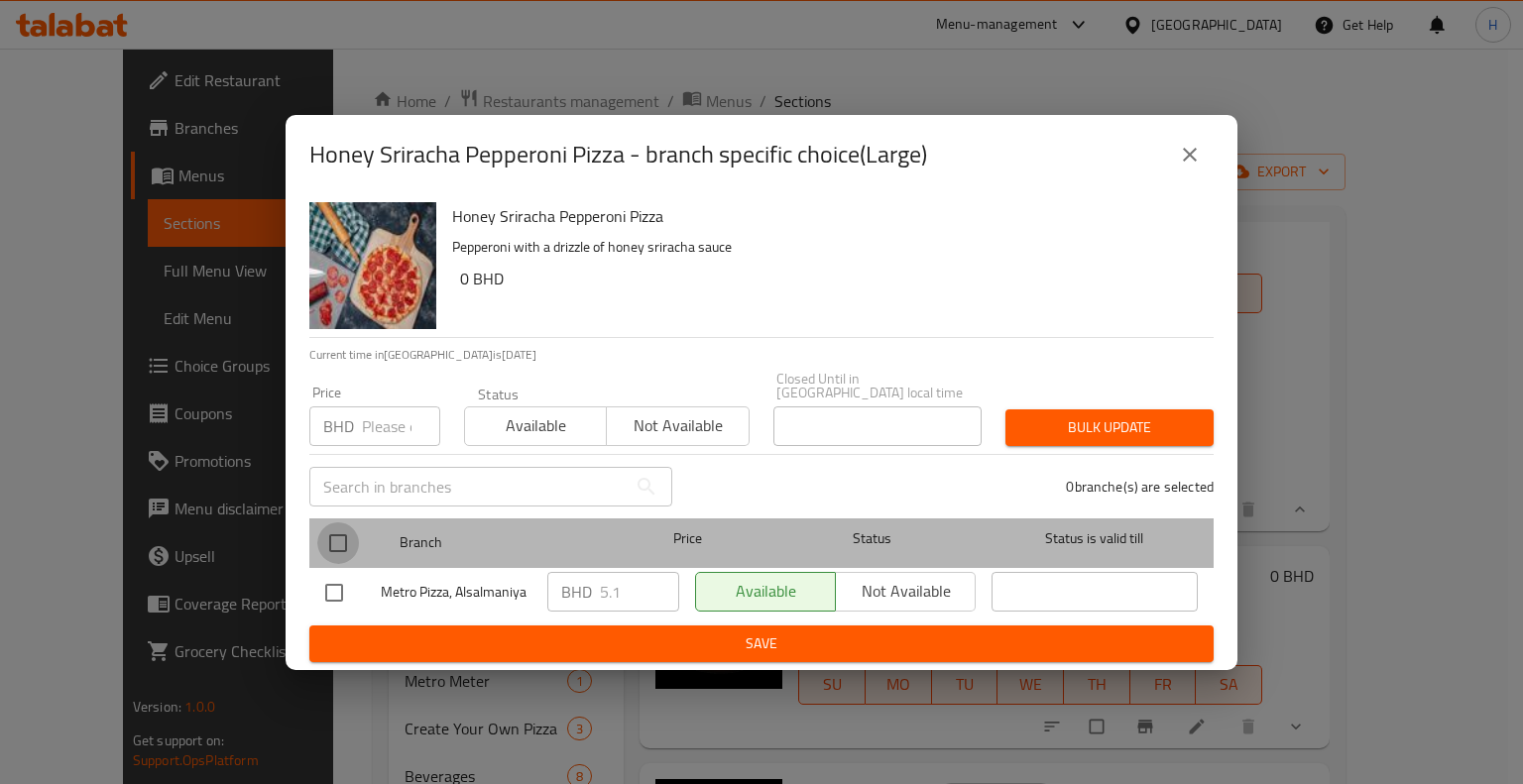 checkbox on "true" 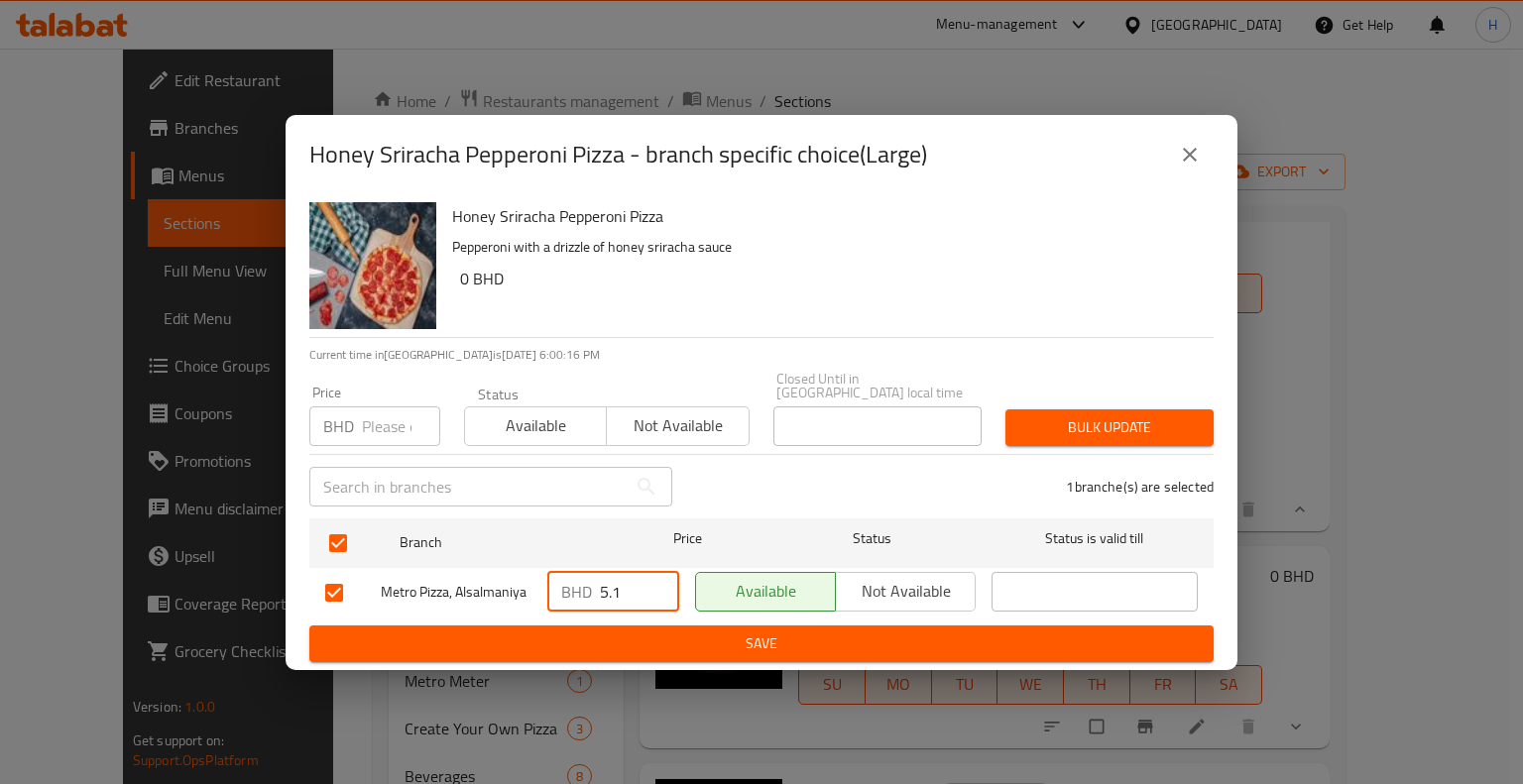 drag, startPoint x: 623, startPoint y: 585, endPoint x: 481, endPoint y: 588, distance: 142.03169 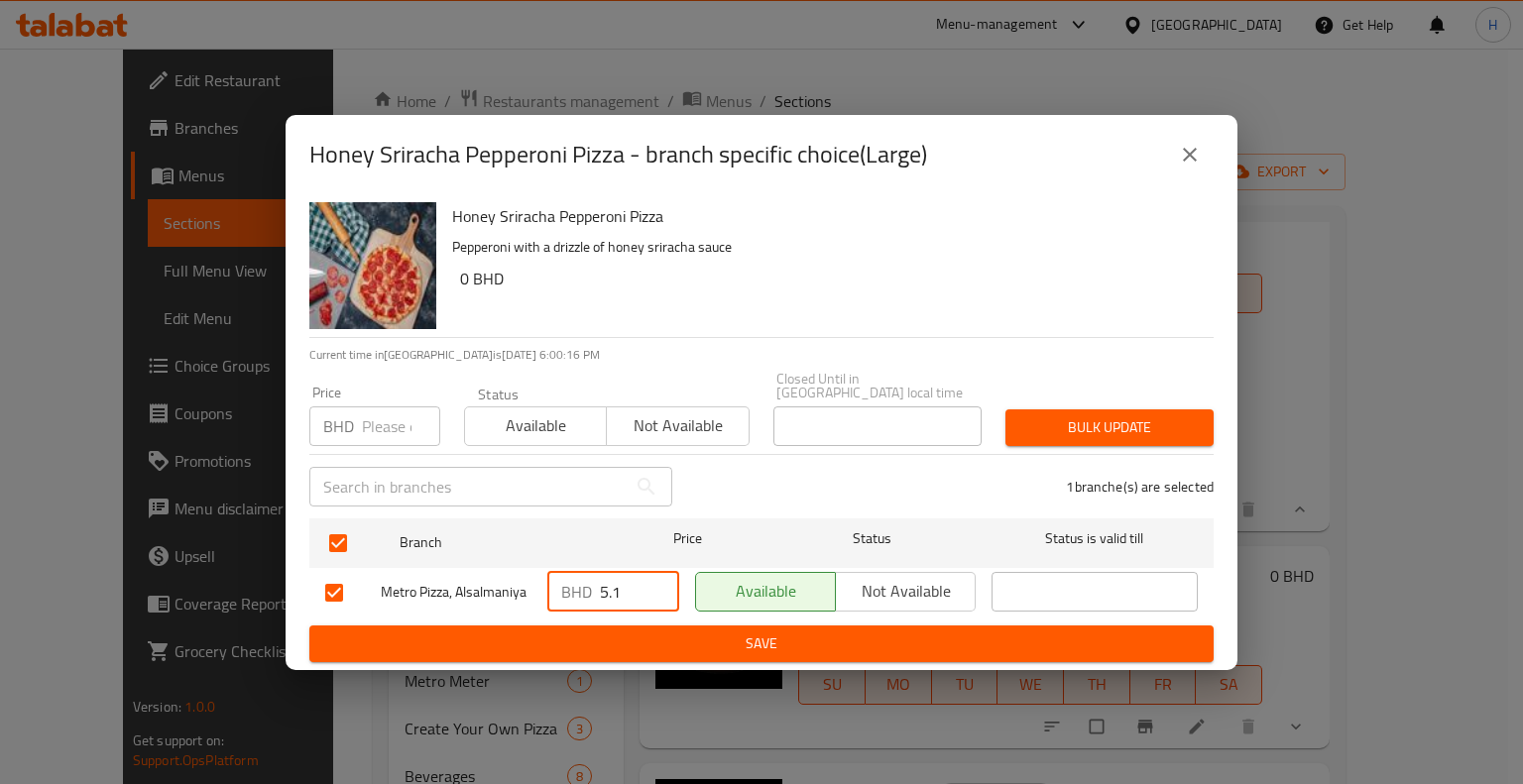 click on "Metro Pizza, Alsalmaniya BHD 5.1 ​ Available Not available ​" at bounding box center [762, 593] 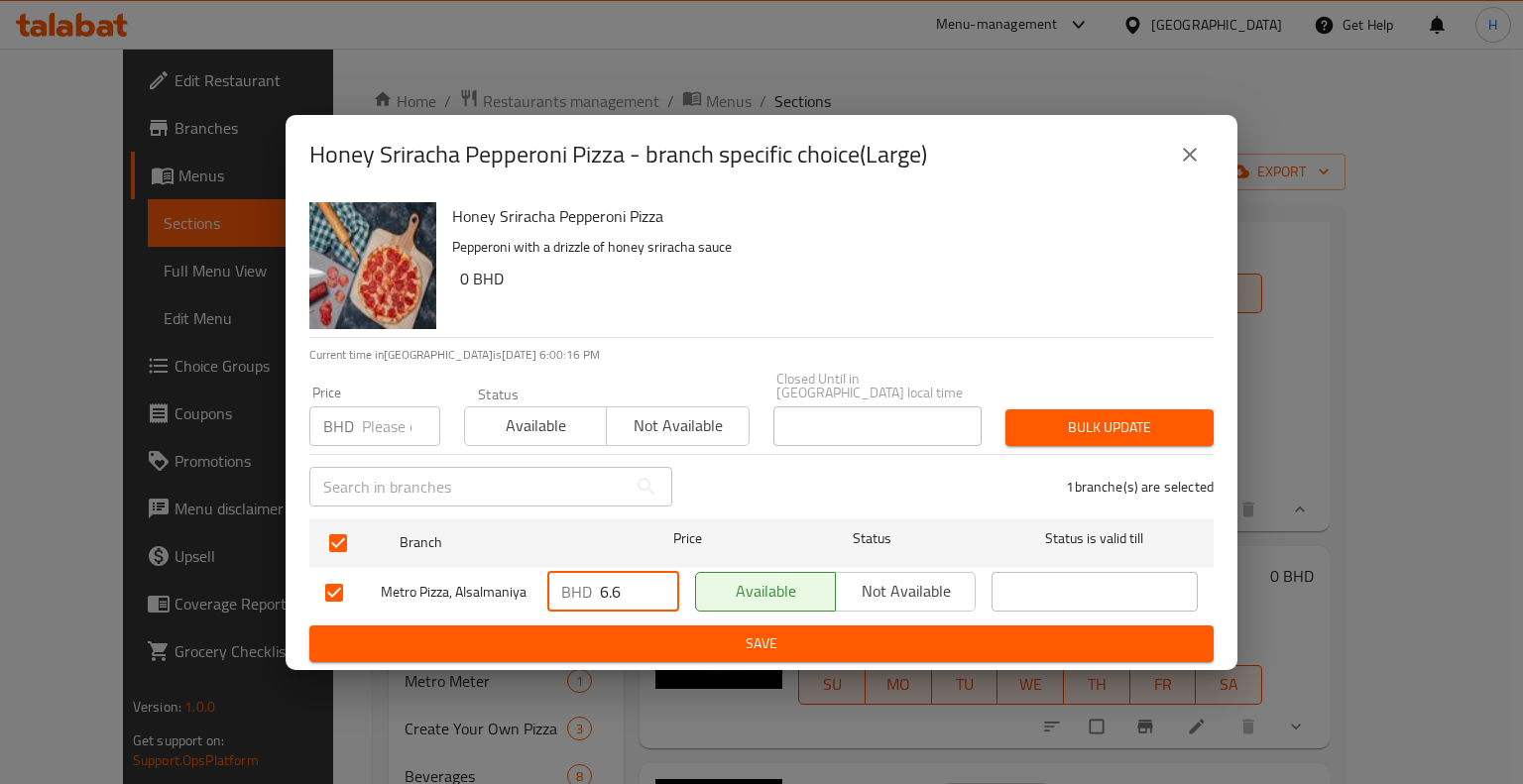 type on "6.6" 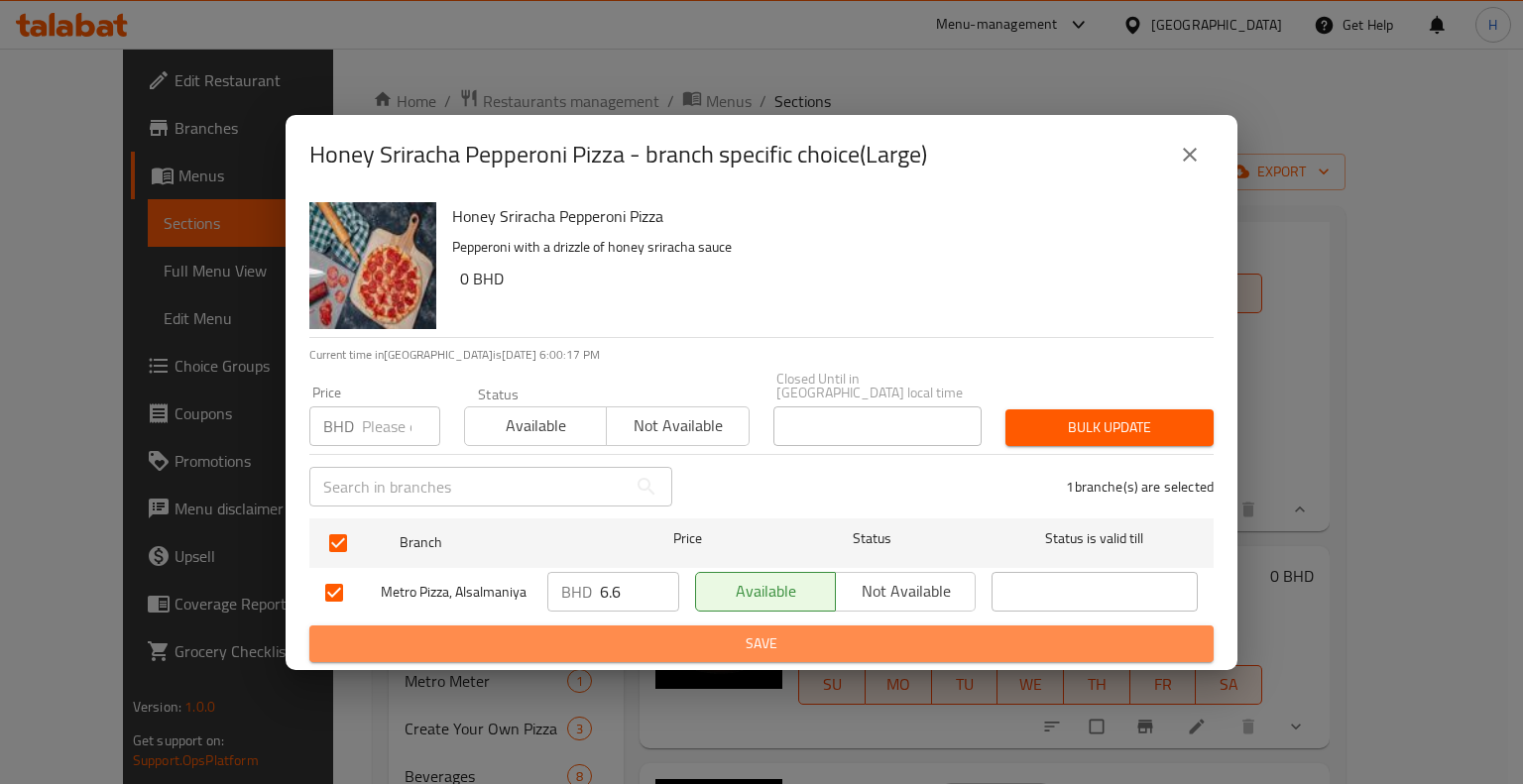click on "Save" at bounding box center [762, 643] 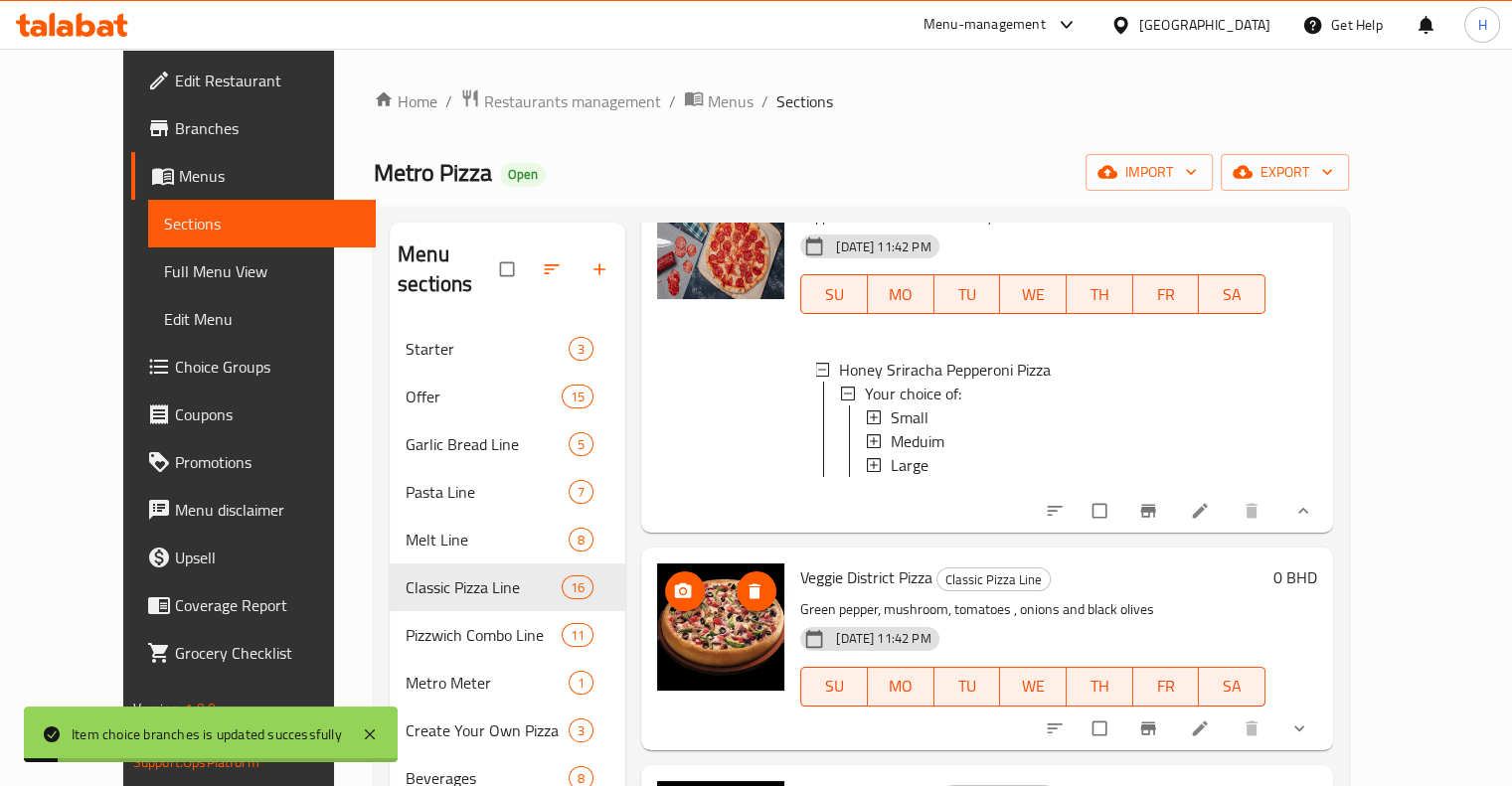 scroll, scrollTop: 3784, scrollLeft: 0, axis: vertical 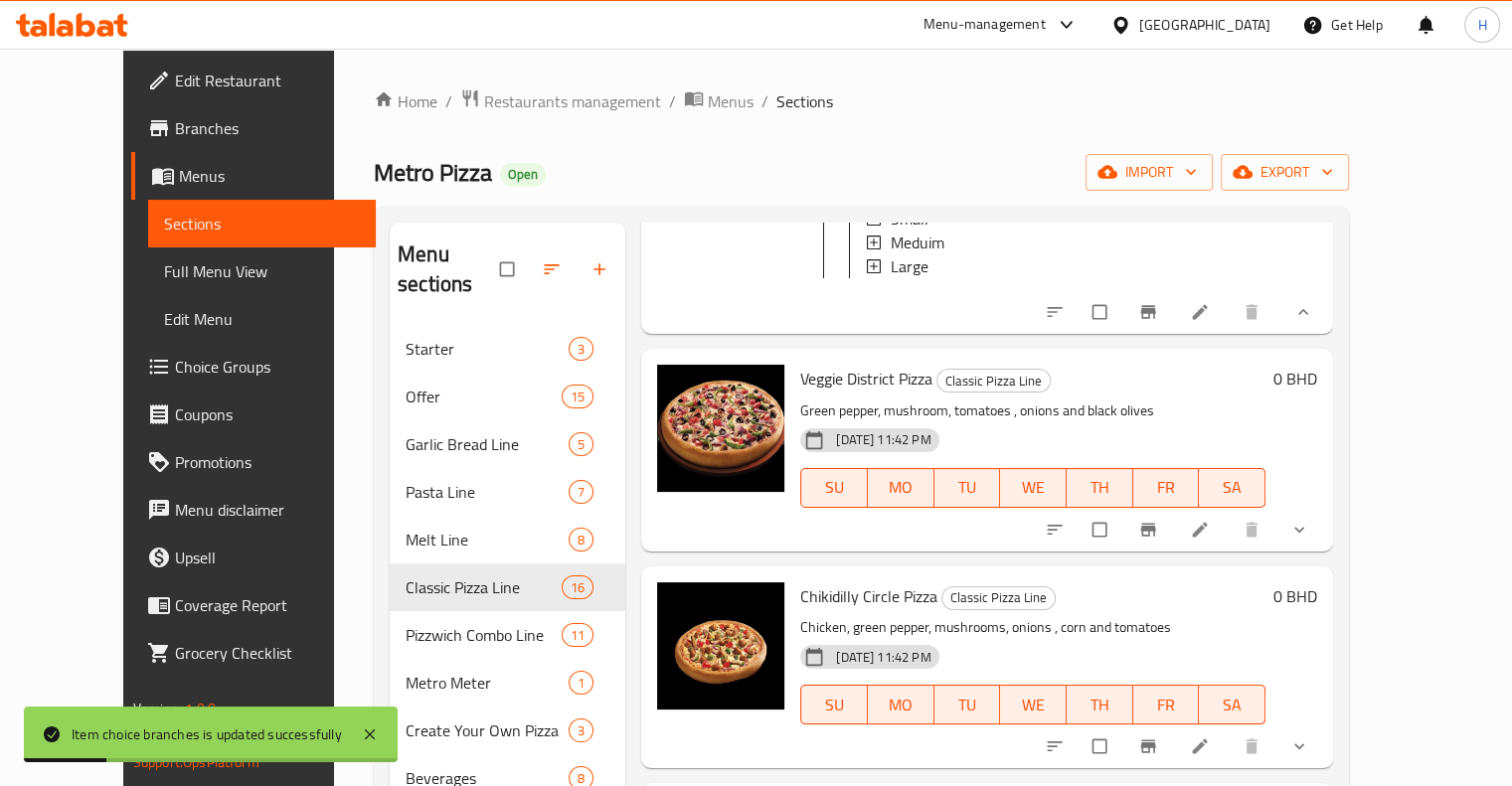 click 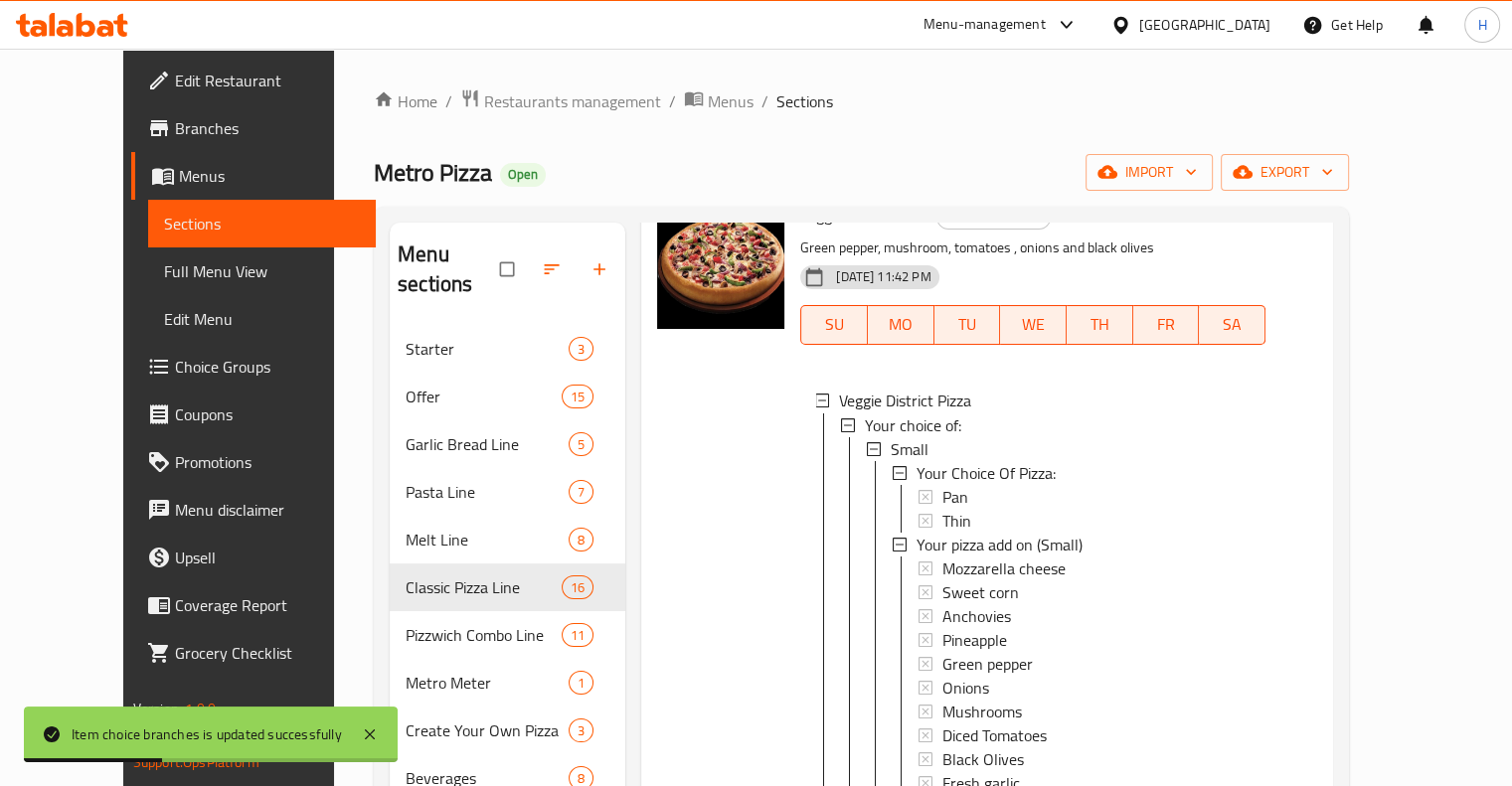scroll, scrollTop: 3983, scrollLeft: 0, axis: vertical 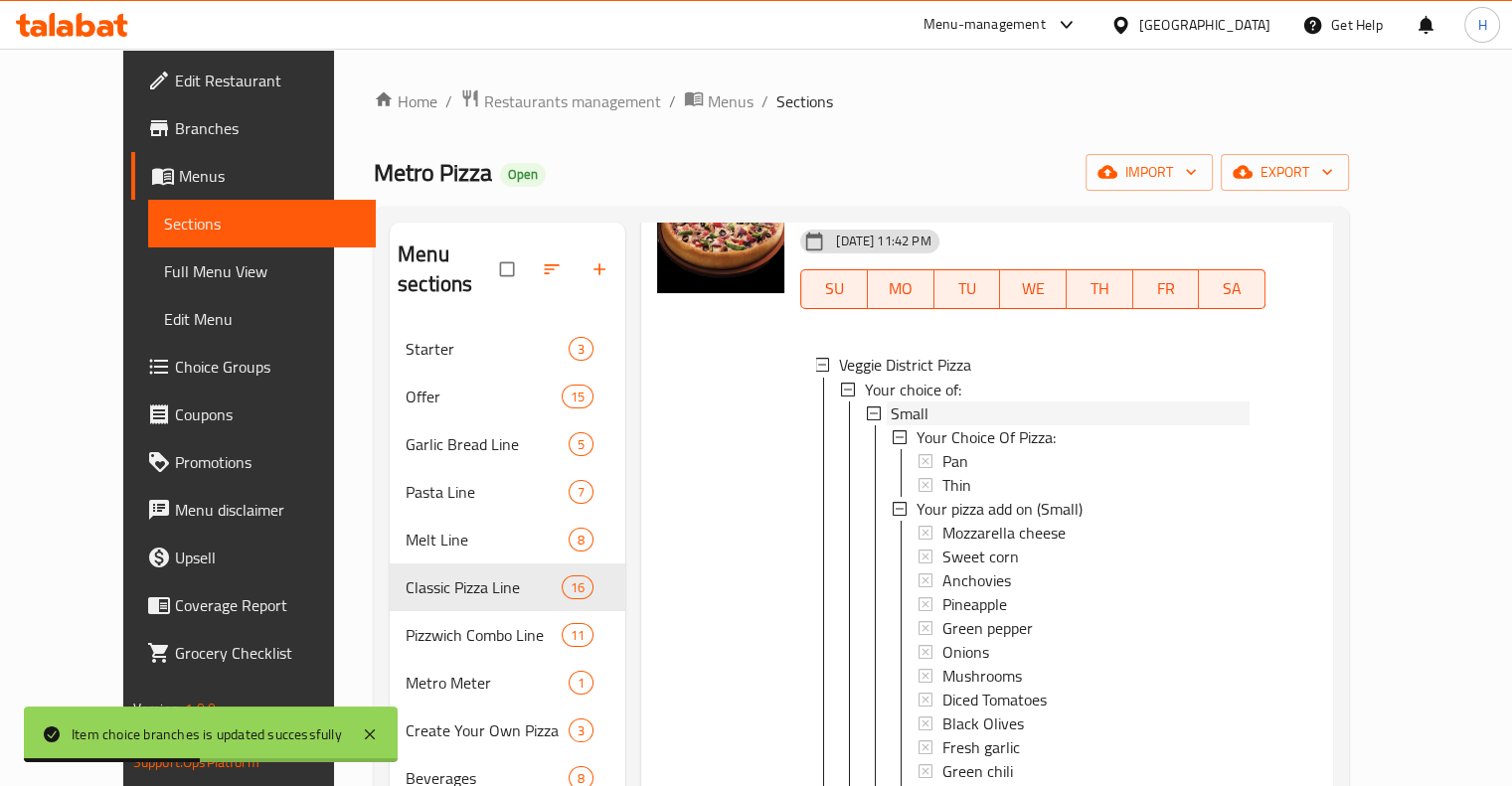 click 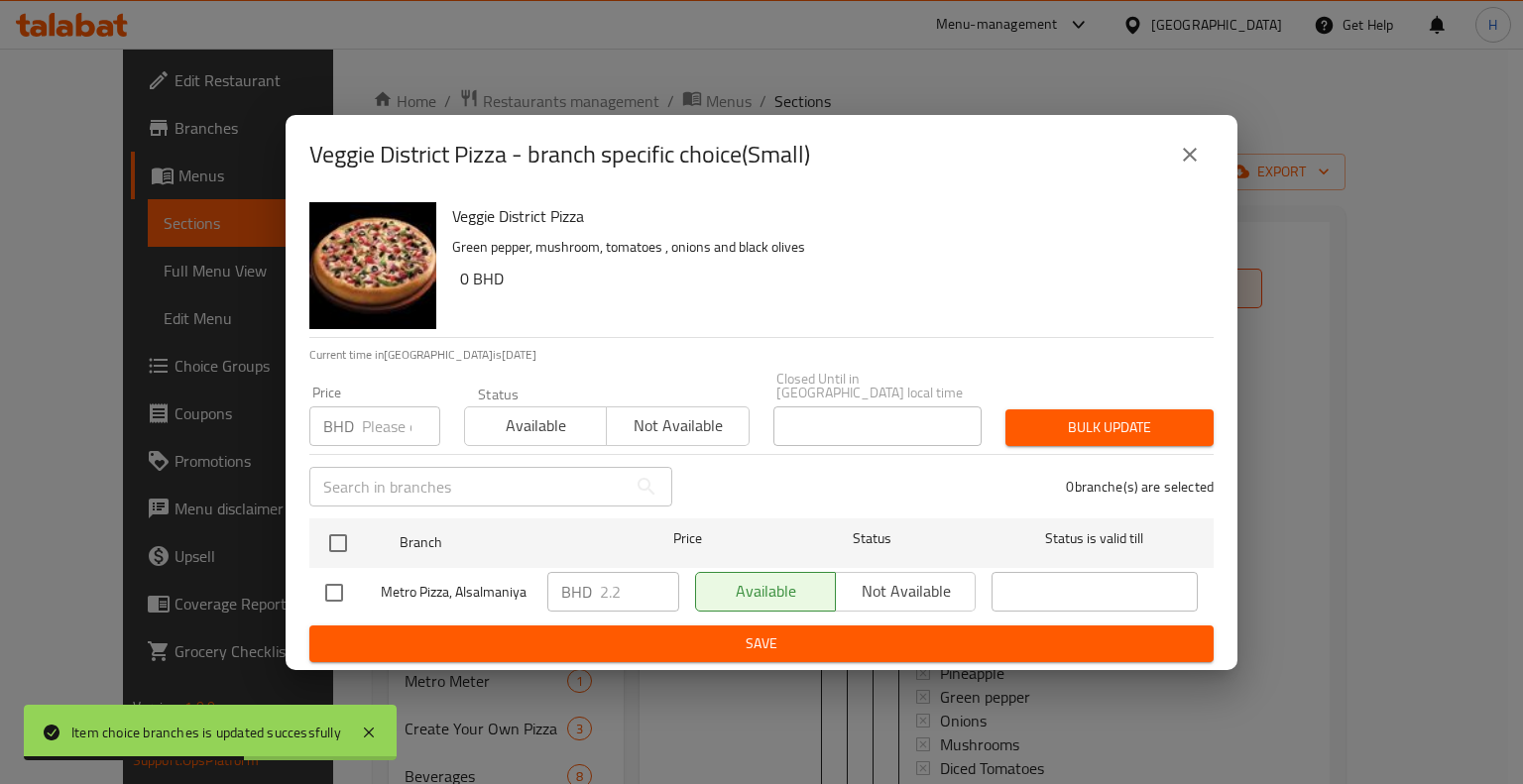 click 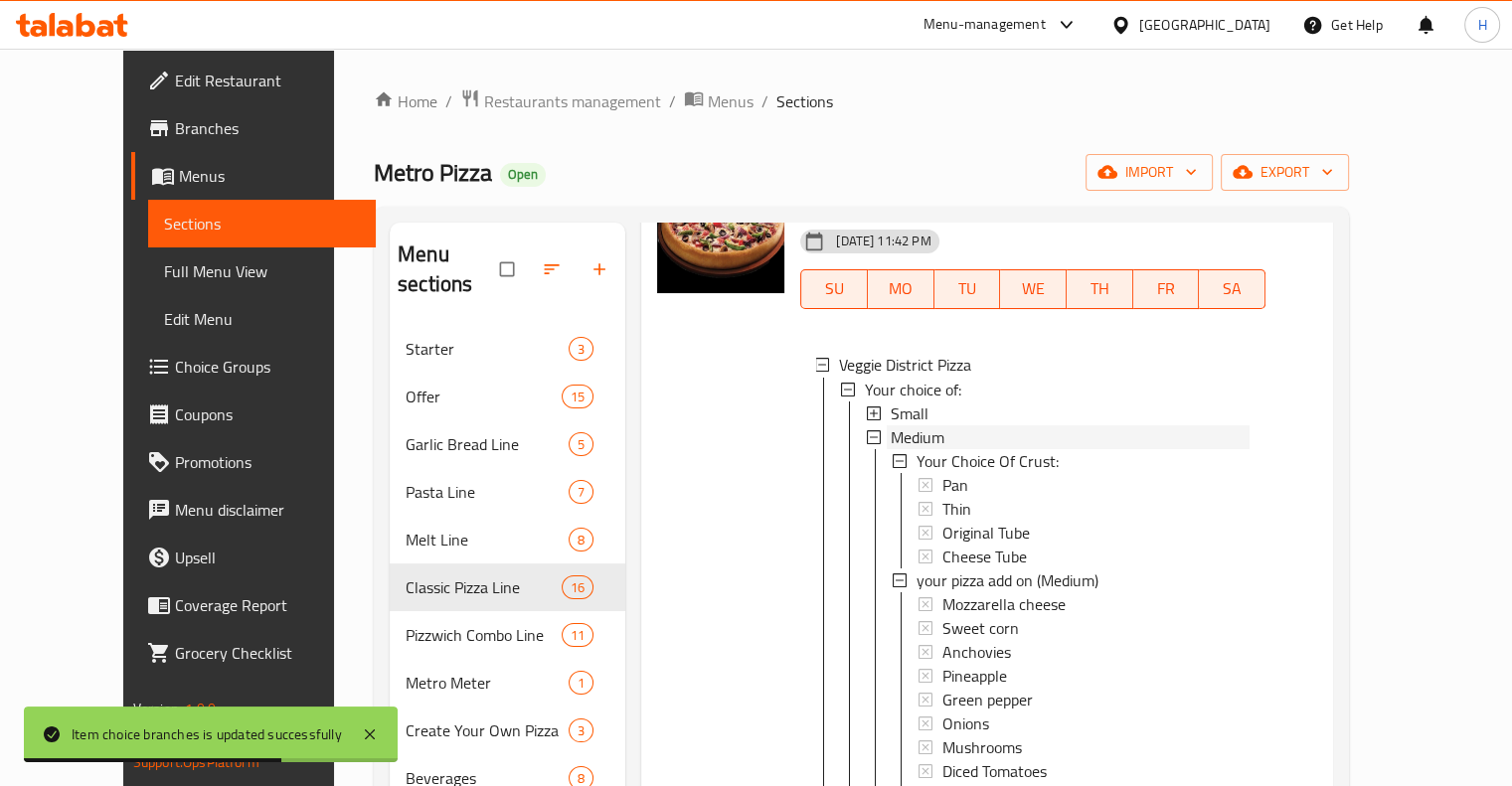 click 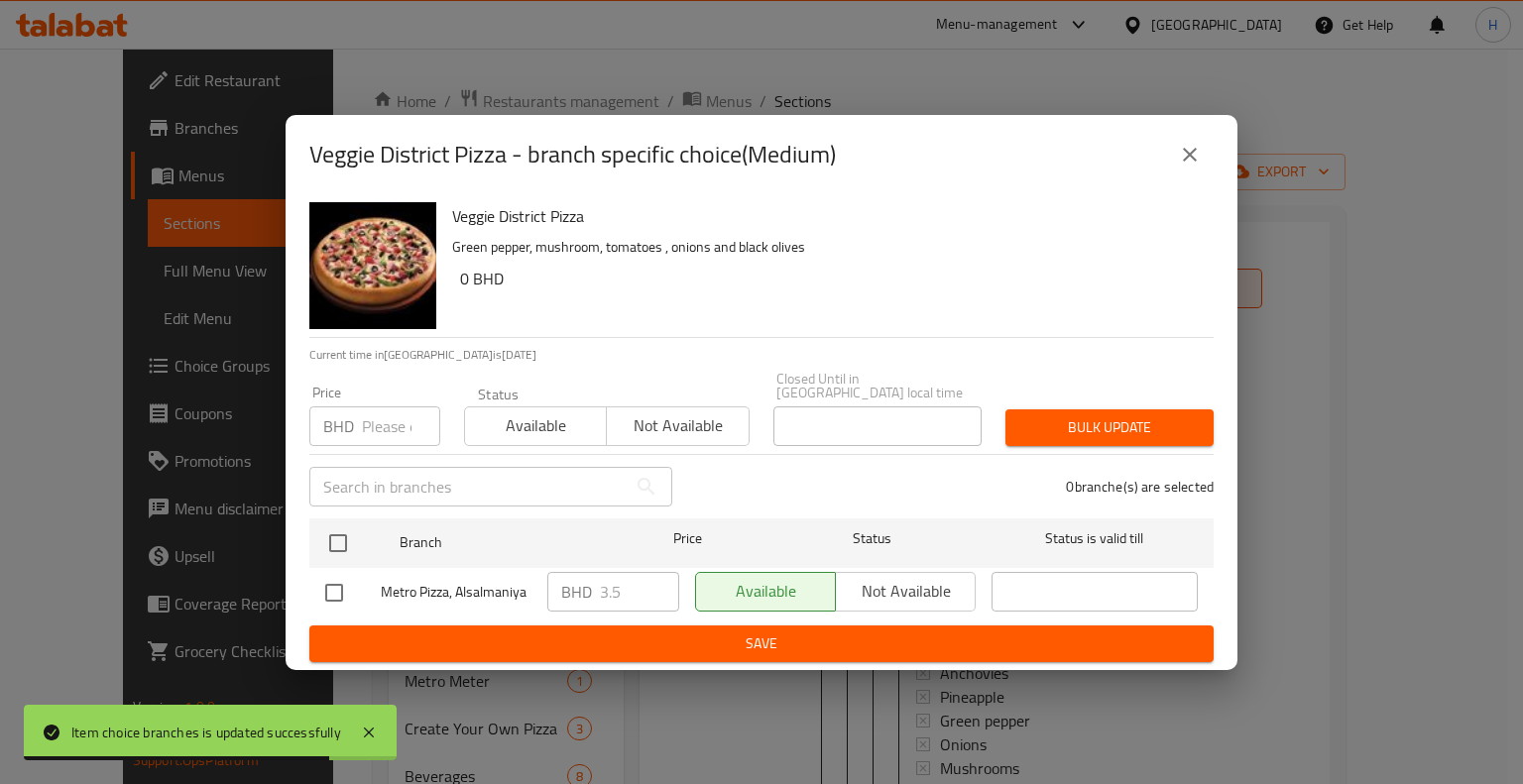 click 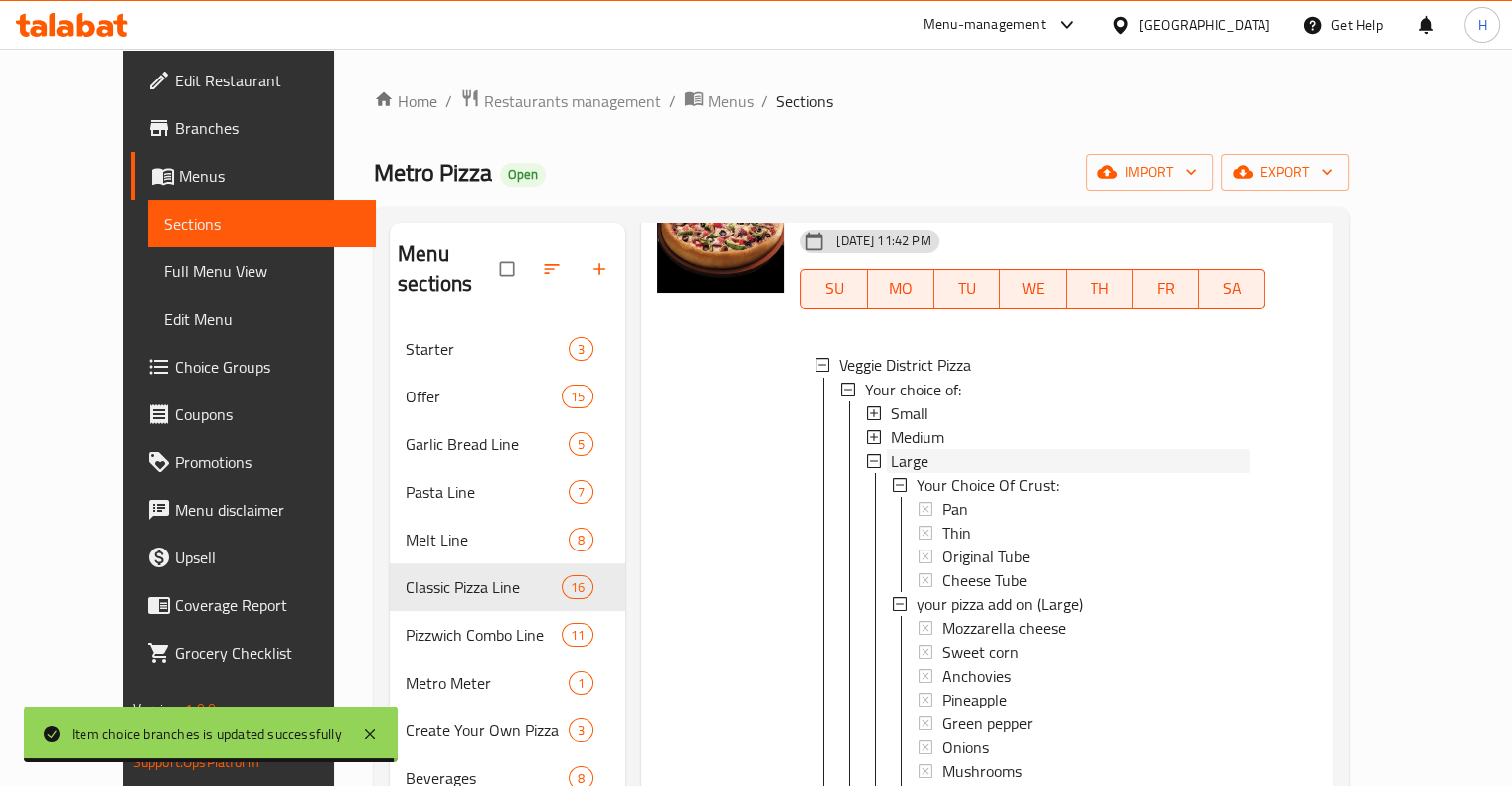click on "Large" at bounding box center (910, 460) 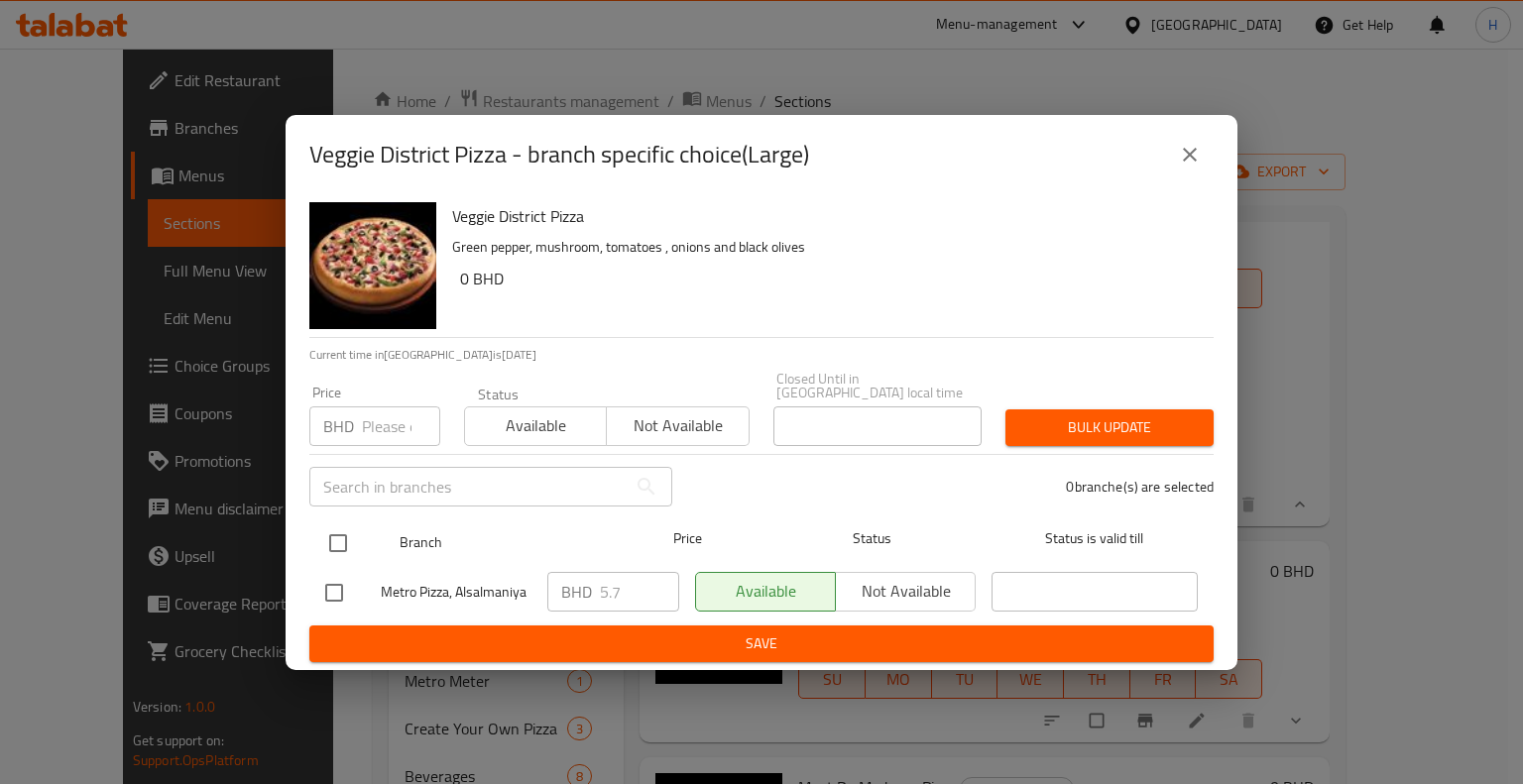 click at bounding box center [338, 543] 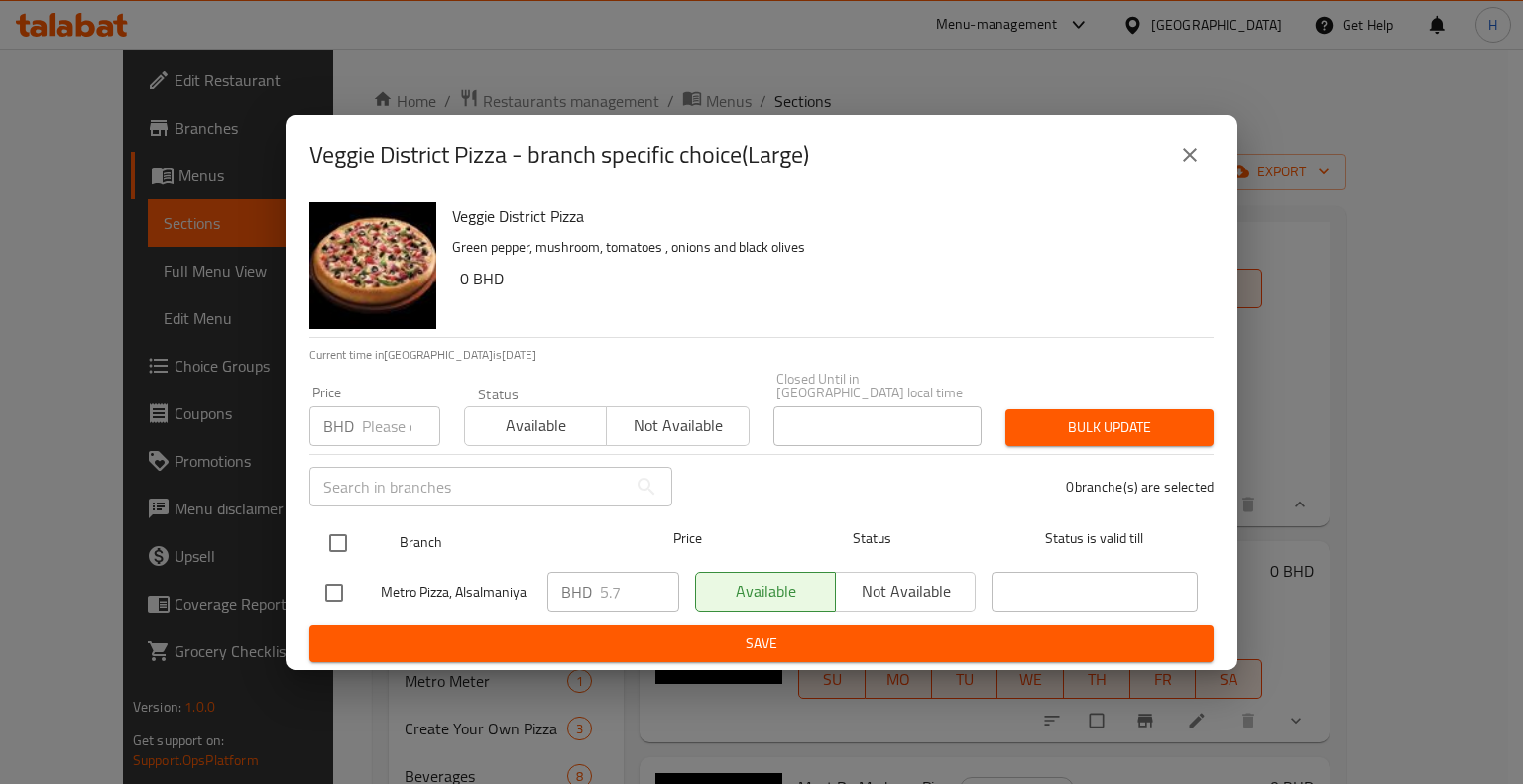 checkbox on "true" 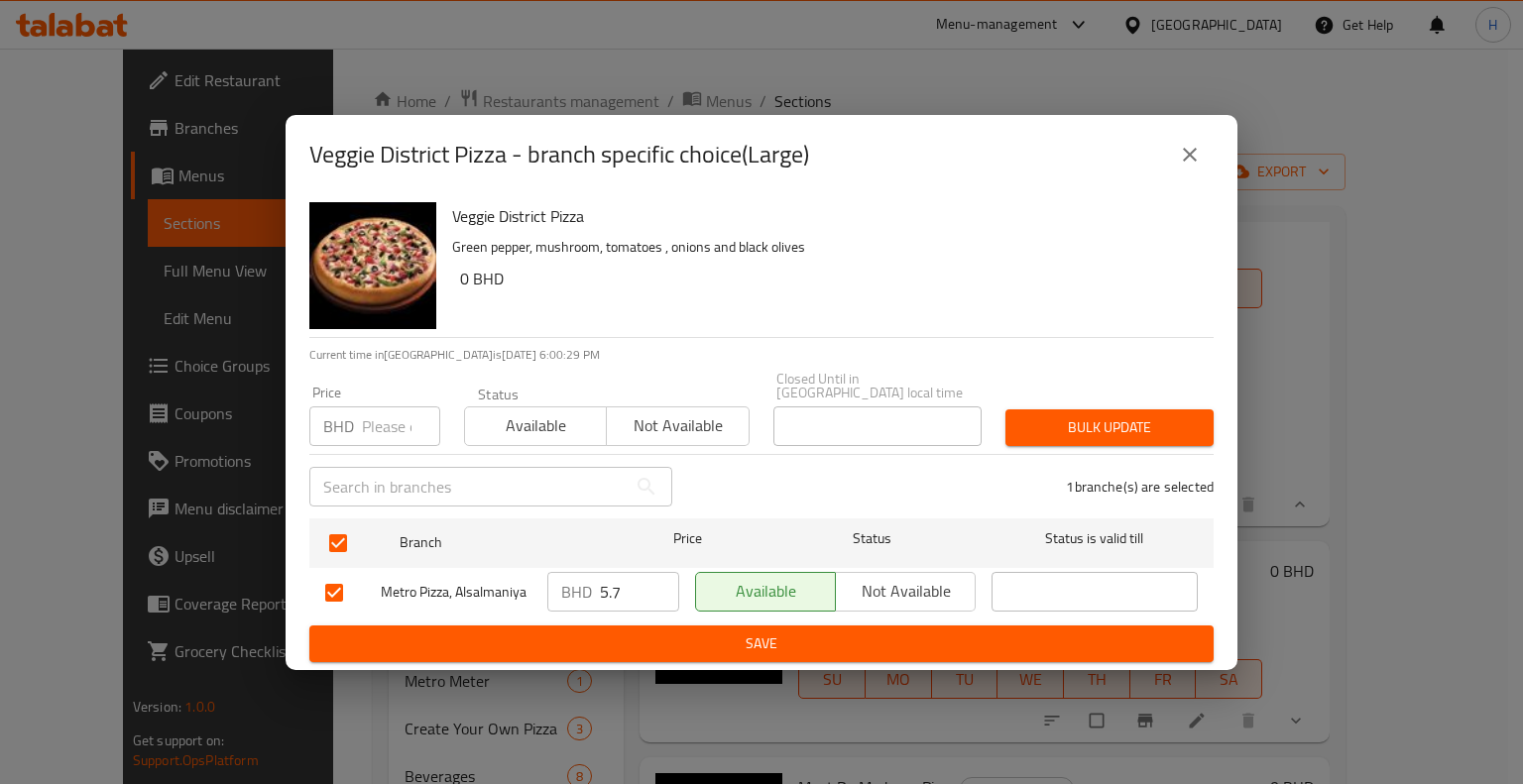 click on "BHD 5.7 ​" at bounding box center (613, 592) 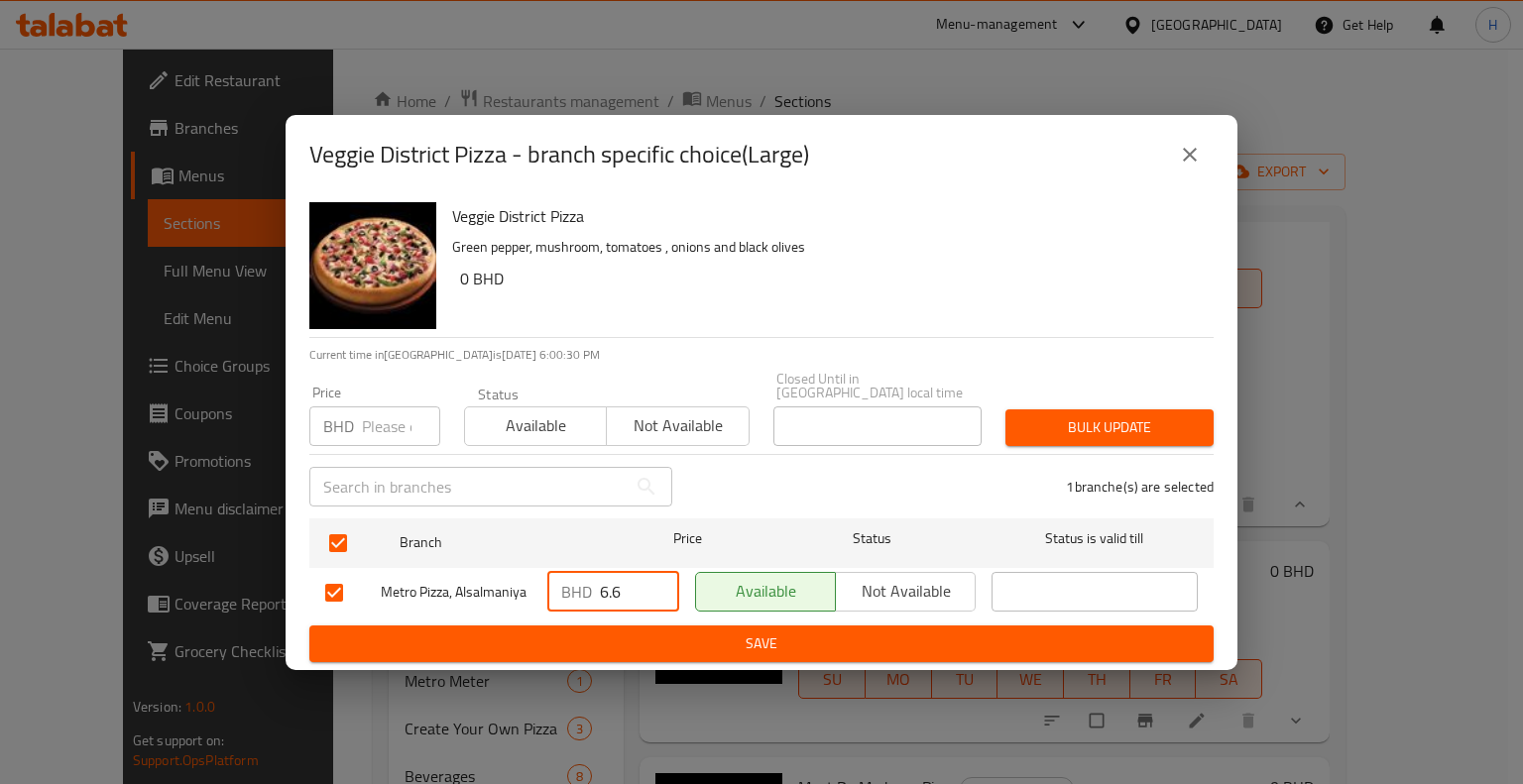type on "6.6" 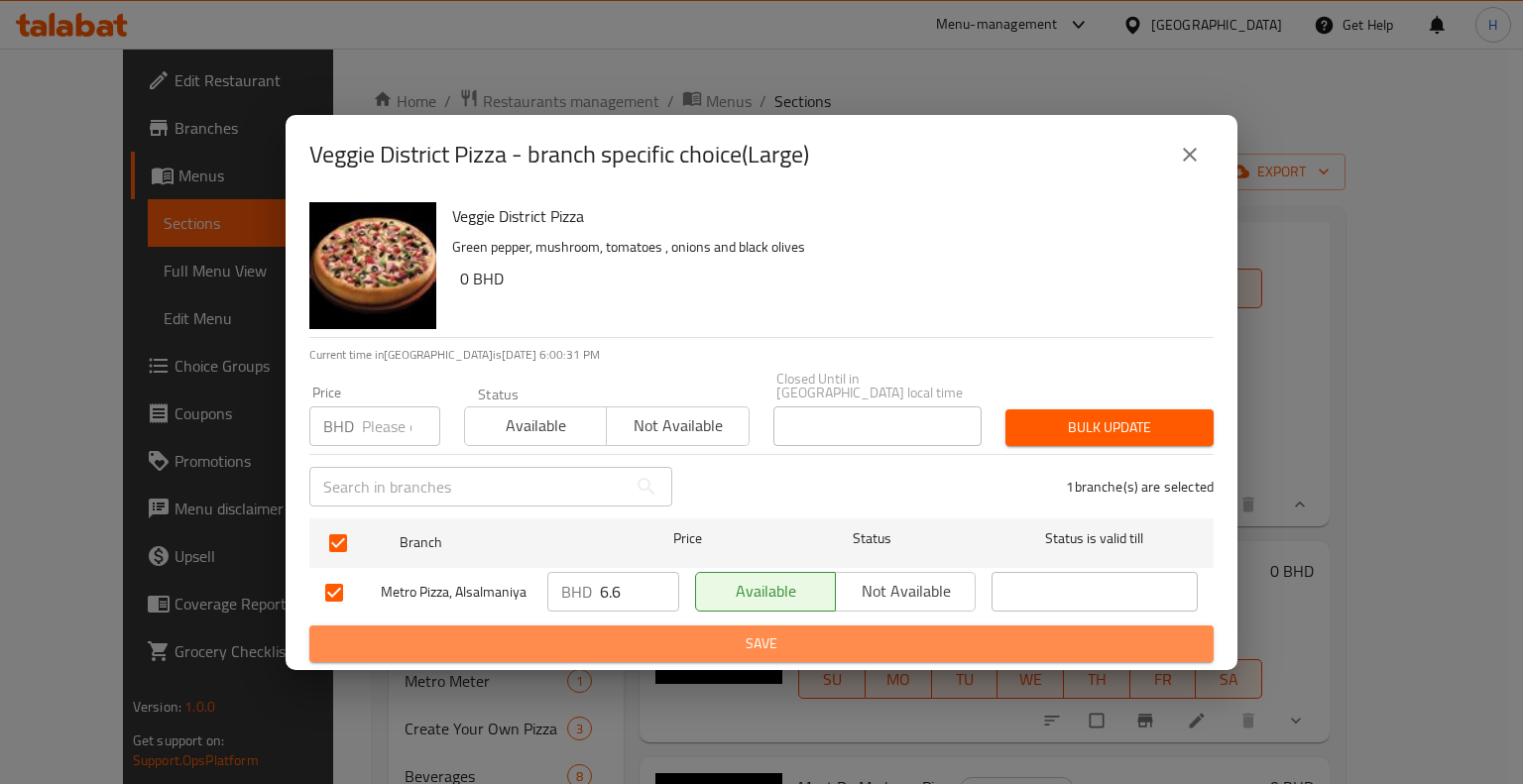 click on "Save" at bounding box center [762, 643] 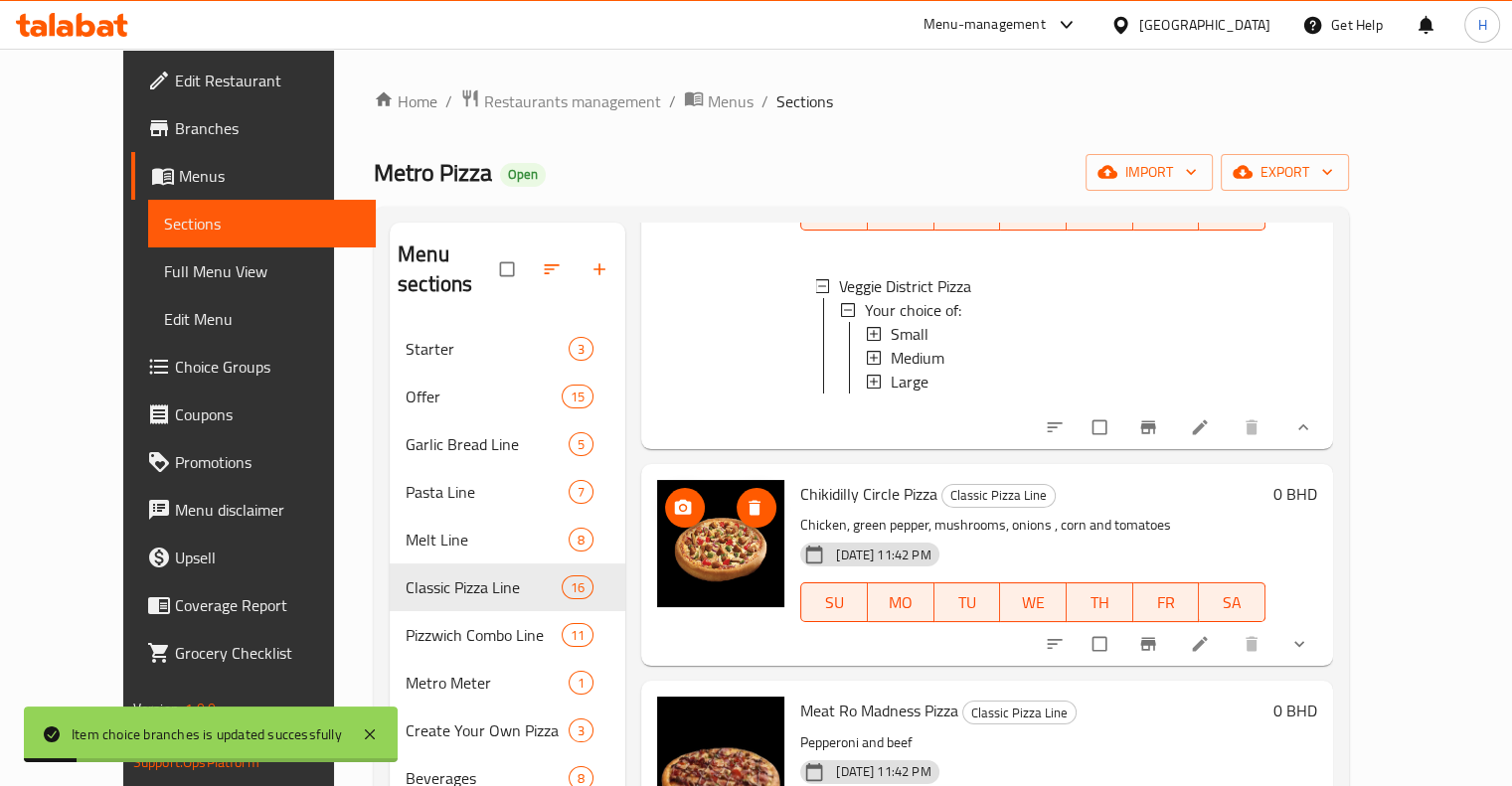 scroll, scrollTop: 4181, scrollLeft: 0, axis: vertical 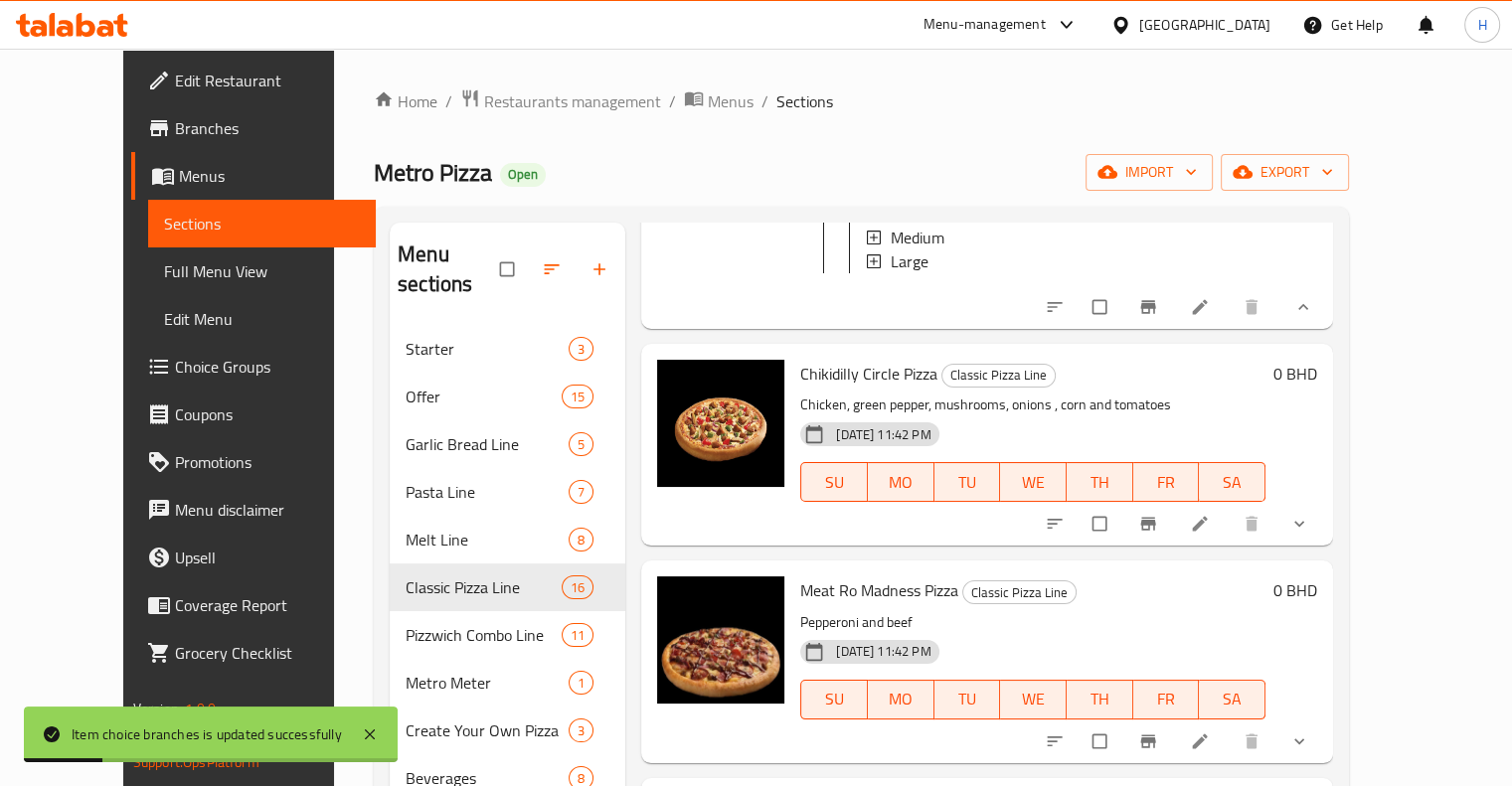 click 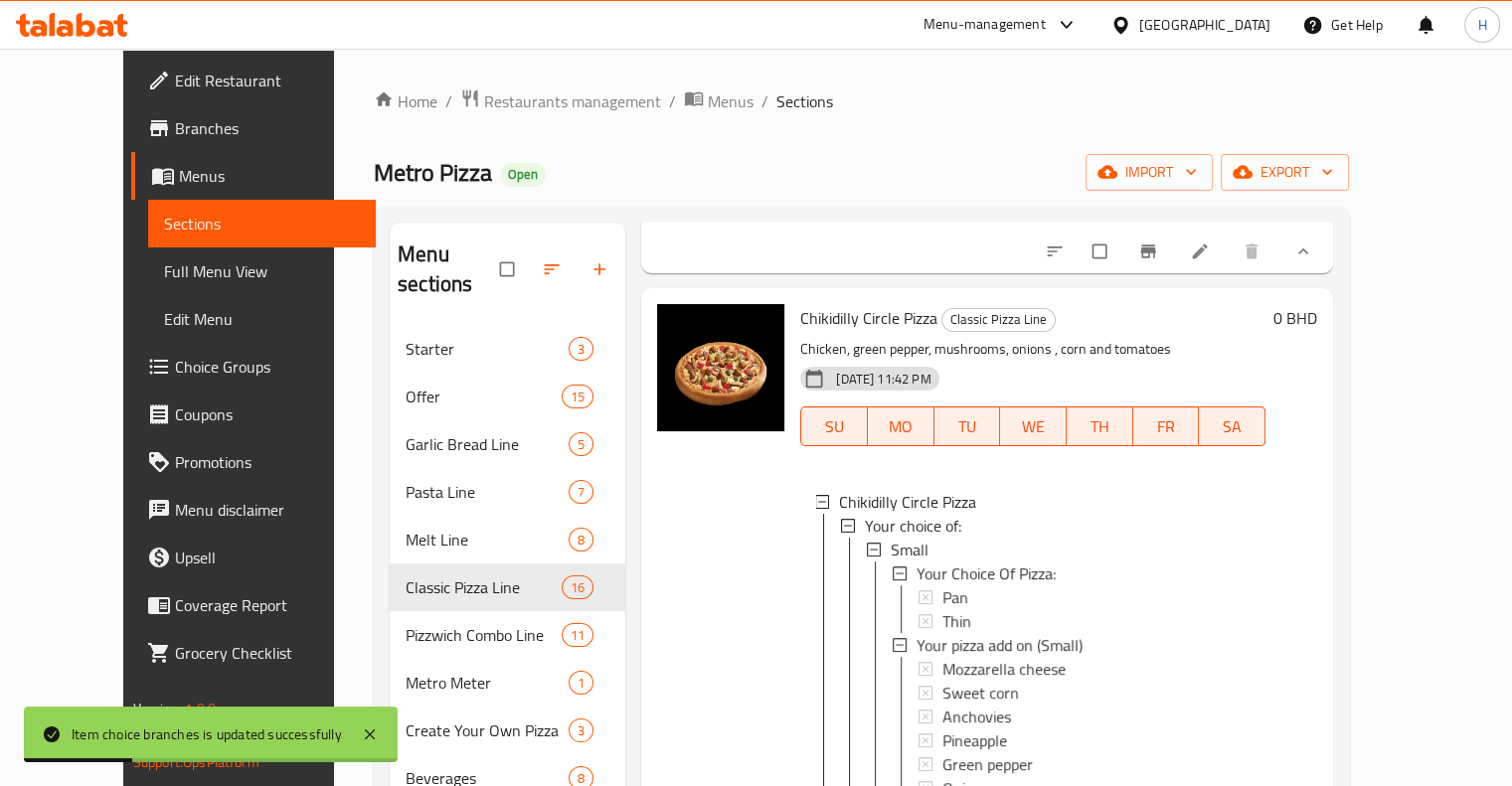 scroll, scrollTop: 4380, scrollLeft: 0, axis: vertical 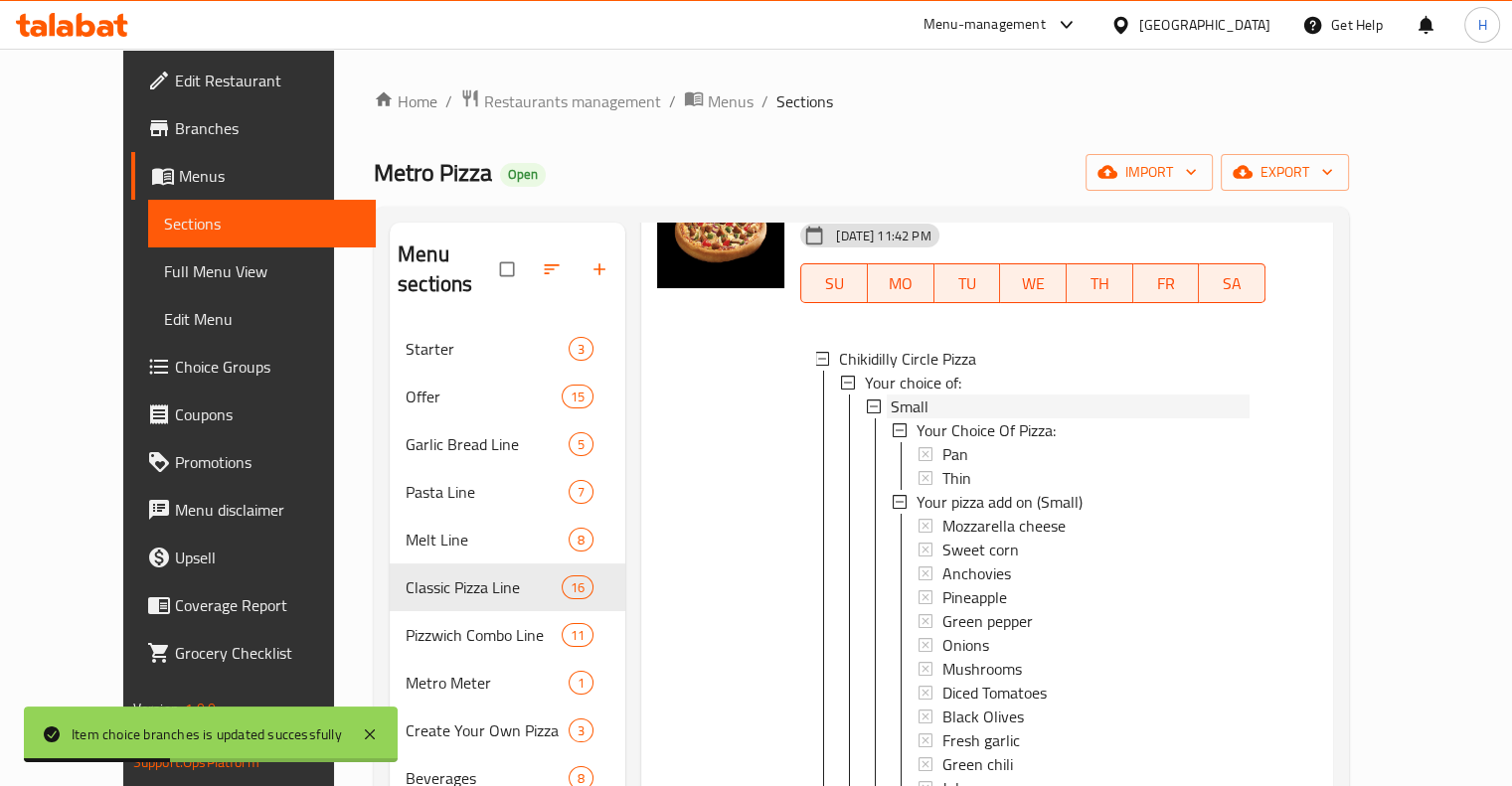 click 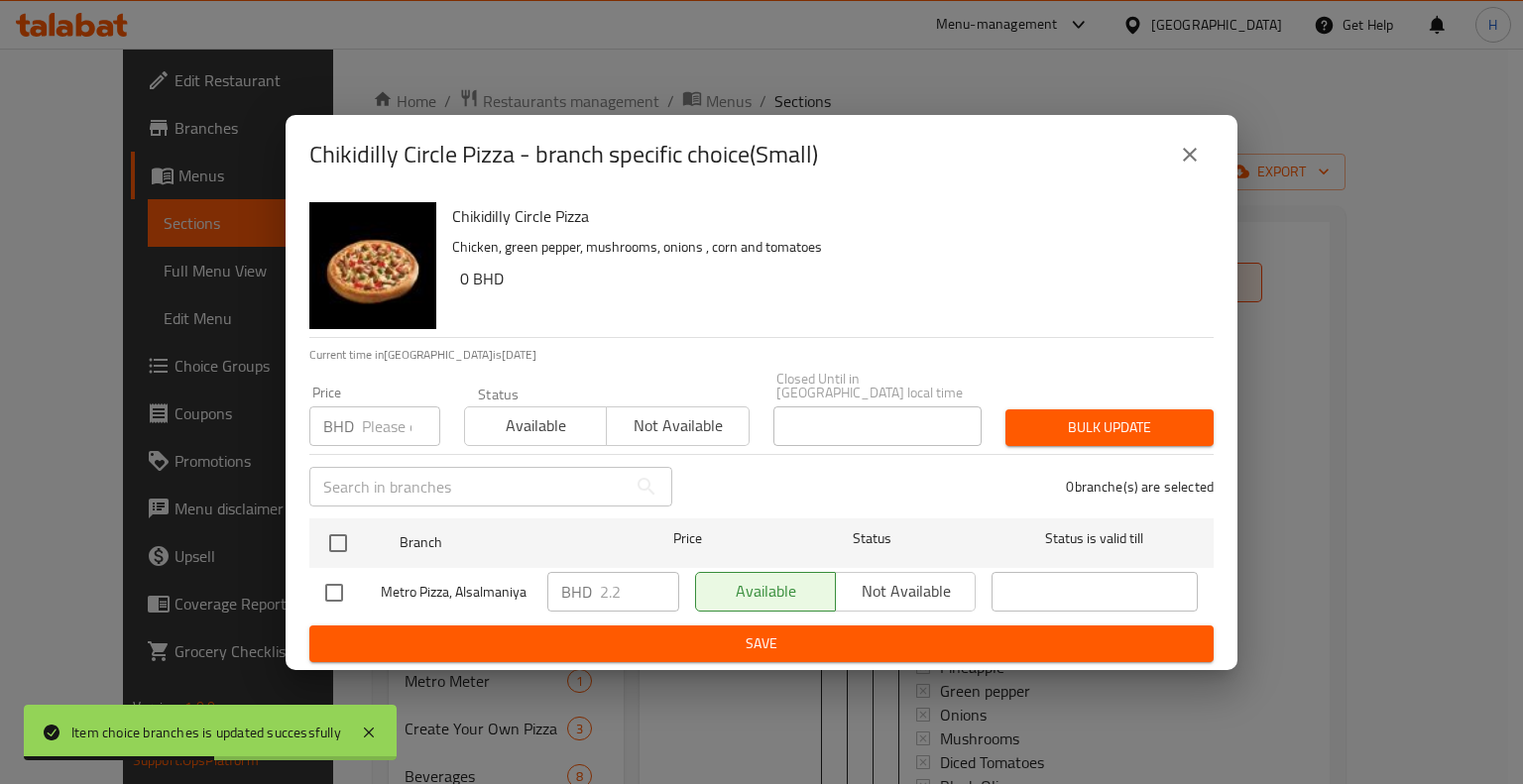 click 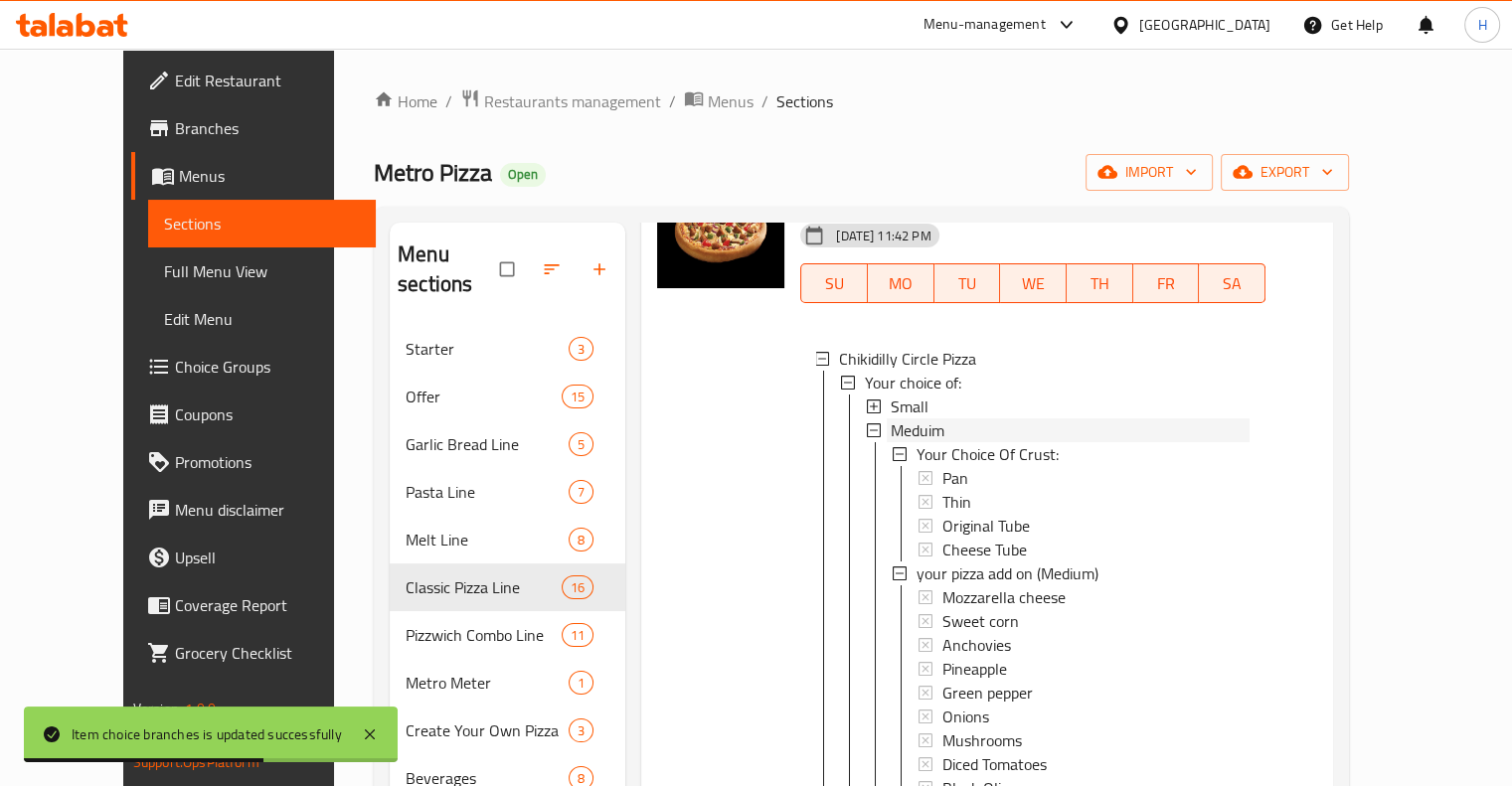 click 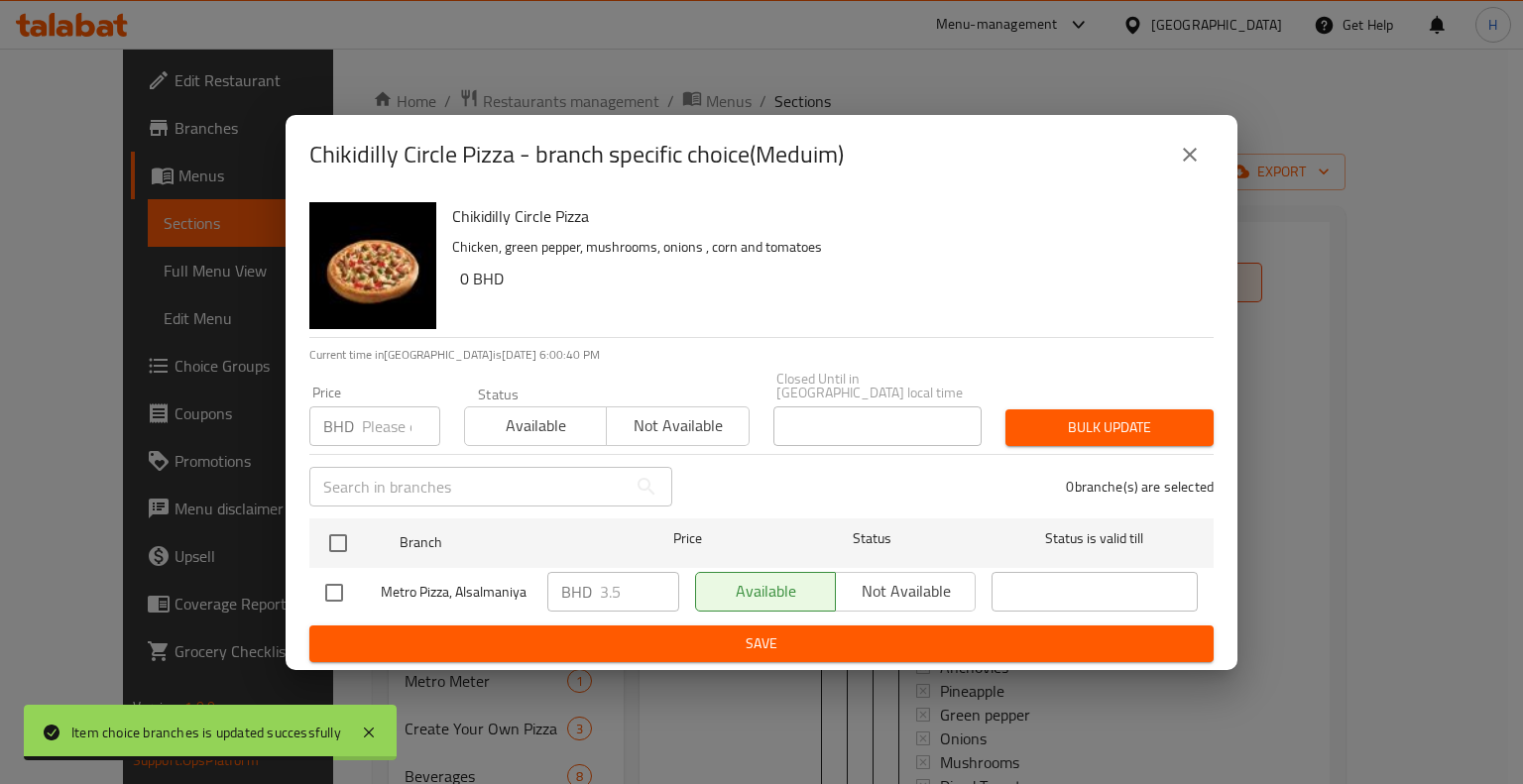 click 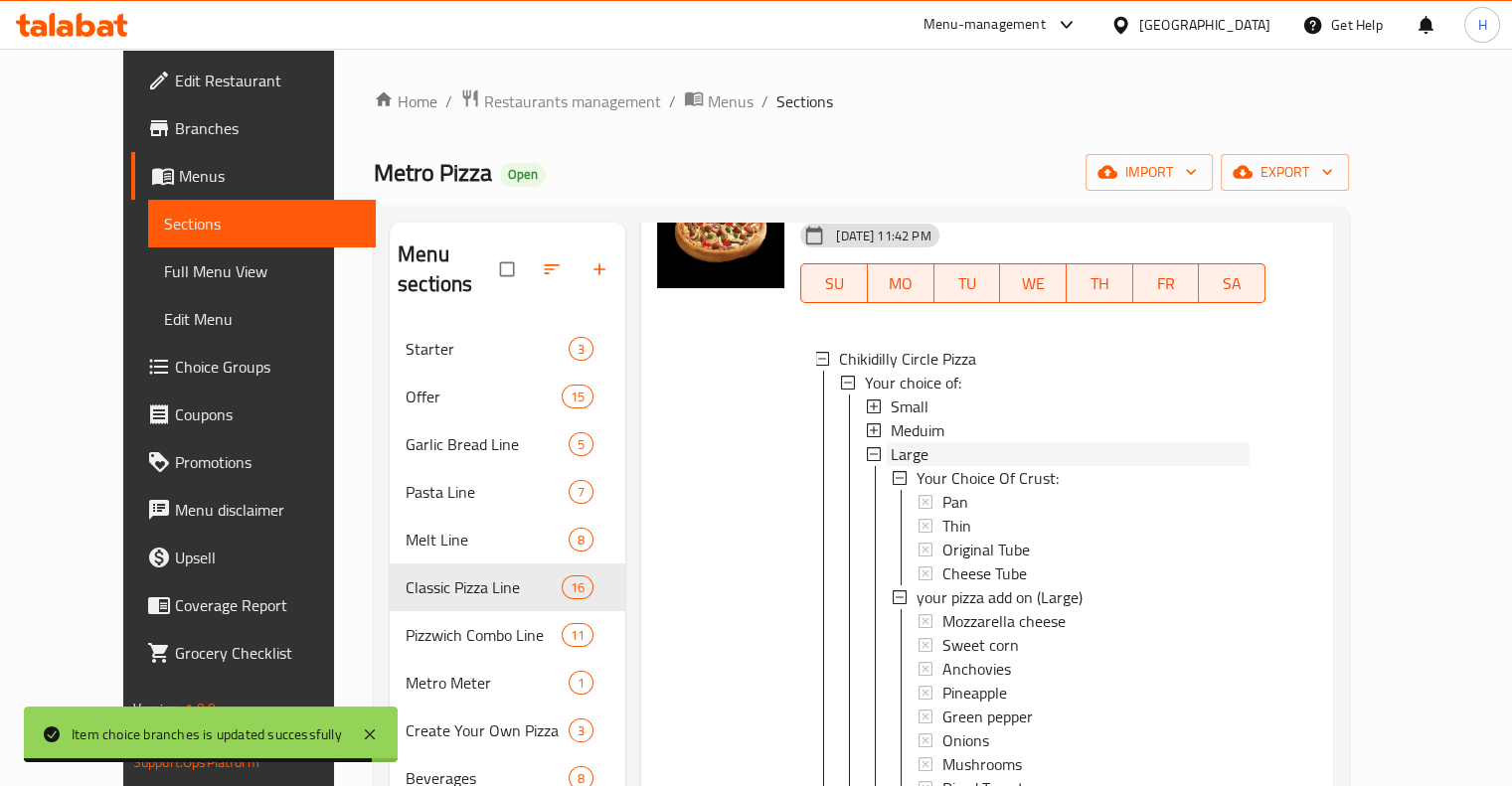 click on "Large" at bounding box center (910, 454) 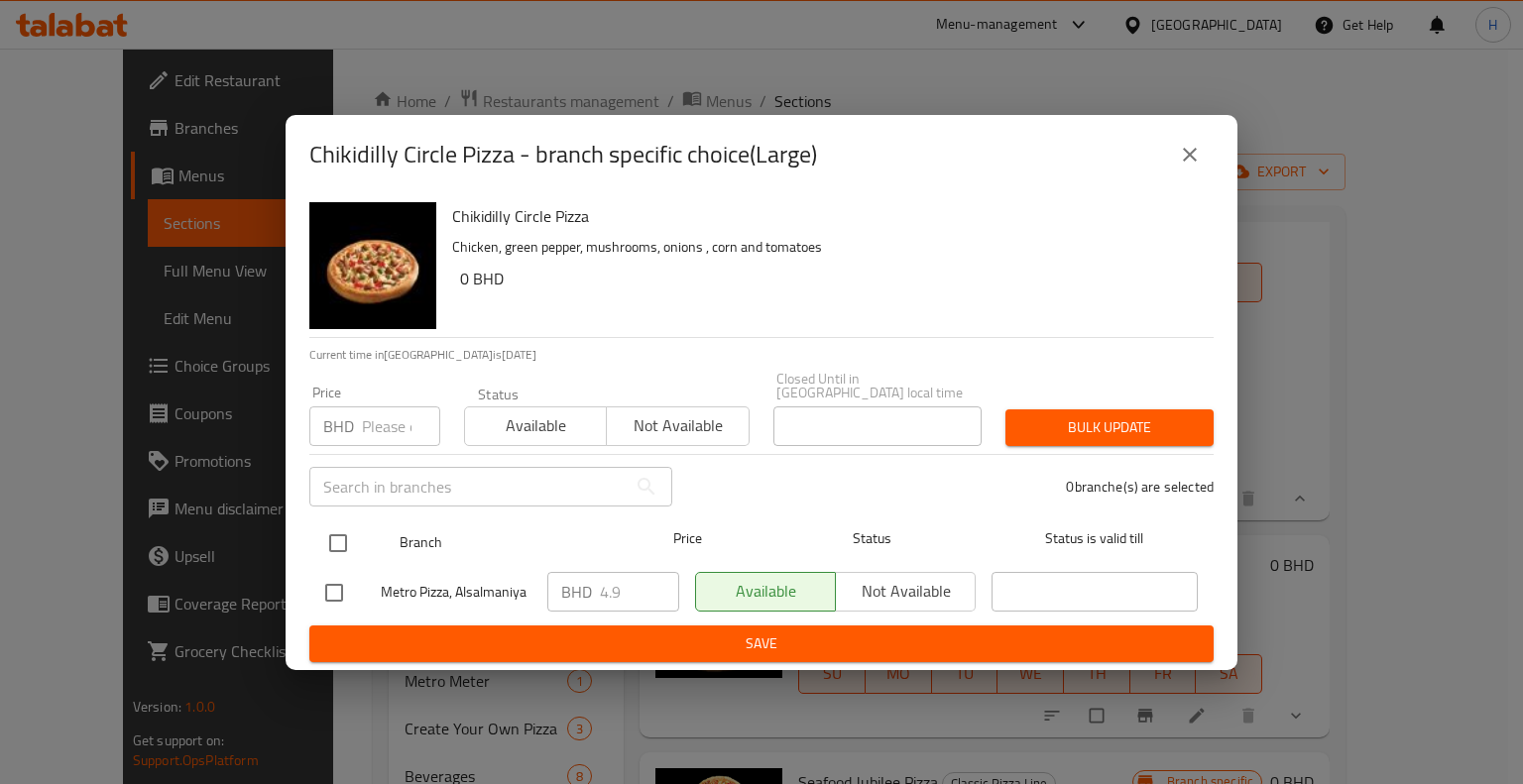 click at bounding box center [338, 543] 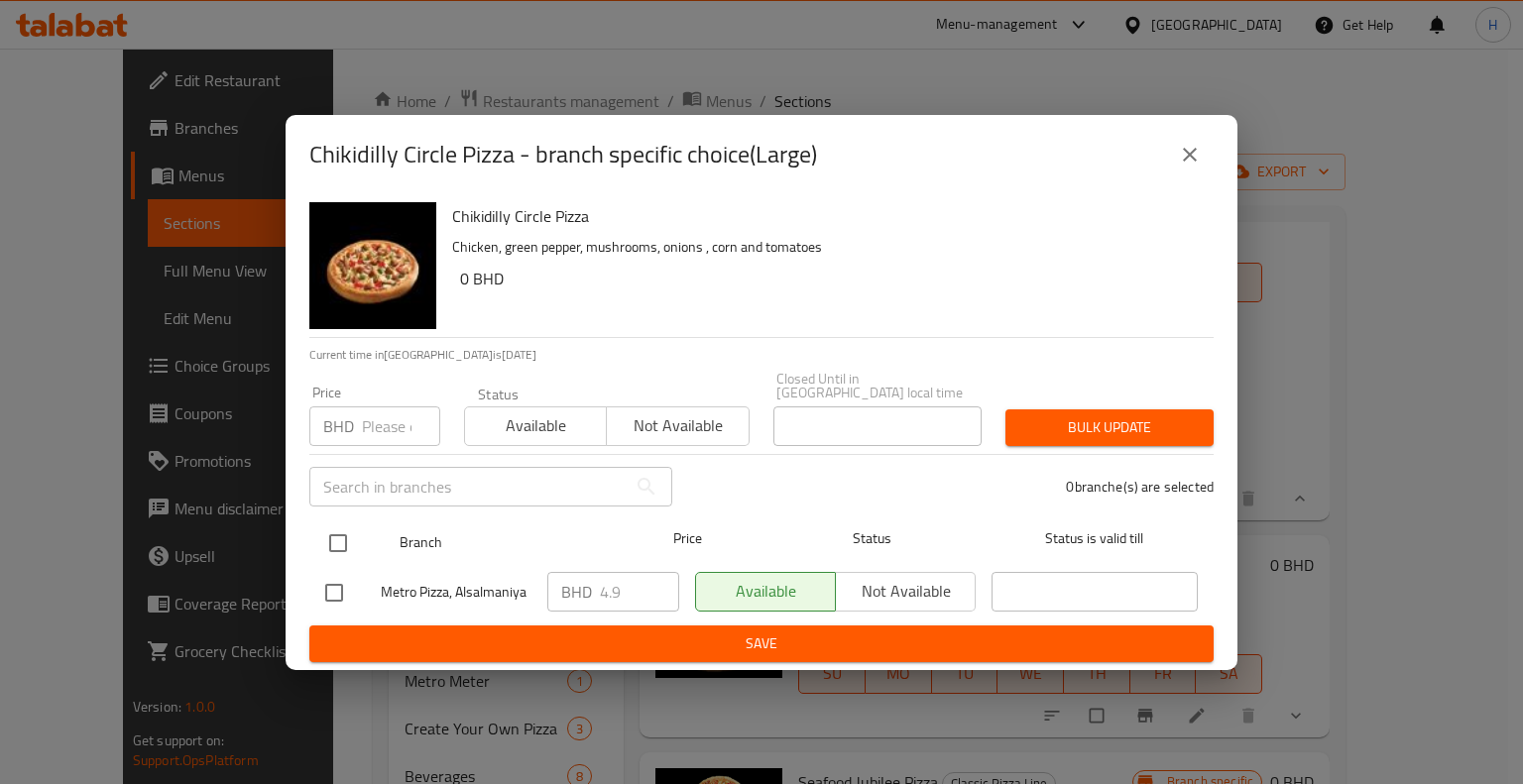 checkbox on "true" 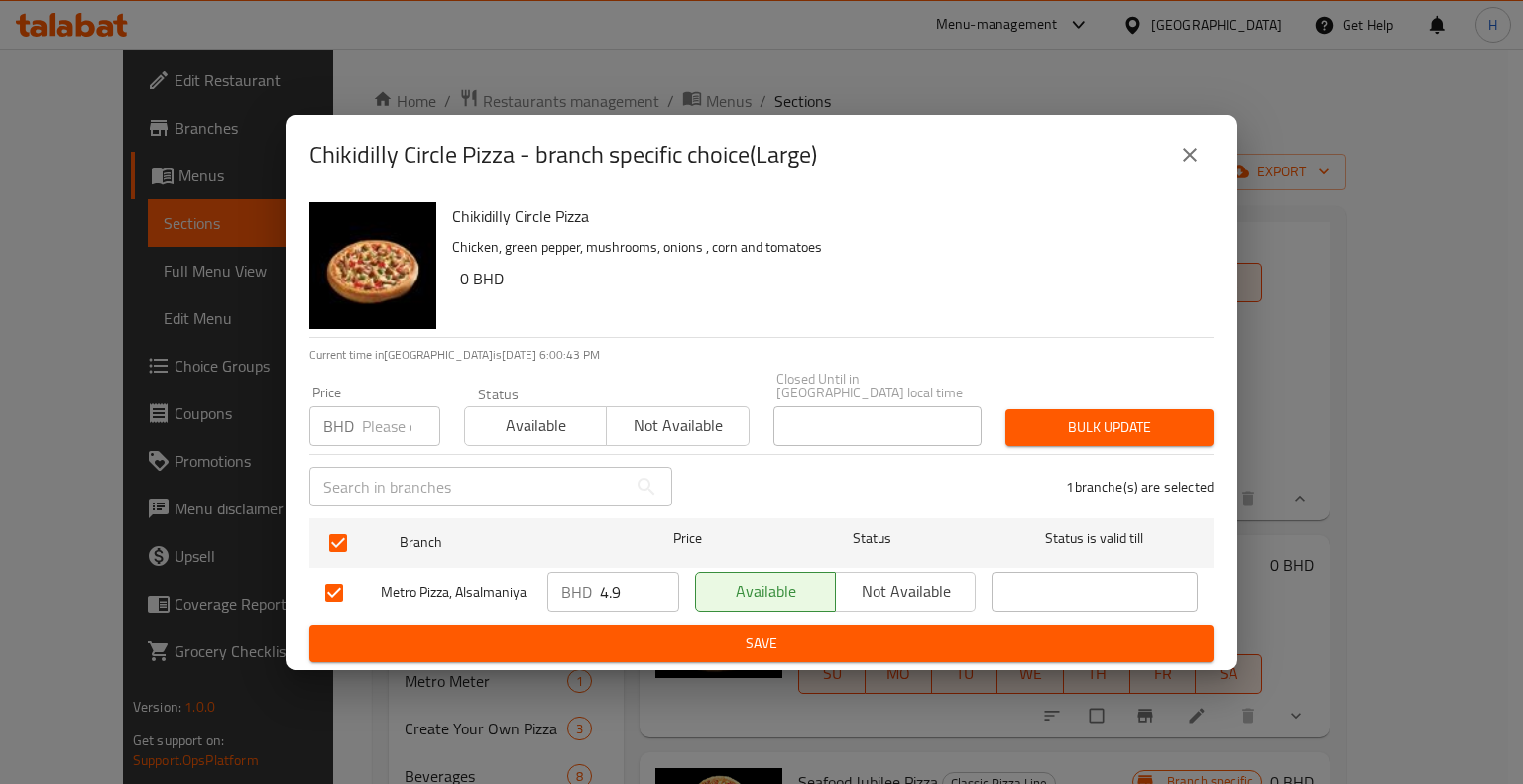 click on "Metro Pizza, Alsalmaniya BHD 4.9 ​ Available Not available ​" at bounding box center (762, 593) 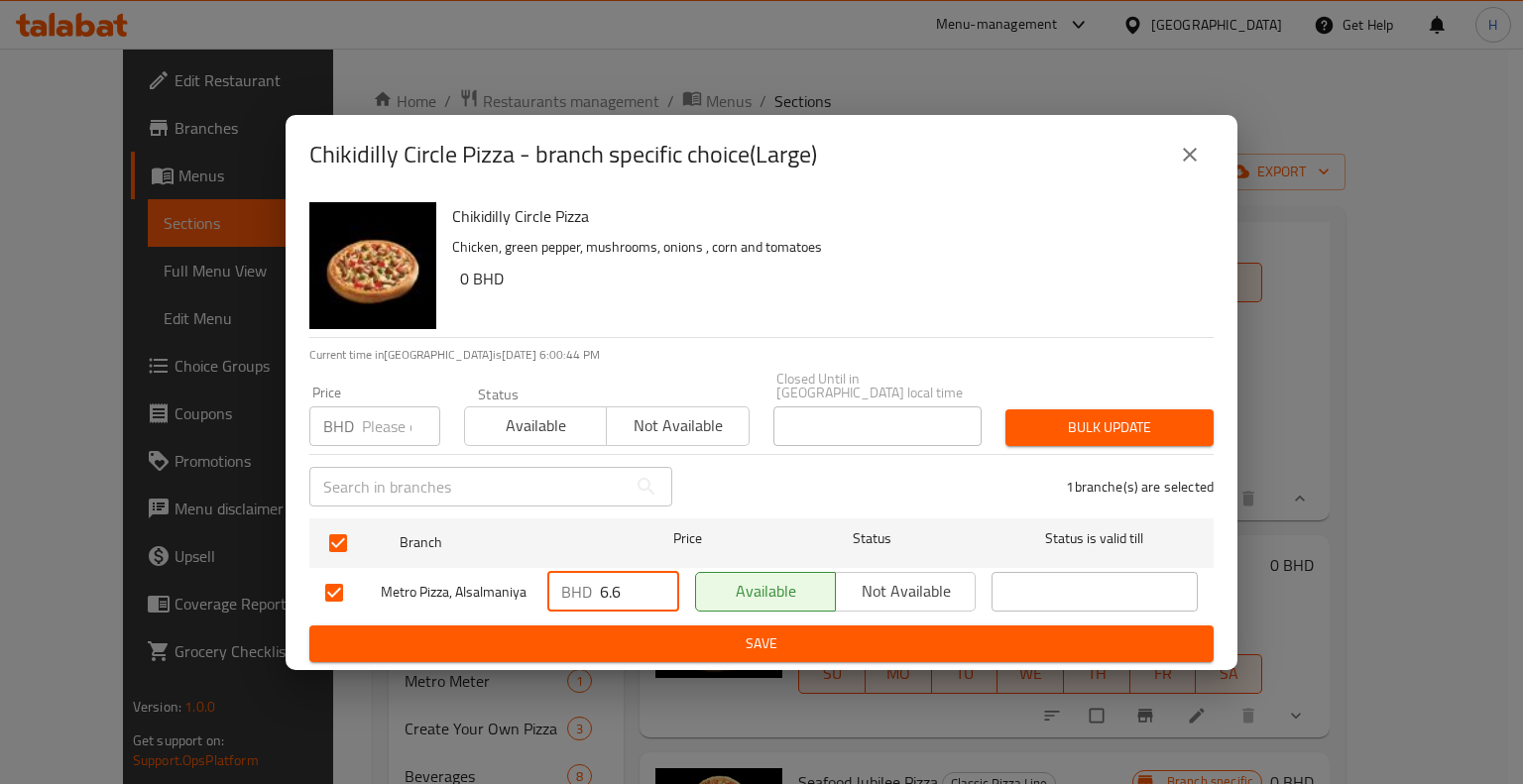 type on "6.6" 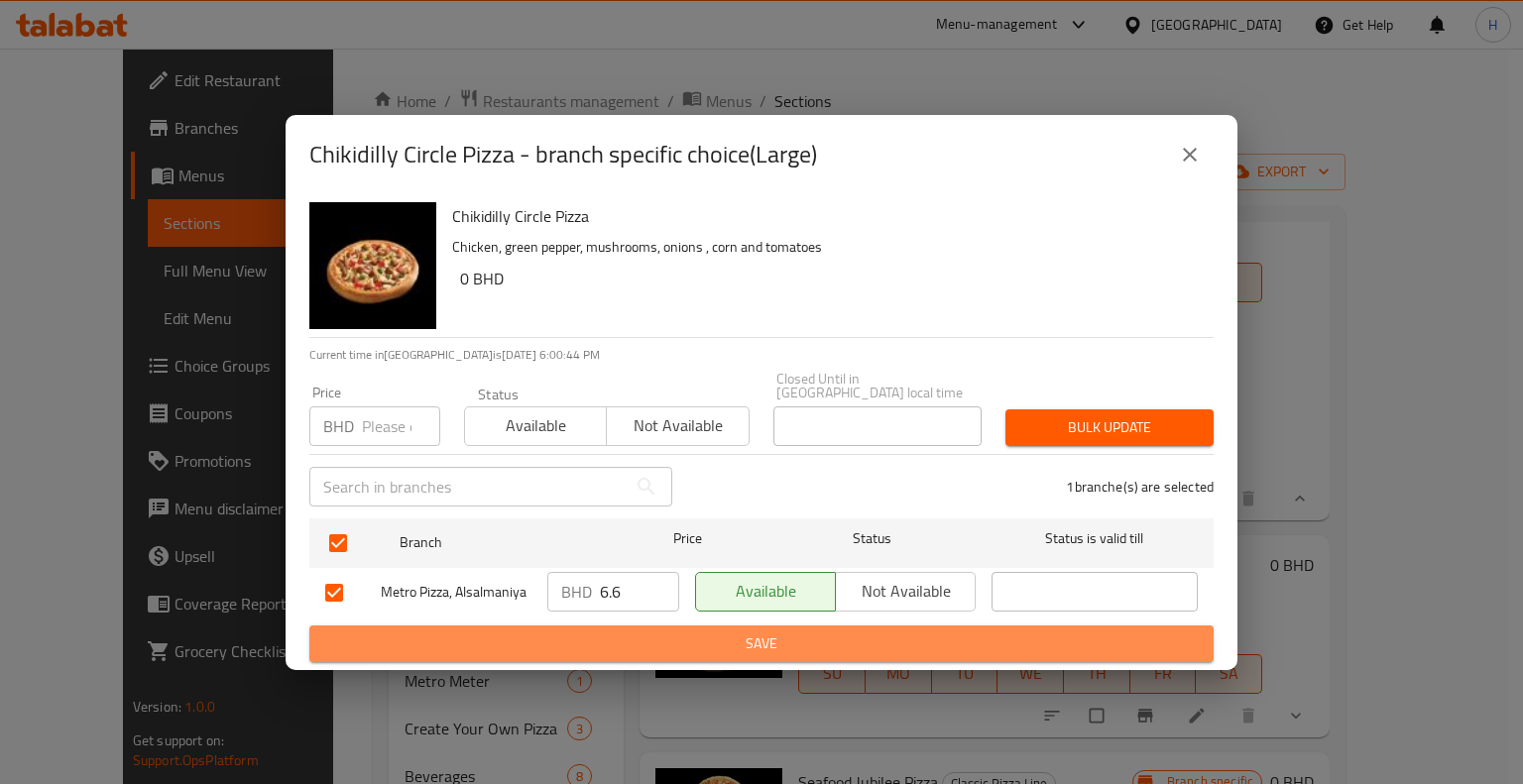 click on "Save" at bounding box center (762, 643) 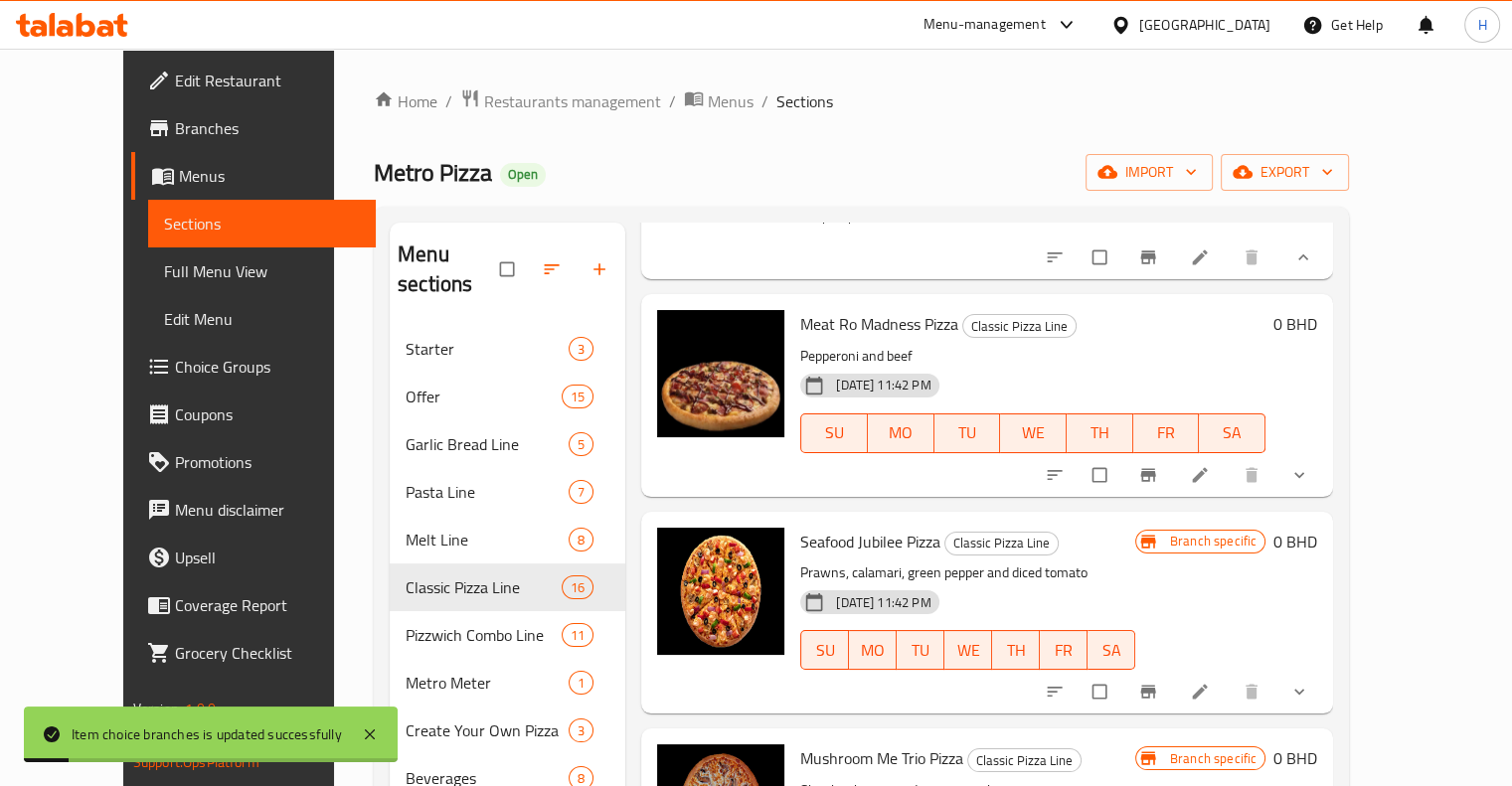 scroll, scrollTop: 4678, scrollLeft: 0, axis: vertical 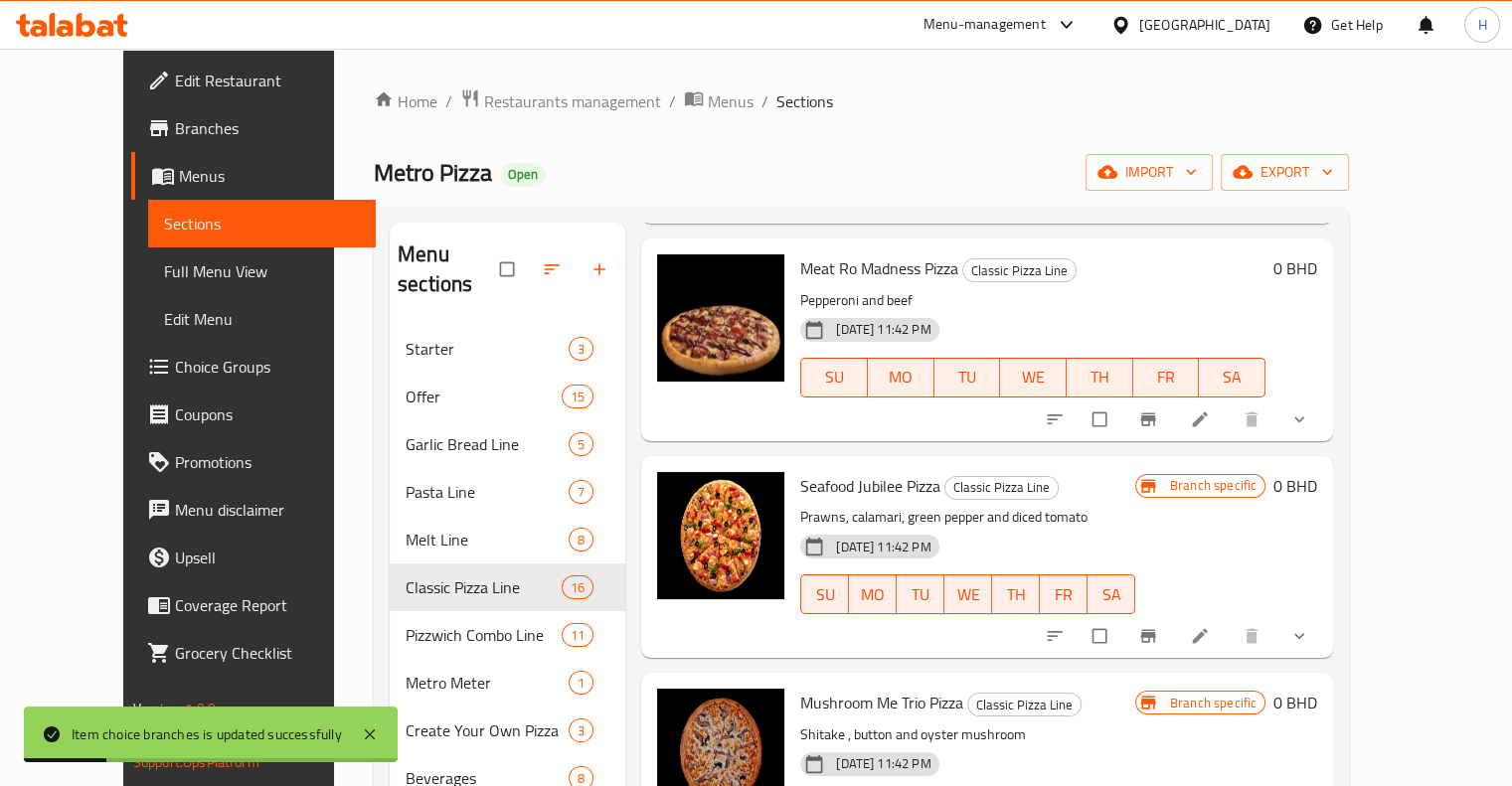 click 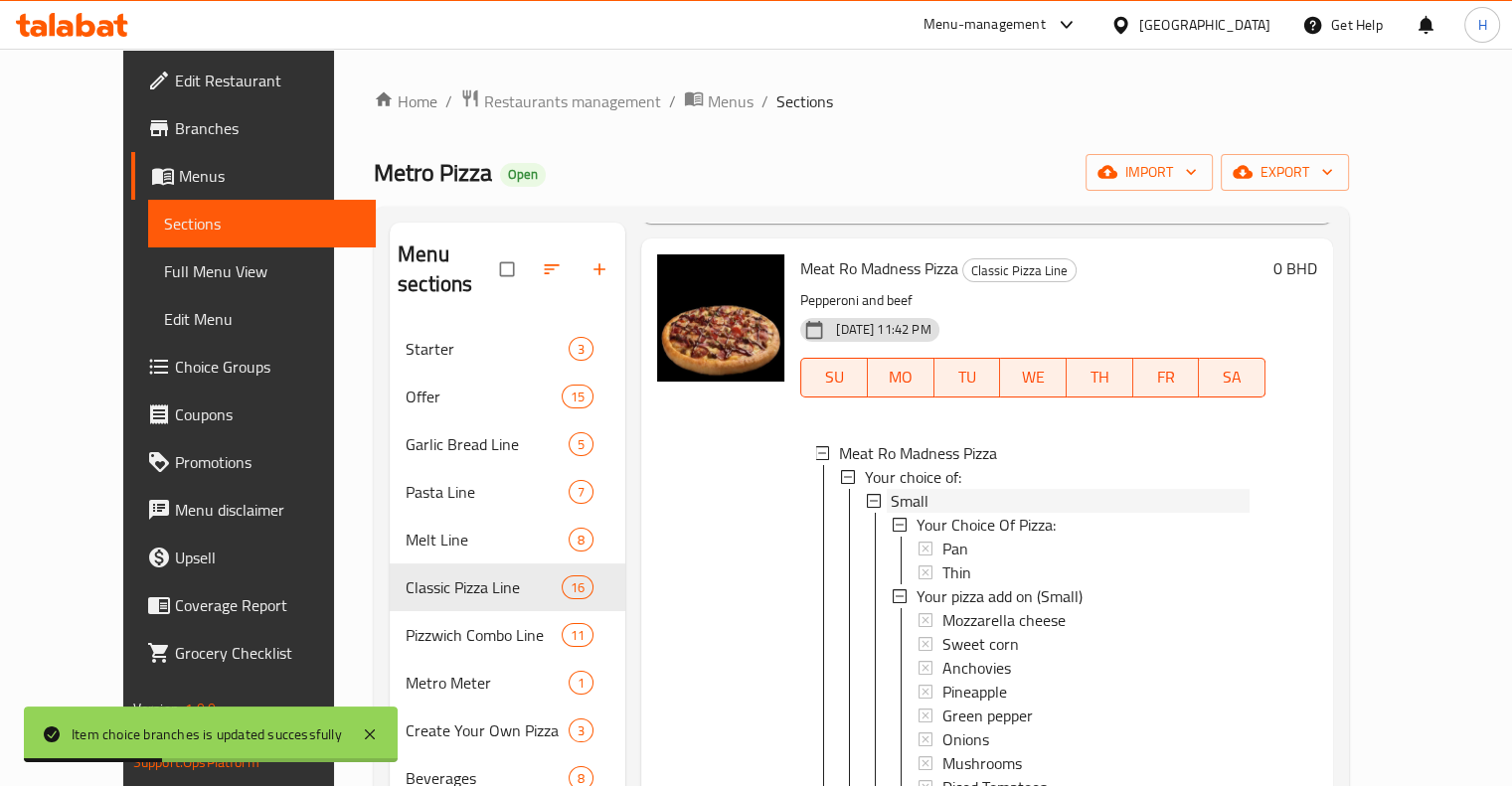 click 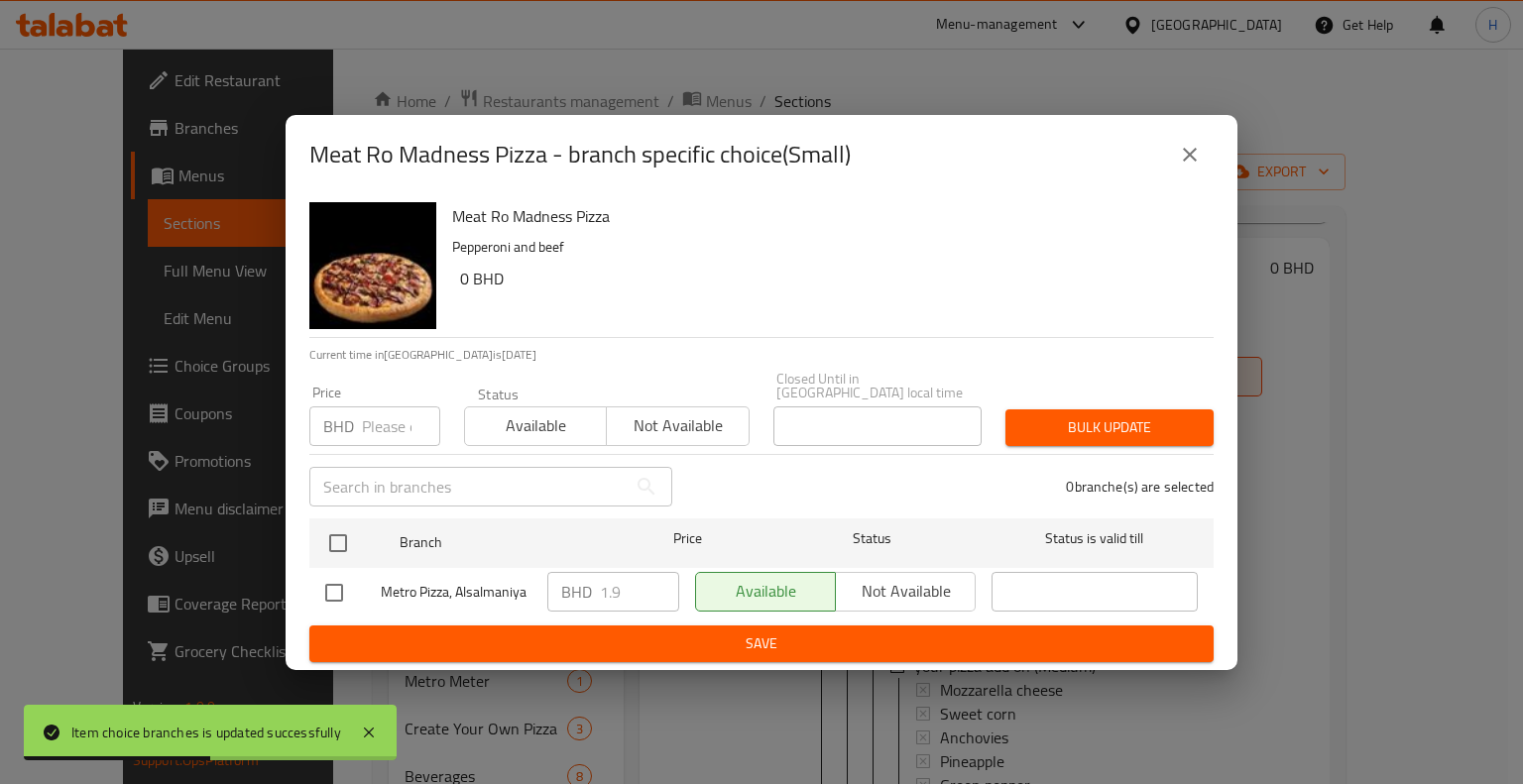 click 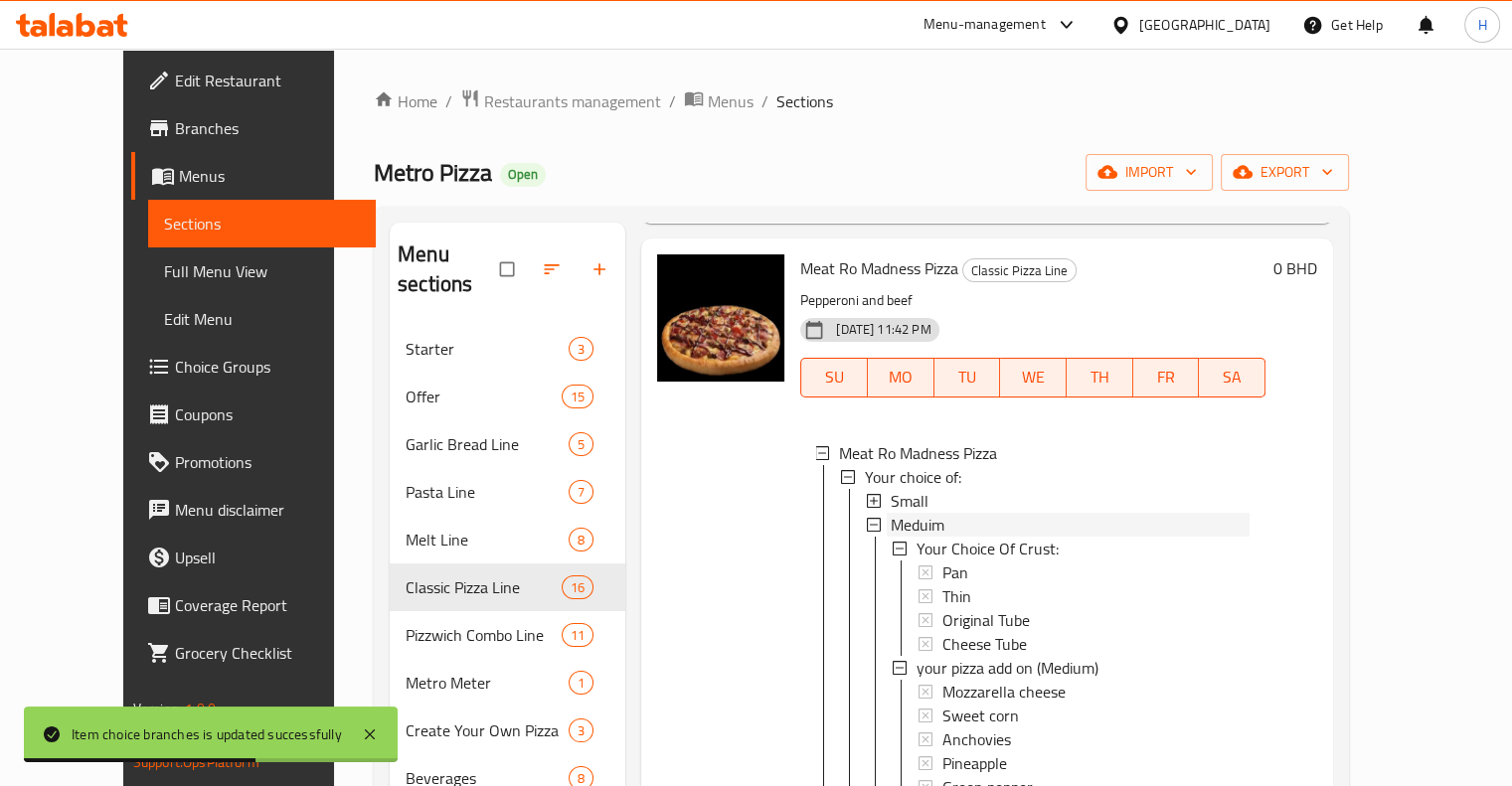 click 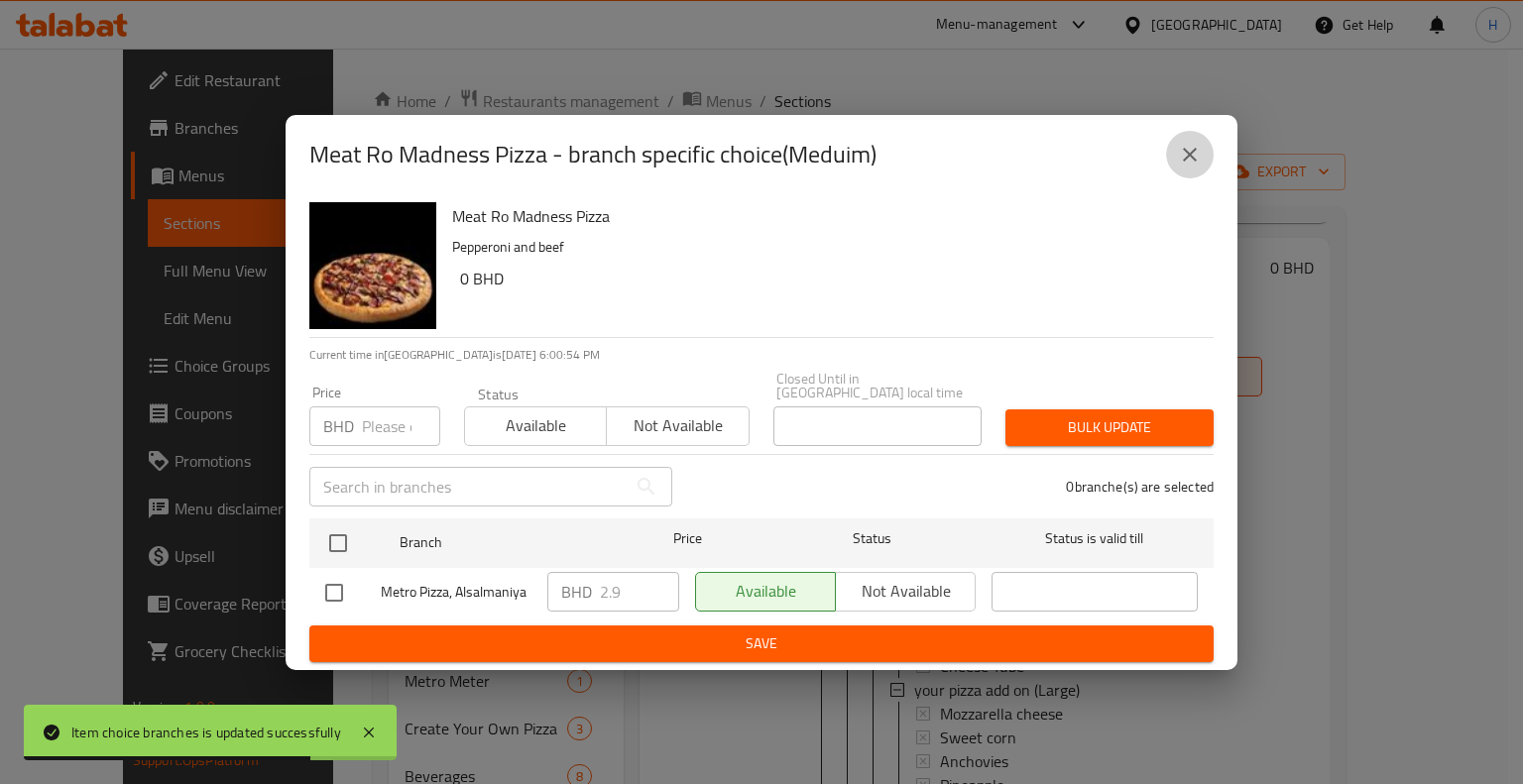 click 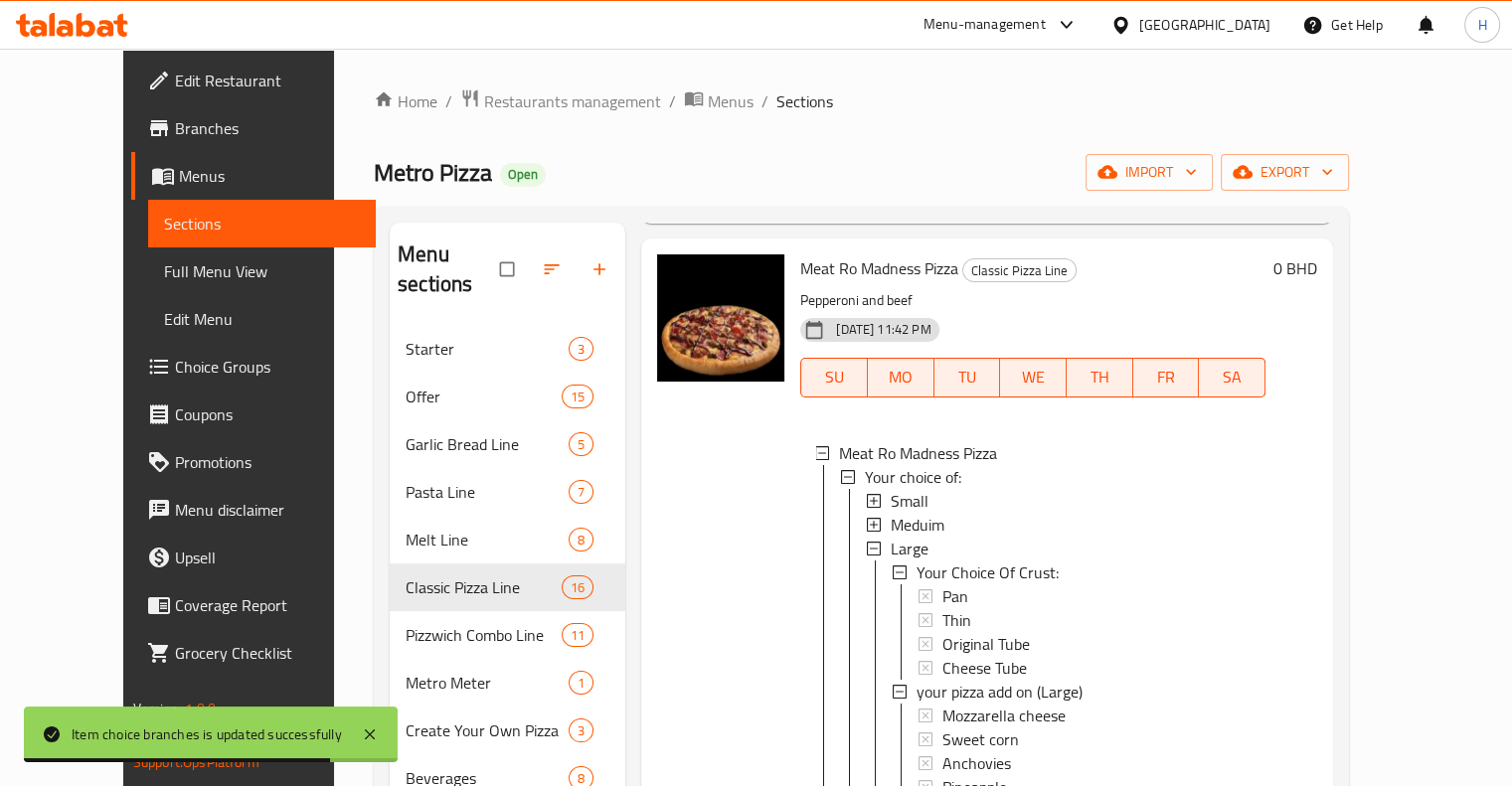 scroll, scrollTop: 4877, scrollLeft: 0, axis: vertical 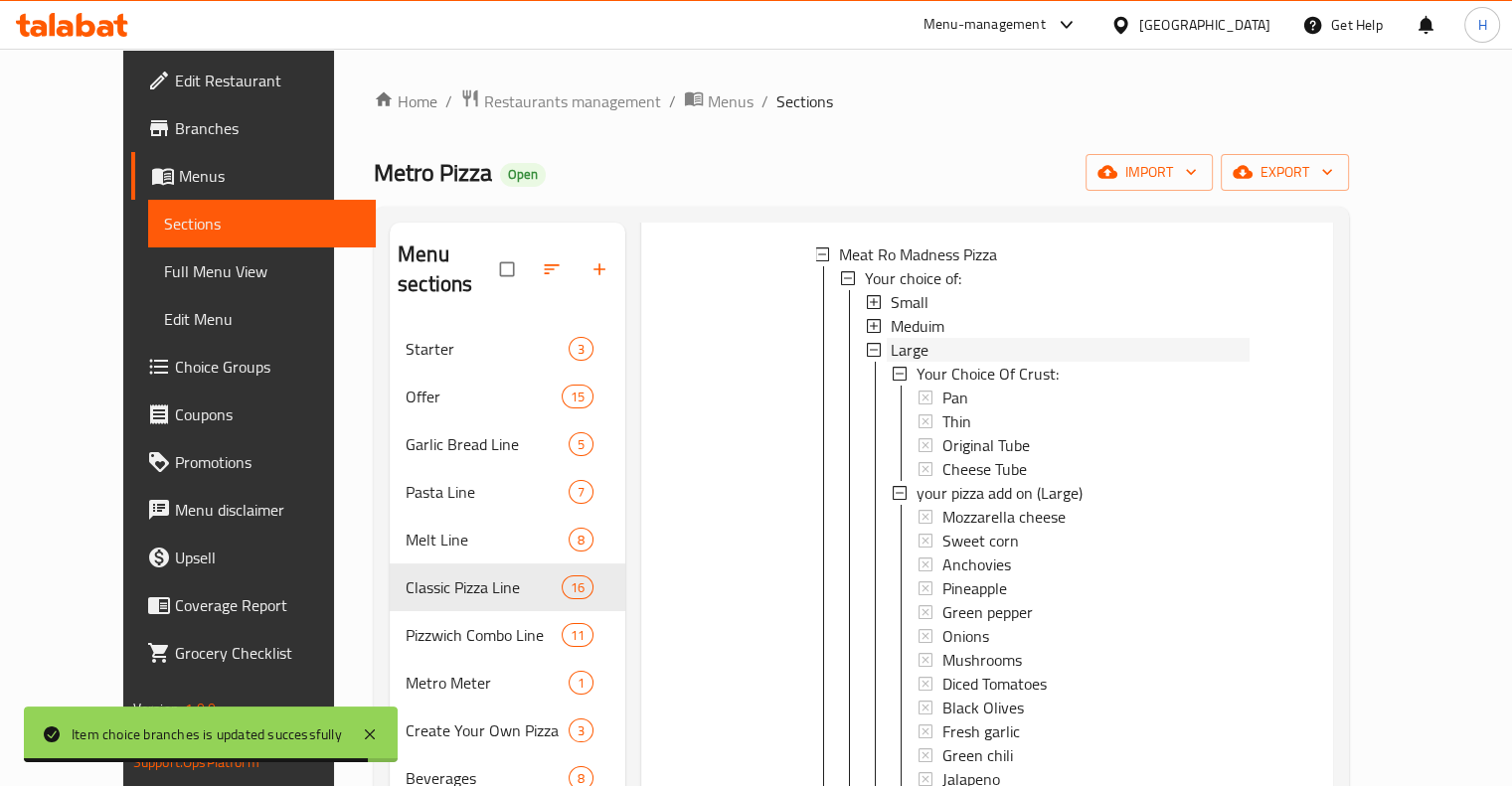 click on "Large" at bounding box center (910, 350) 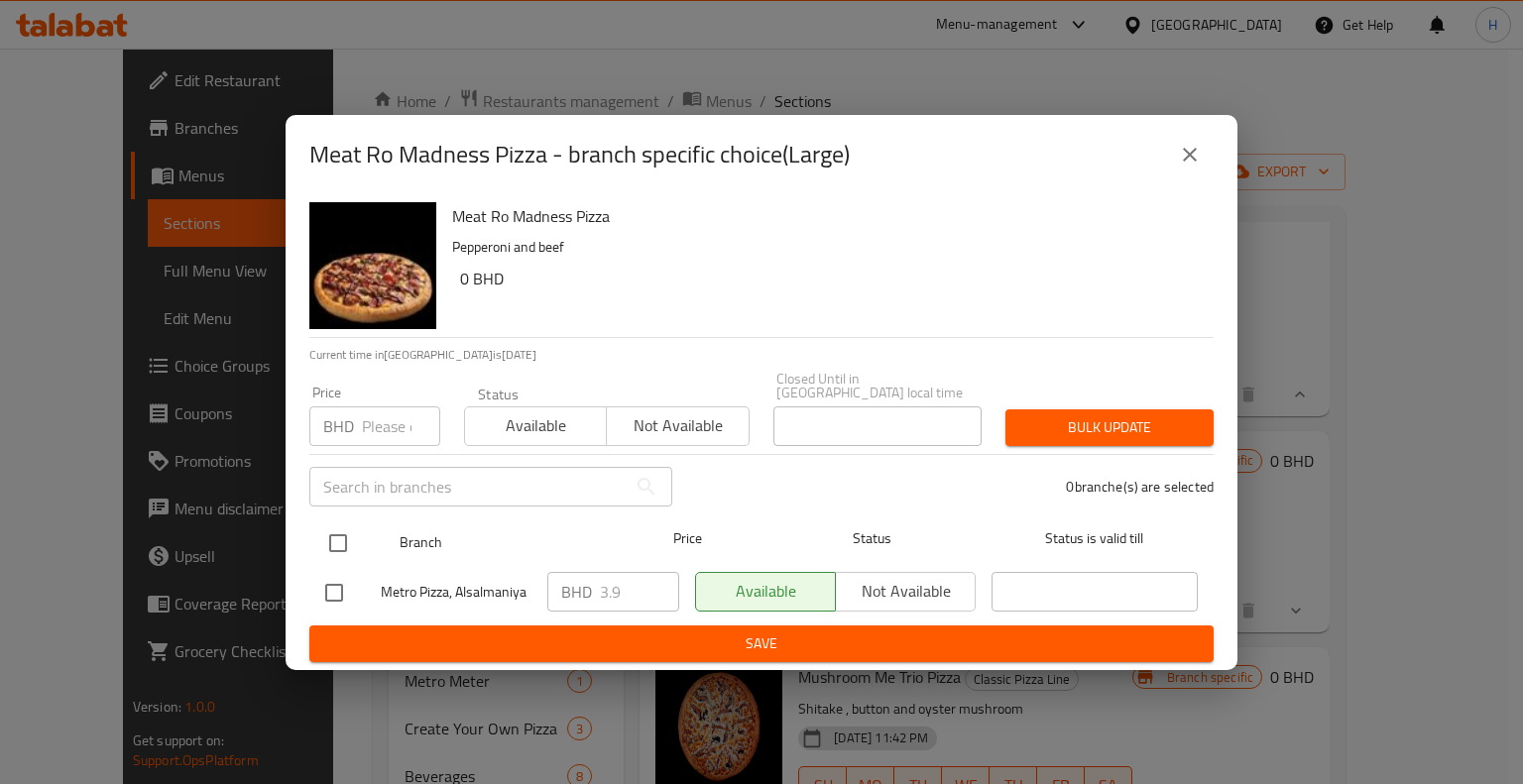 click at bounding box center [338, 543] 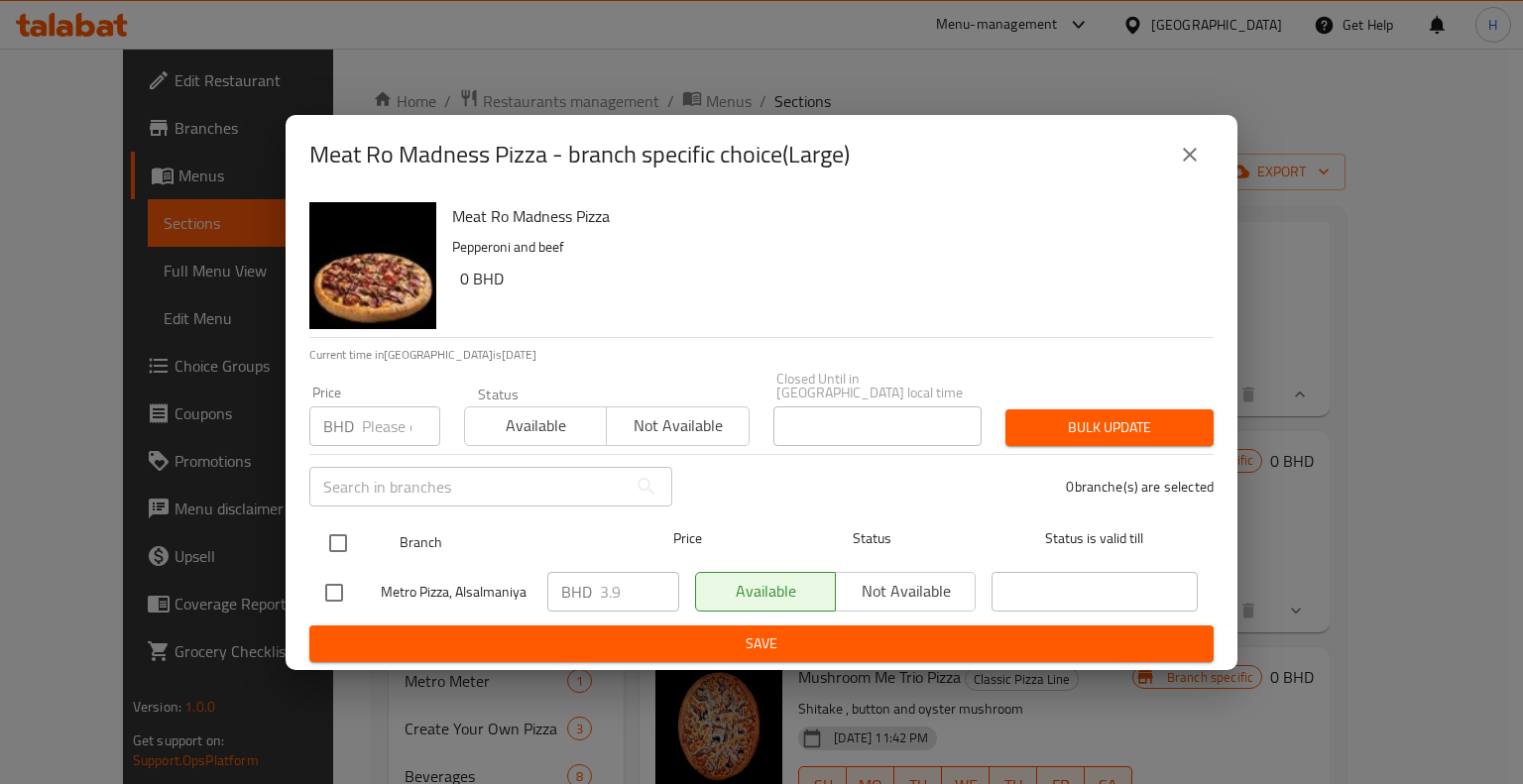 checkbox on "true" 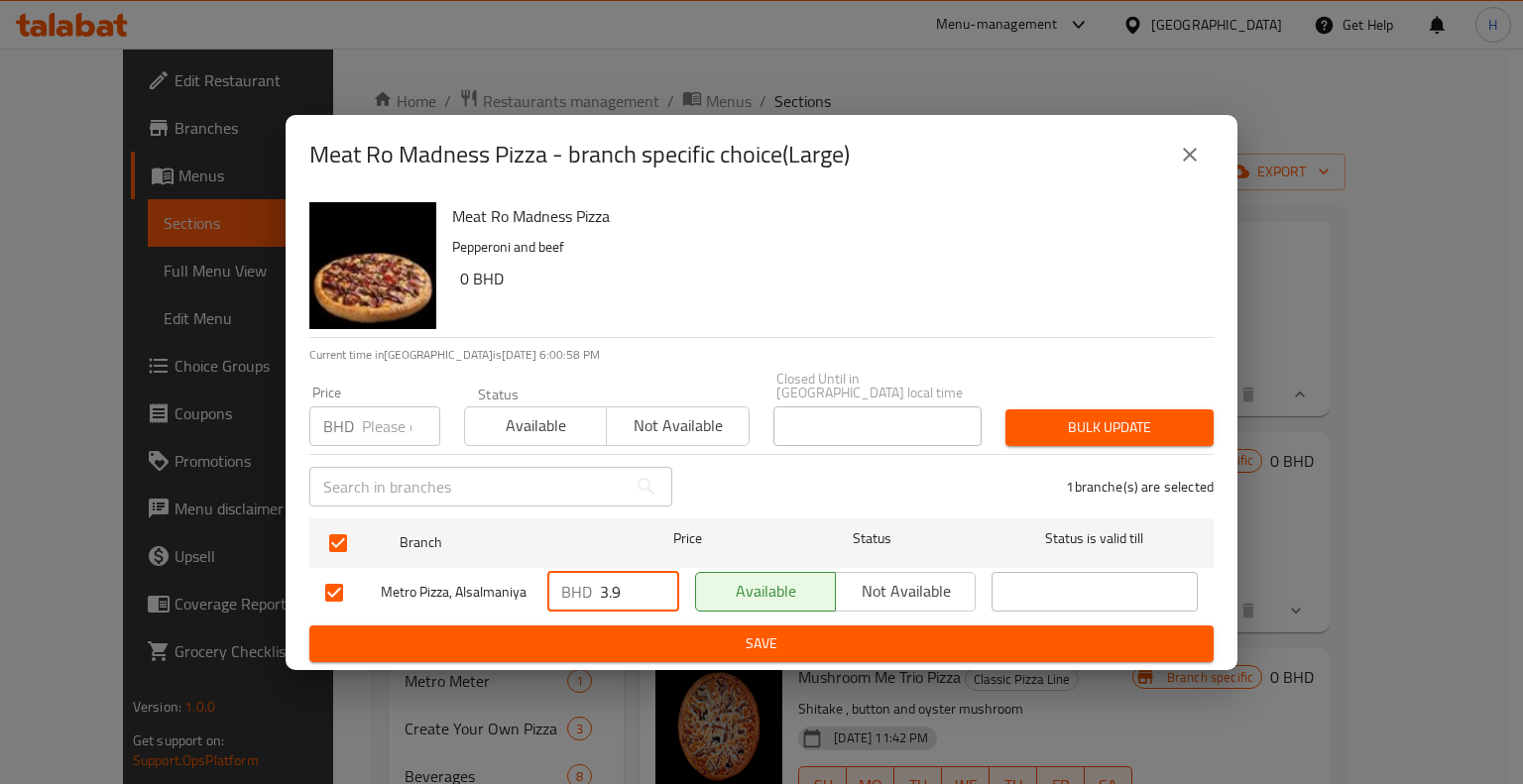 drag, startPoint x: 629, startPoint y: 582, endPoint x: 472, endPoint y: 587, distance: 157.0796 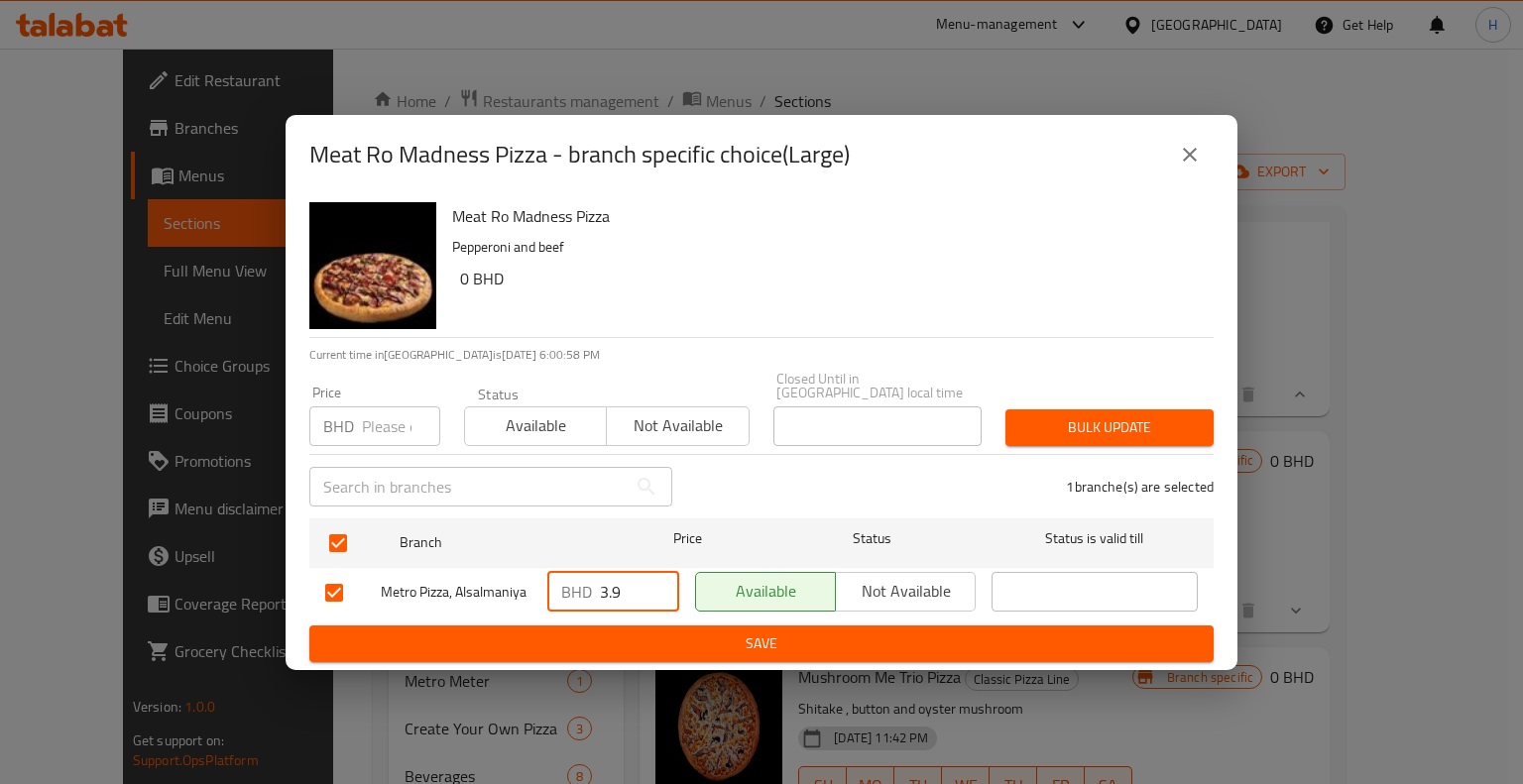 click on "Metro Pizza, Alsalmaniya BHD 3.9 ​ Available Not available ​" at bounding box center (762, 593) 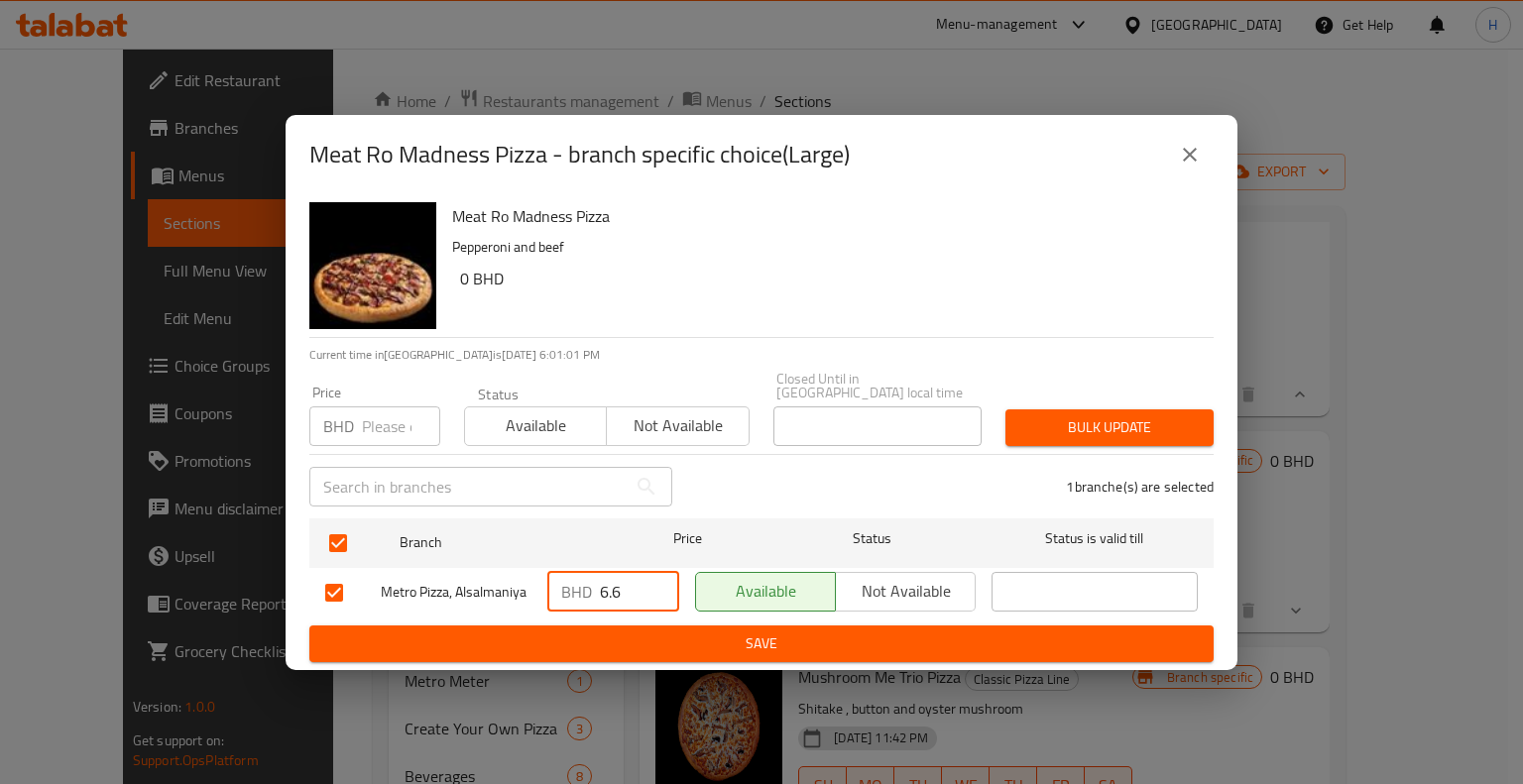 type on "6.6" 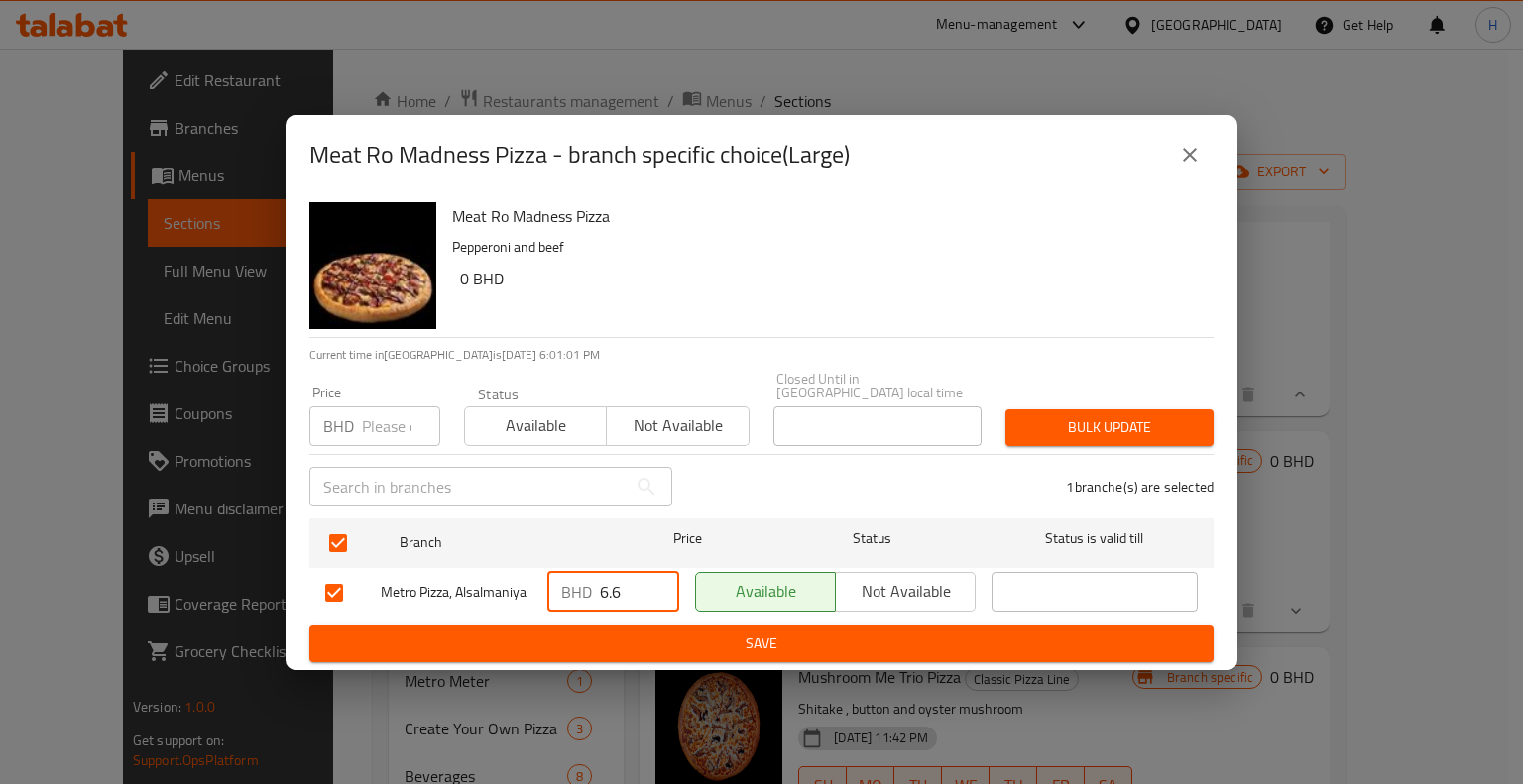 click on "Save" at bounding box center [762, 643] 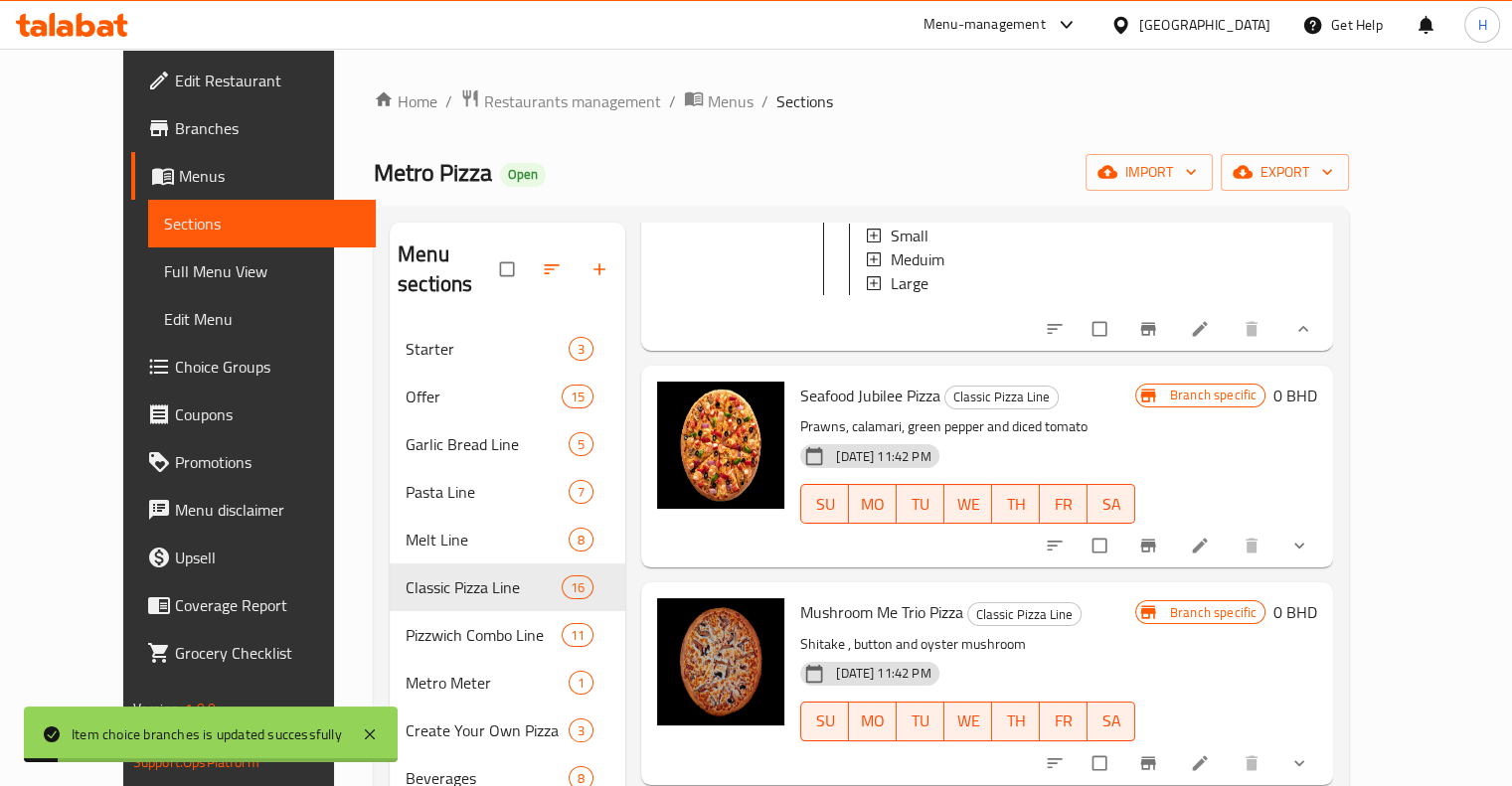 scroll, scrollTop: 5076, scrollLeft: 0, axis: vertical 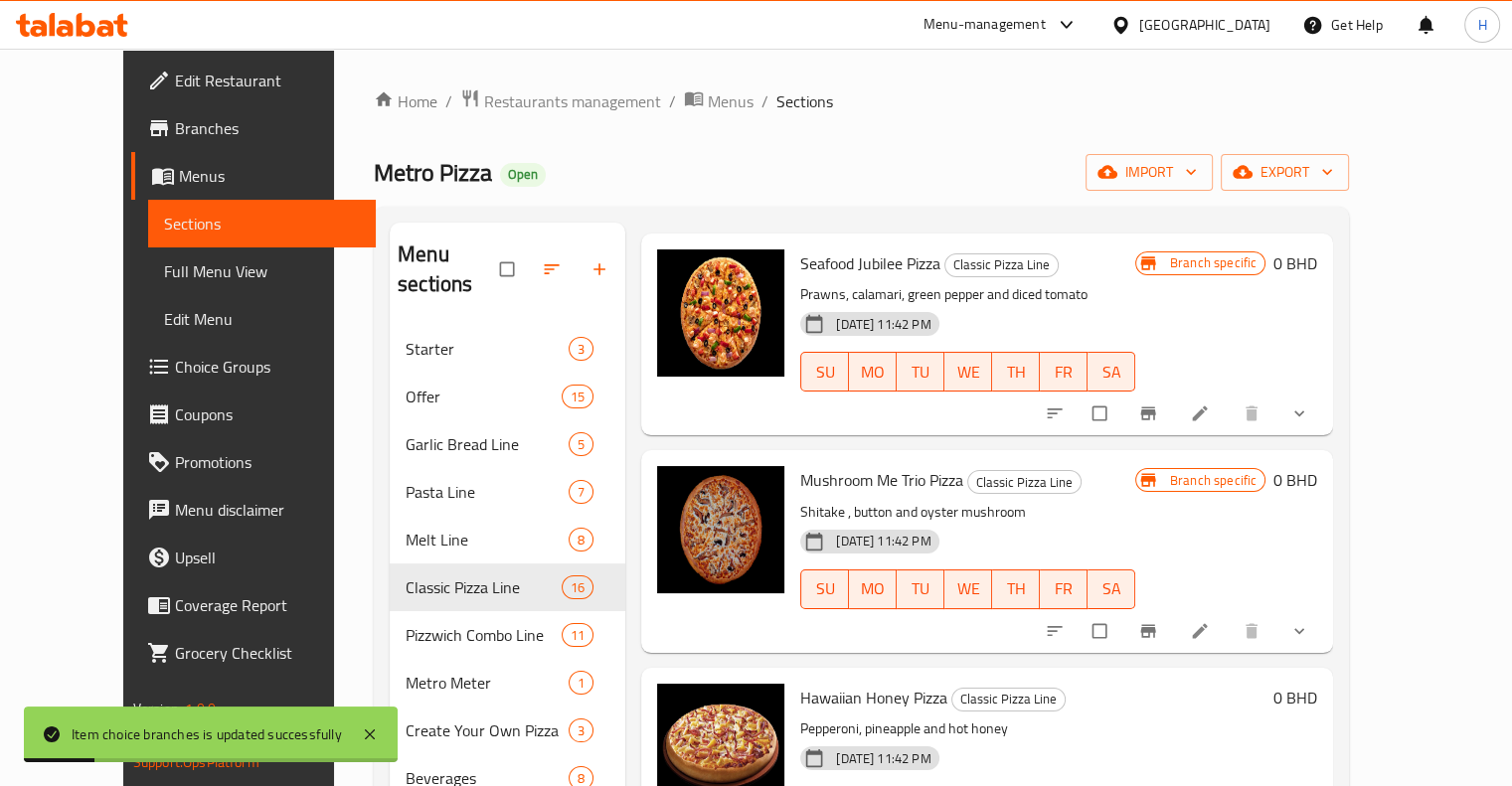 click 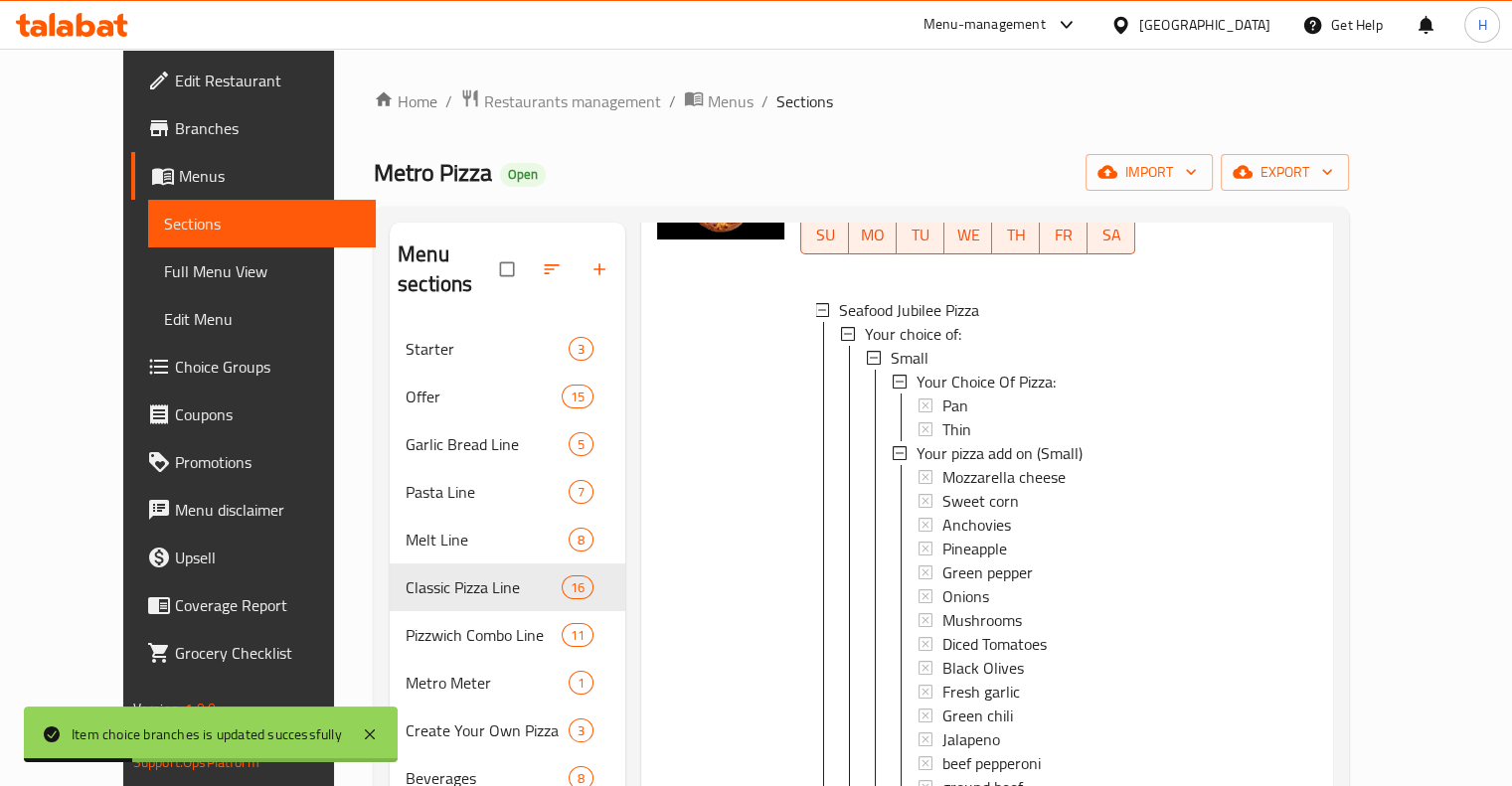 scroll, scrollTop: 5274, scrollLeft: 0, axis: vertical 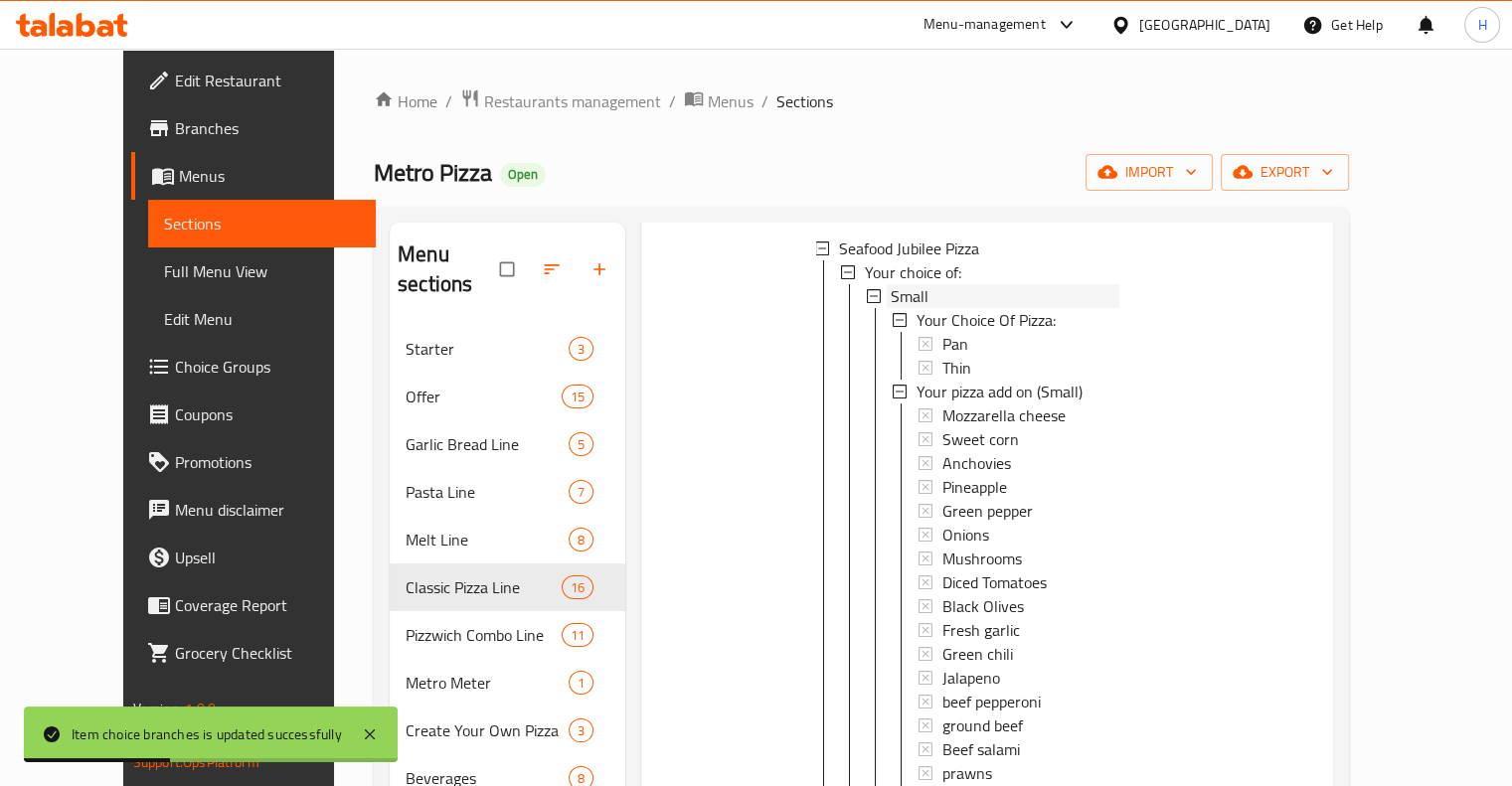 click 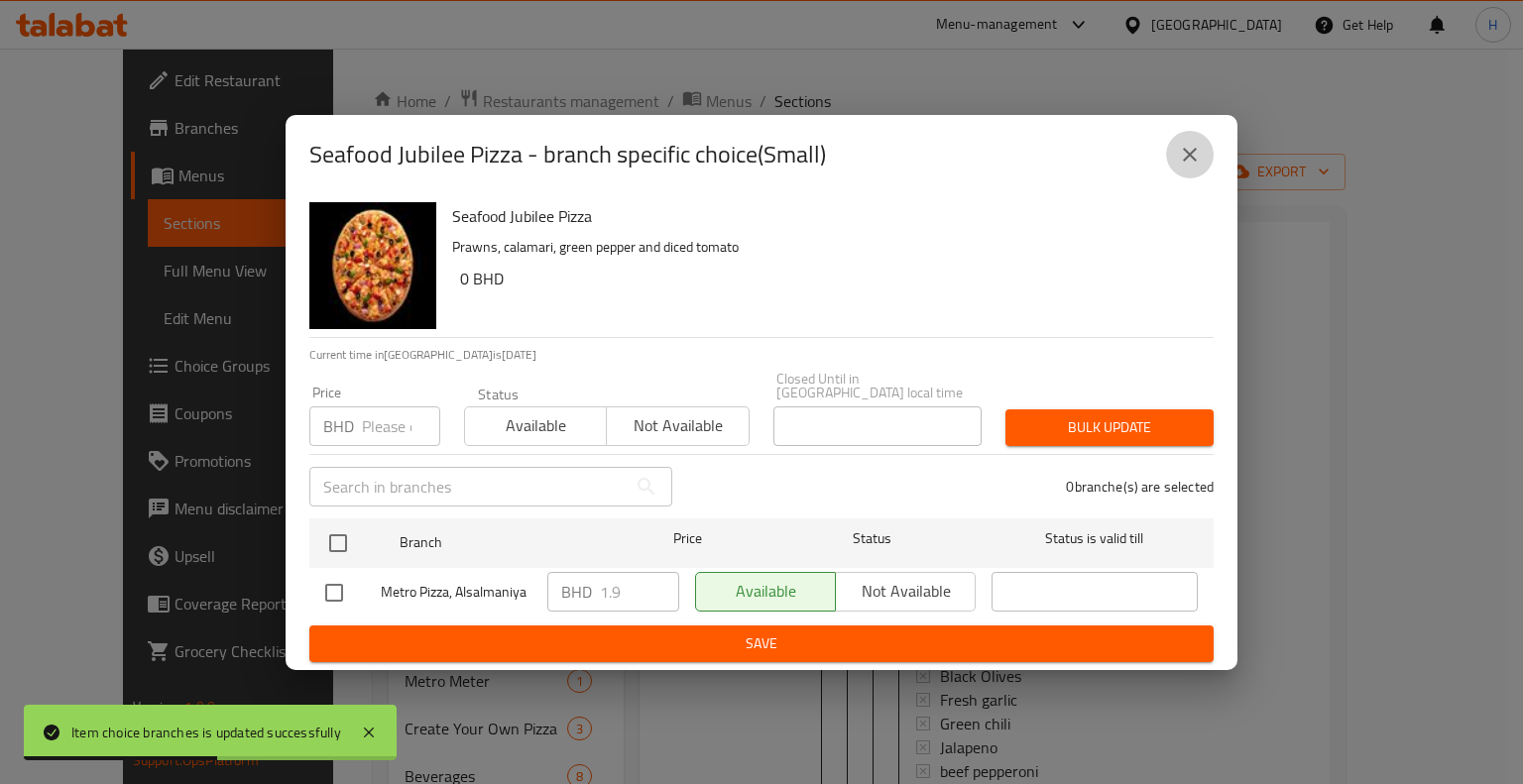 click 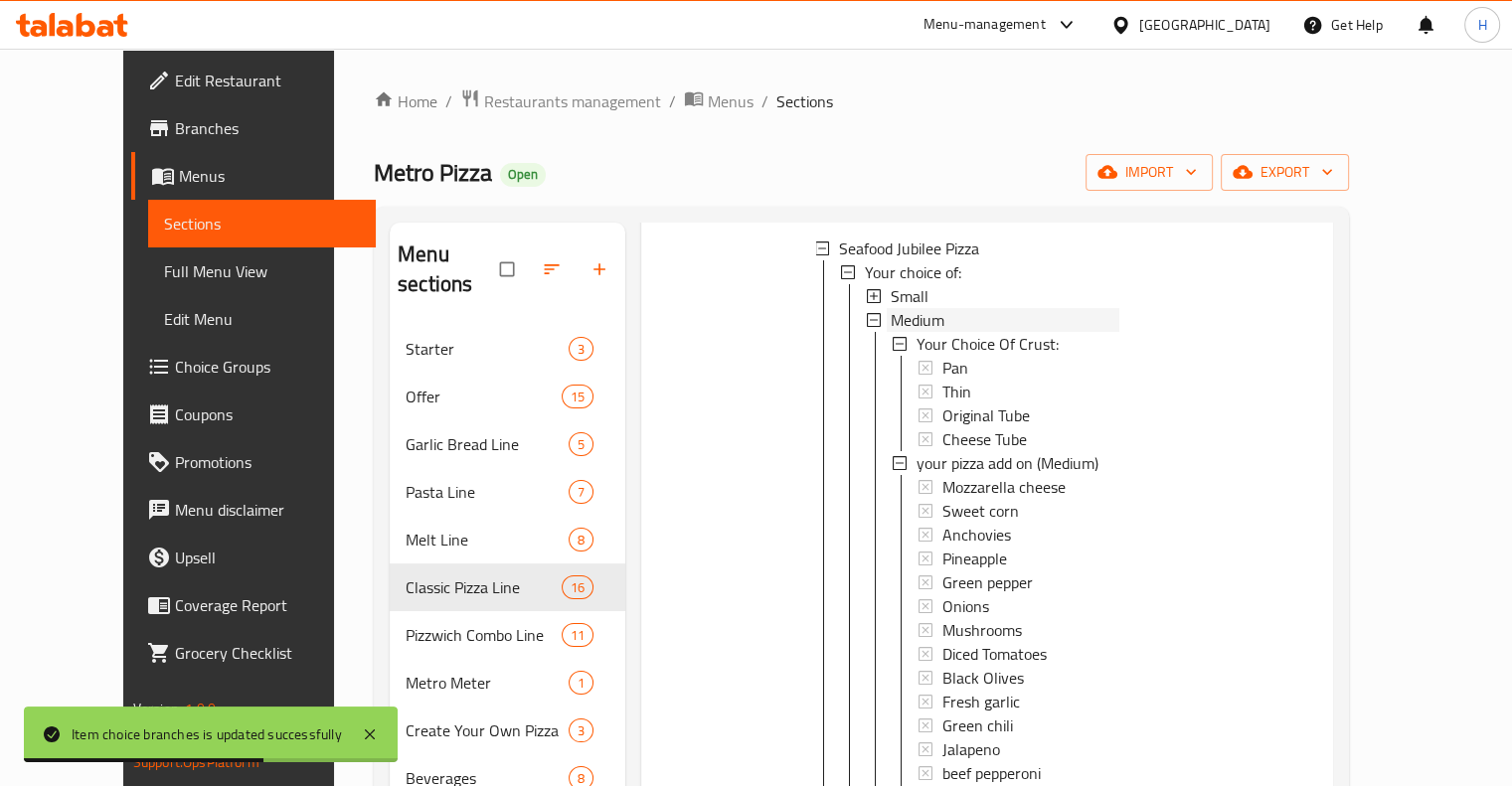 click 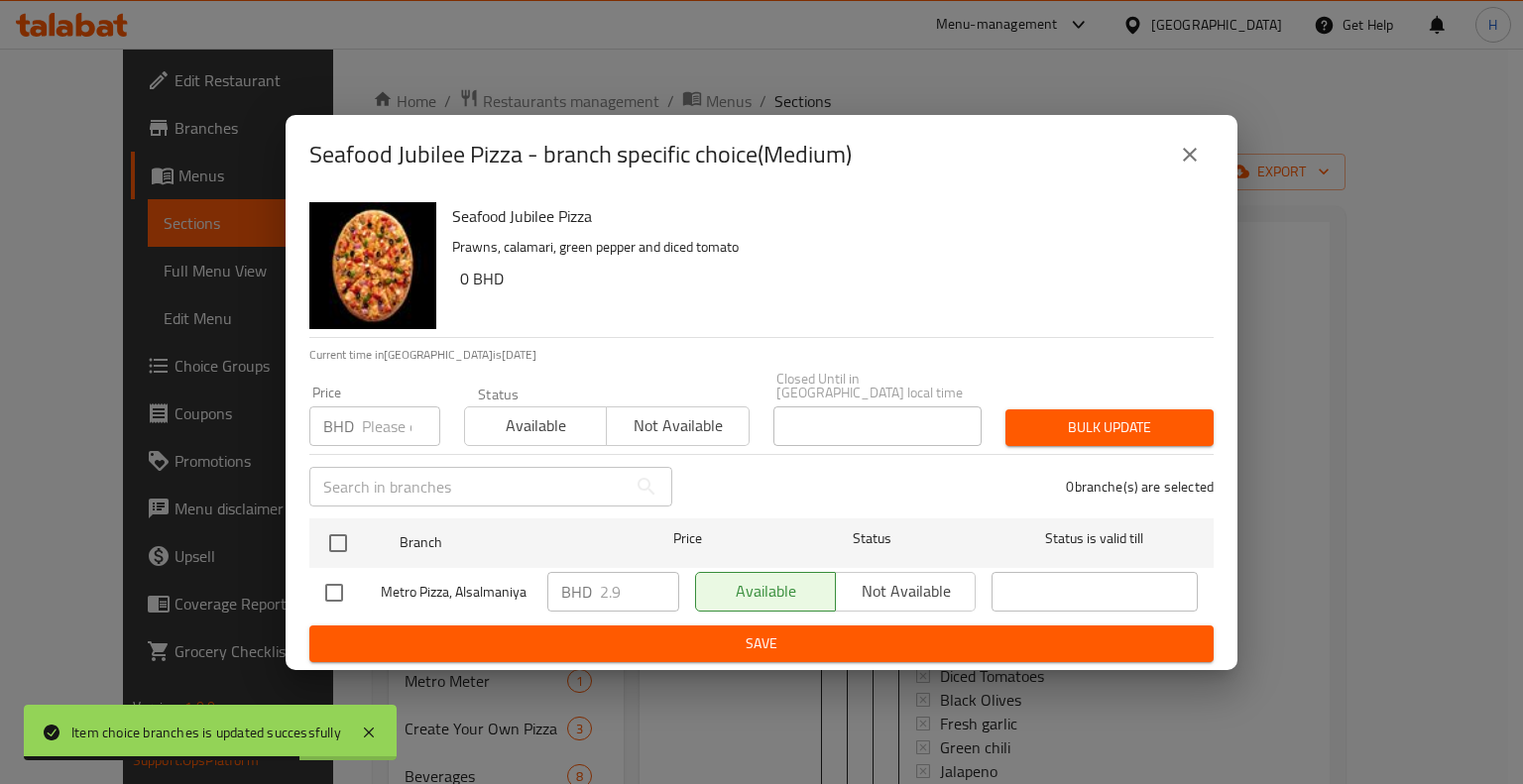 click 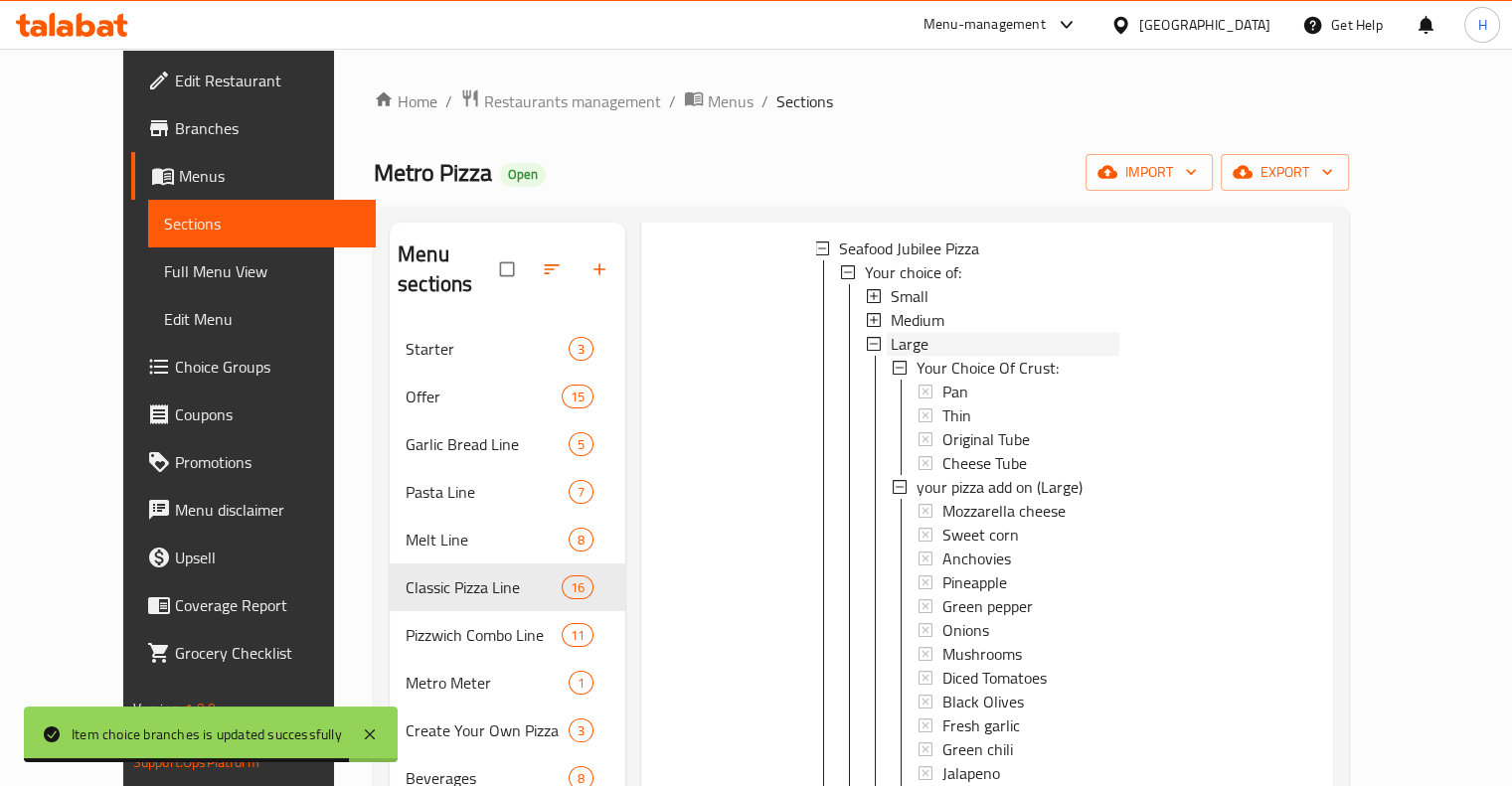 click on "Large" at bounding box center [910, 344] 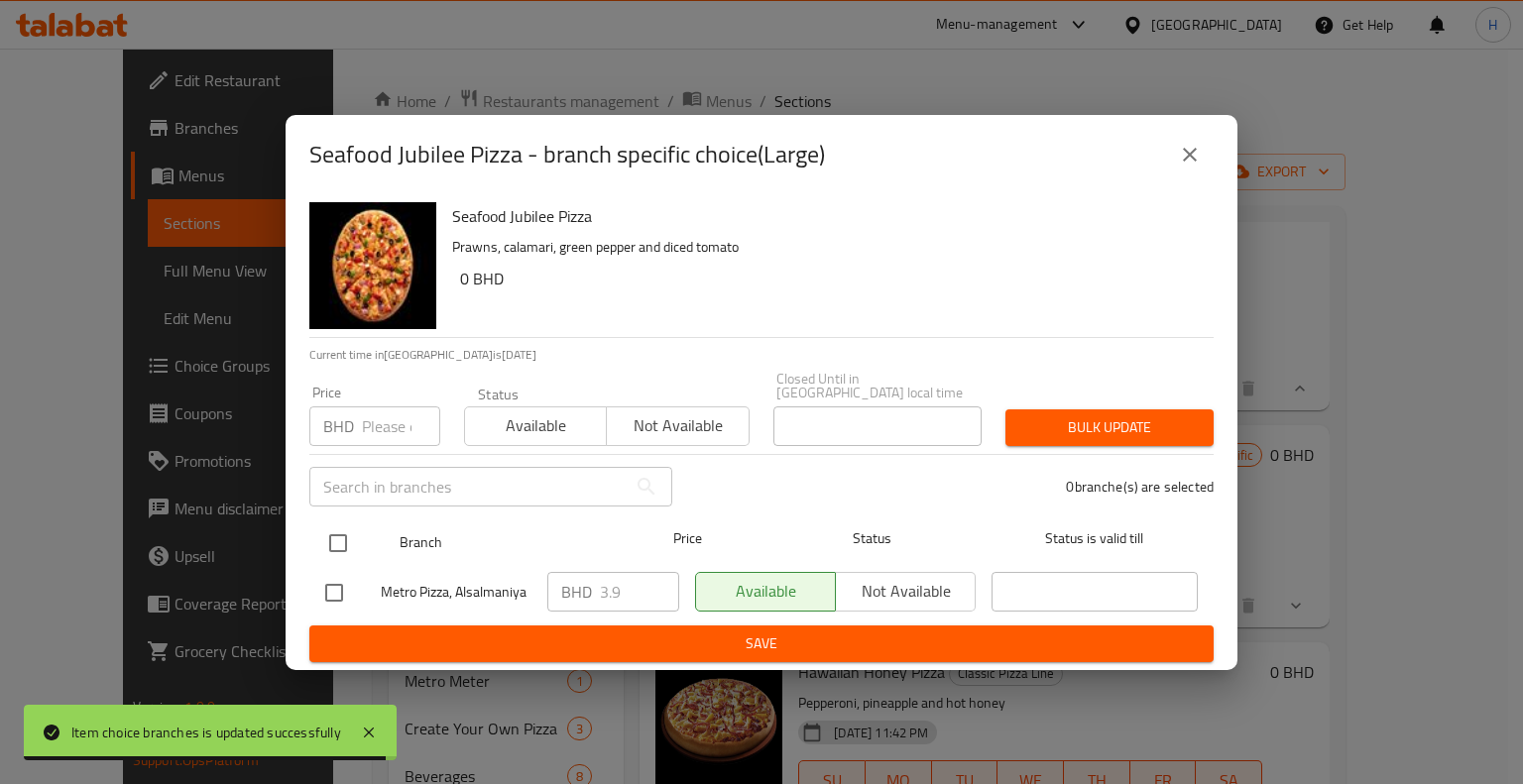 click at bounding box center [338, 543] 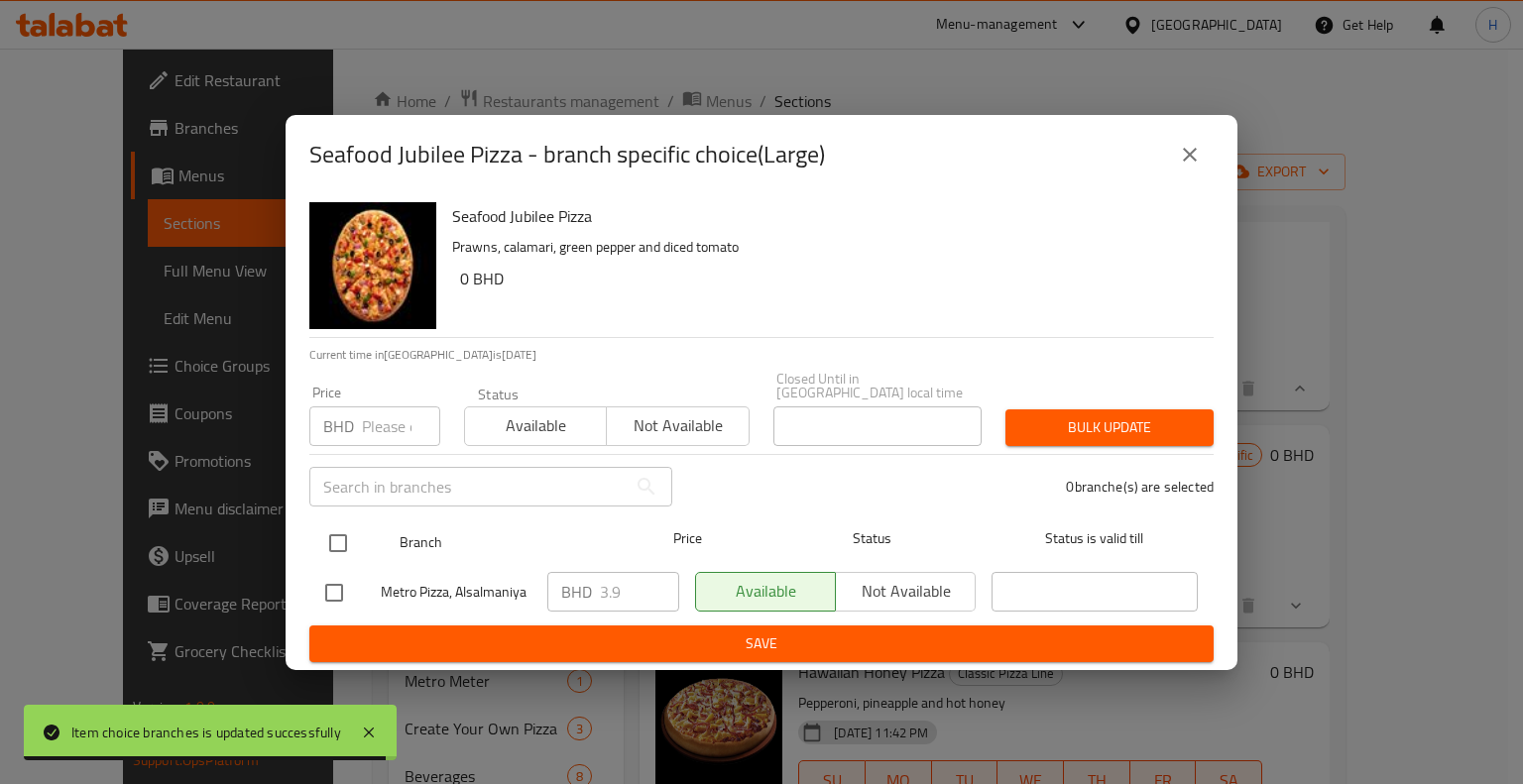 checkbox on "true" 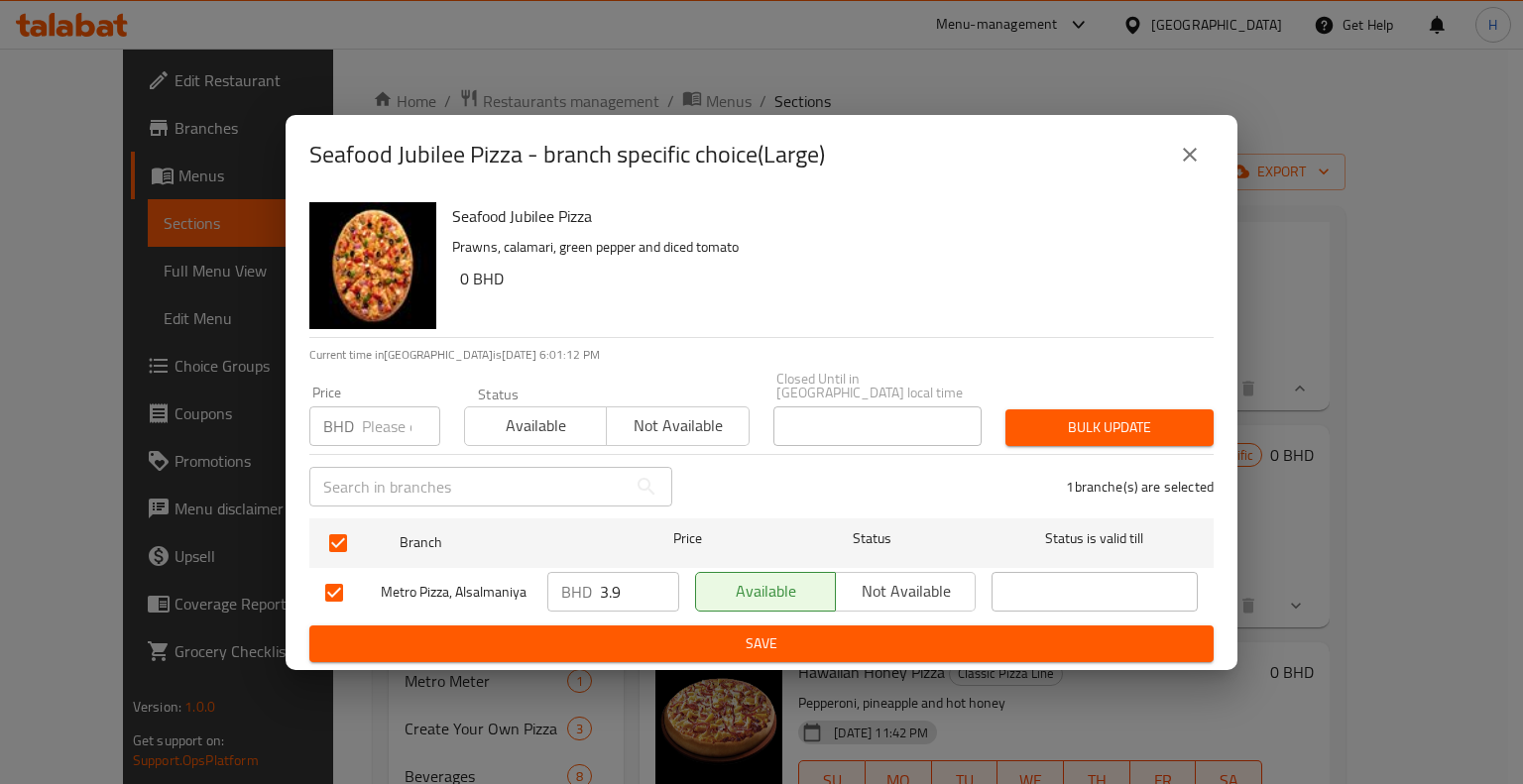 click on "Metro Pizza, Alsalmaniya BHD 3.9 ​ Available Not available ​" at bounding box center (762, 593) 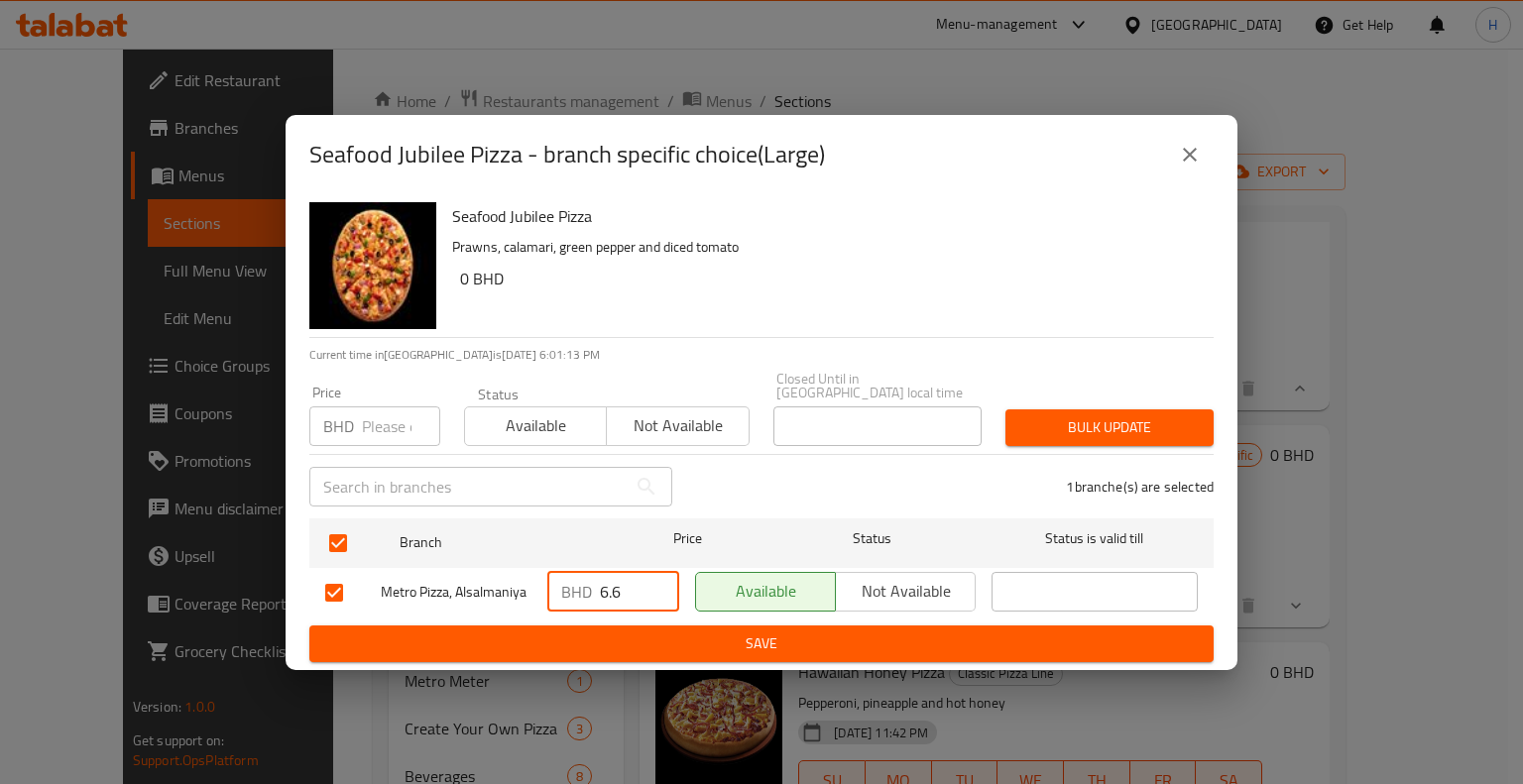 type on "6.6" 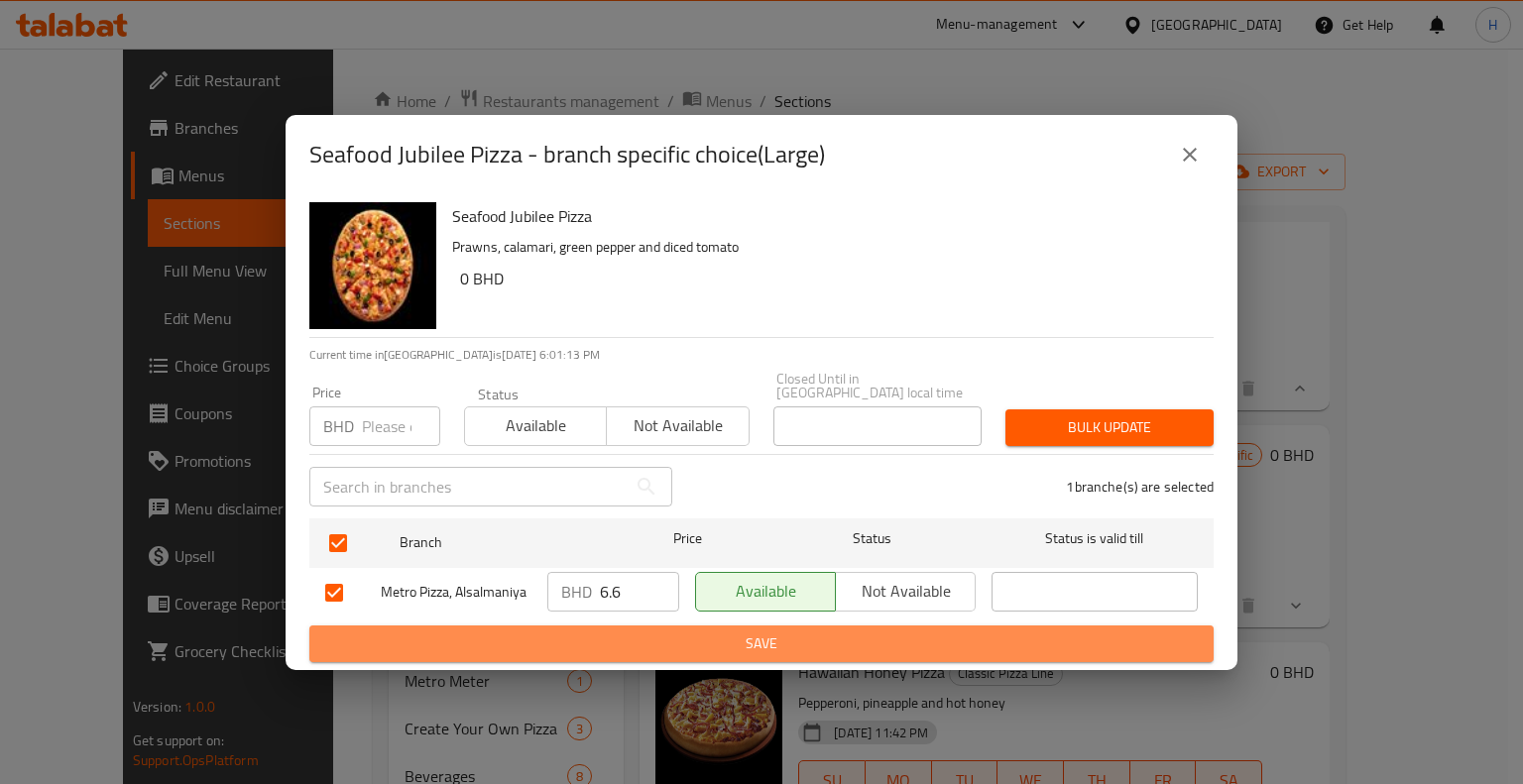 click on "Save" at bounding box center [762, 643] 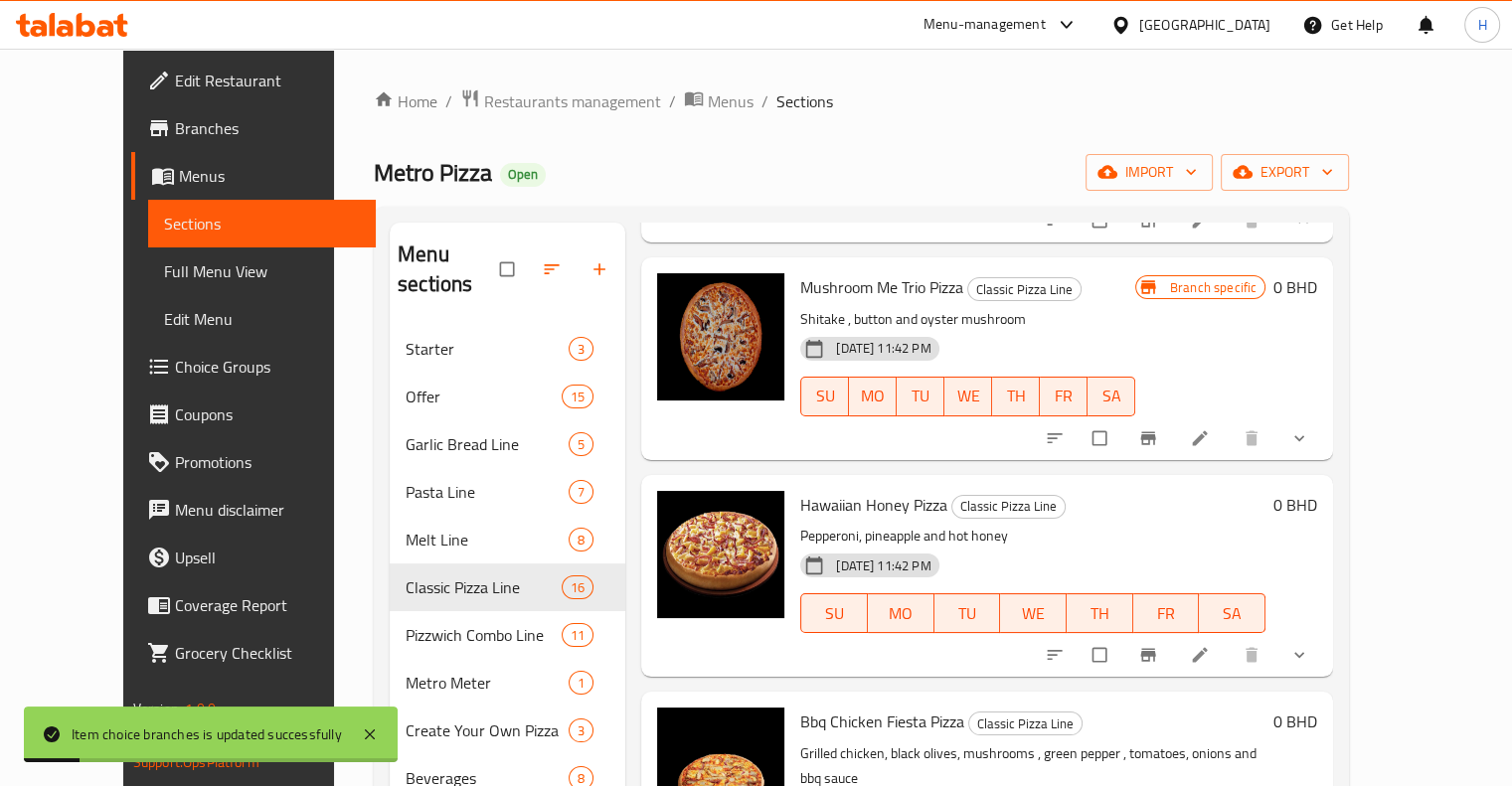 scroll, scrollTop: 5473, scrollLeft: 0, axis: vertical 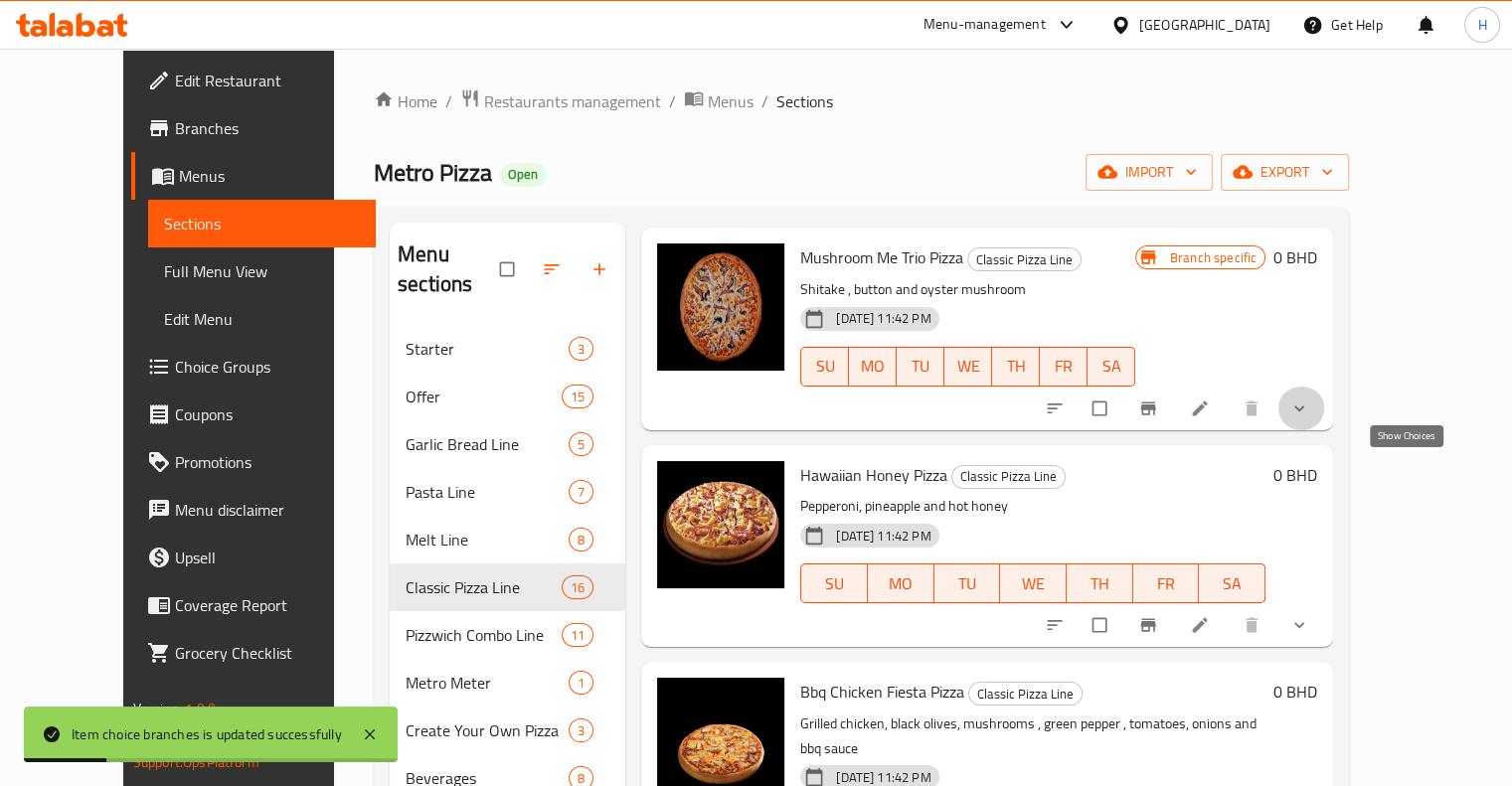 click 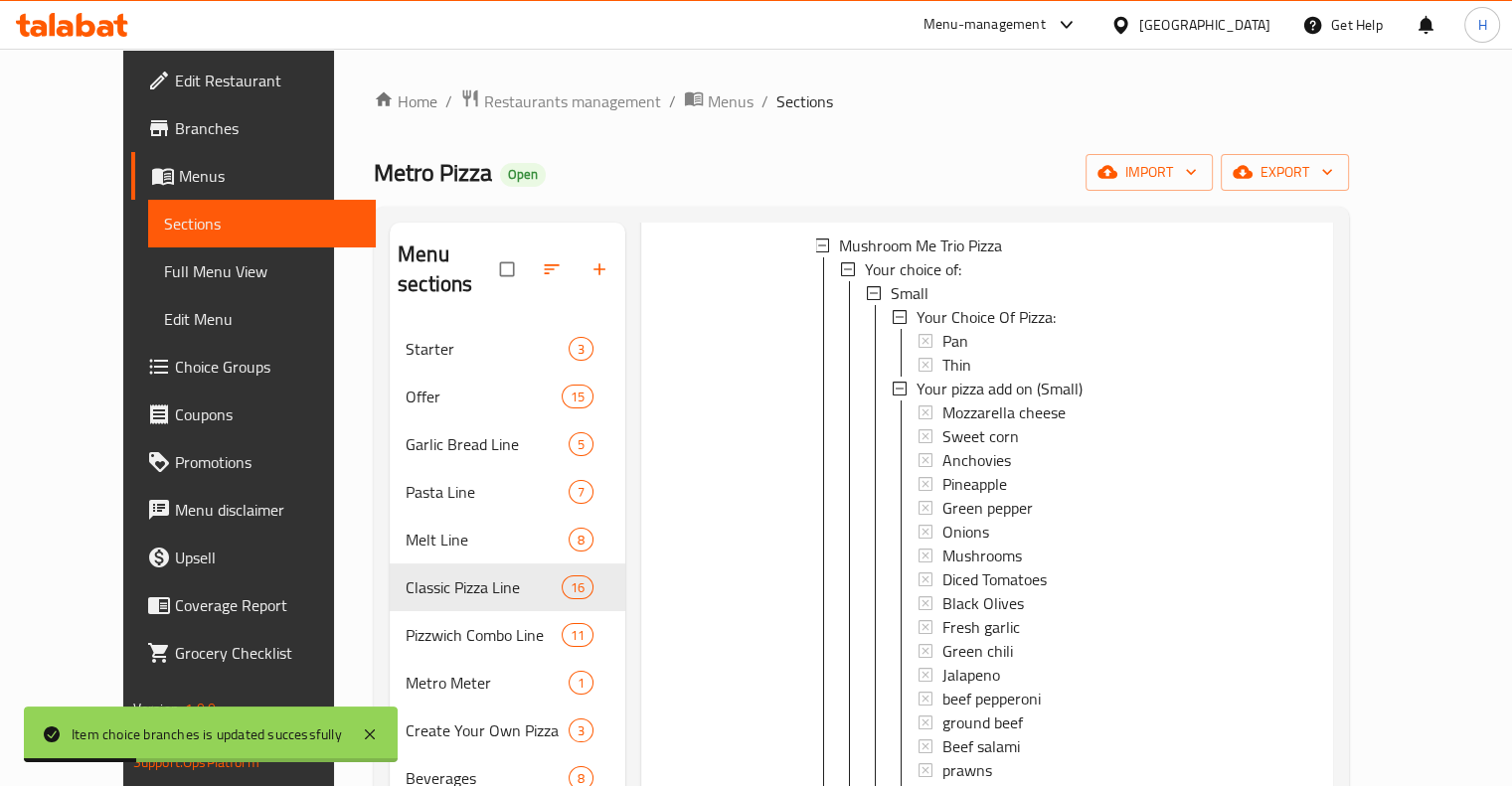 scroll, scrollTop: 5672, scrollLeft: 0, axis: vertical 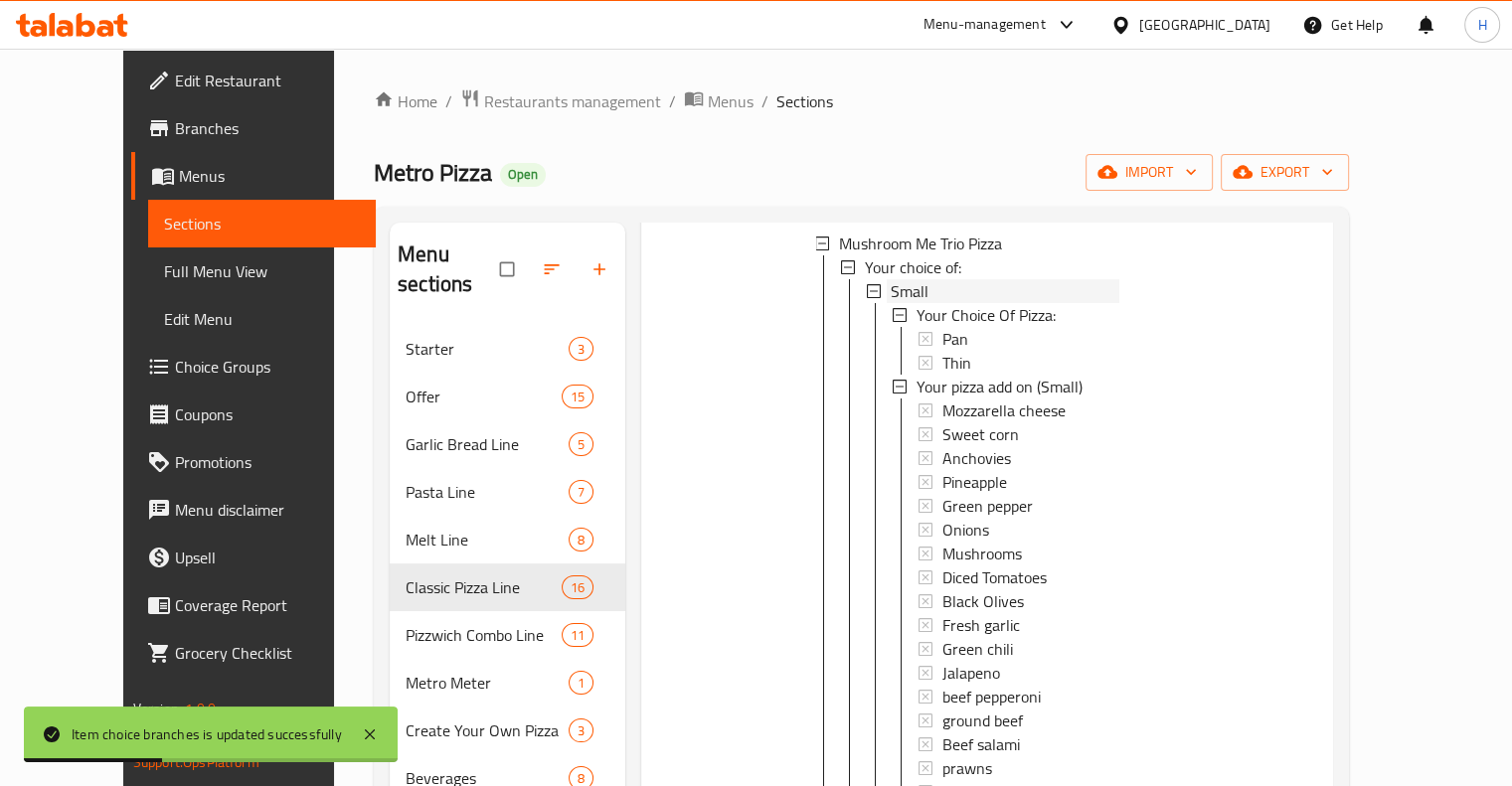 click 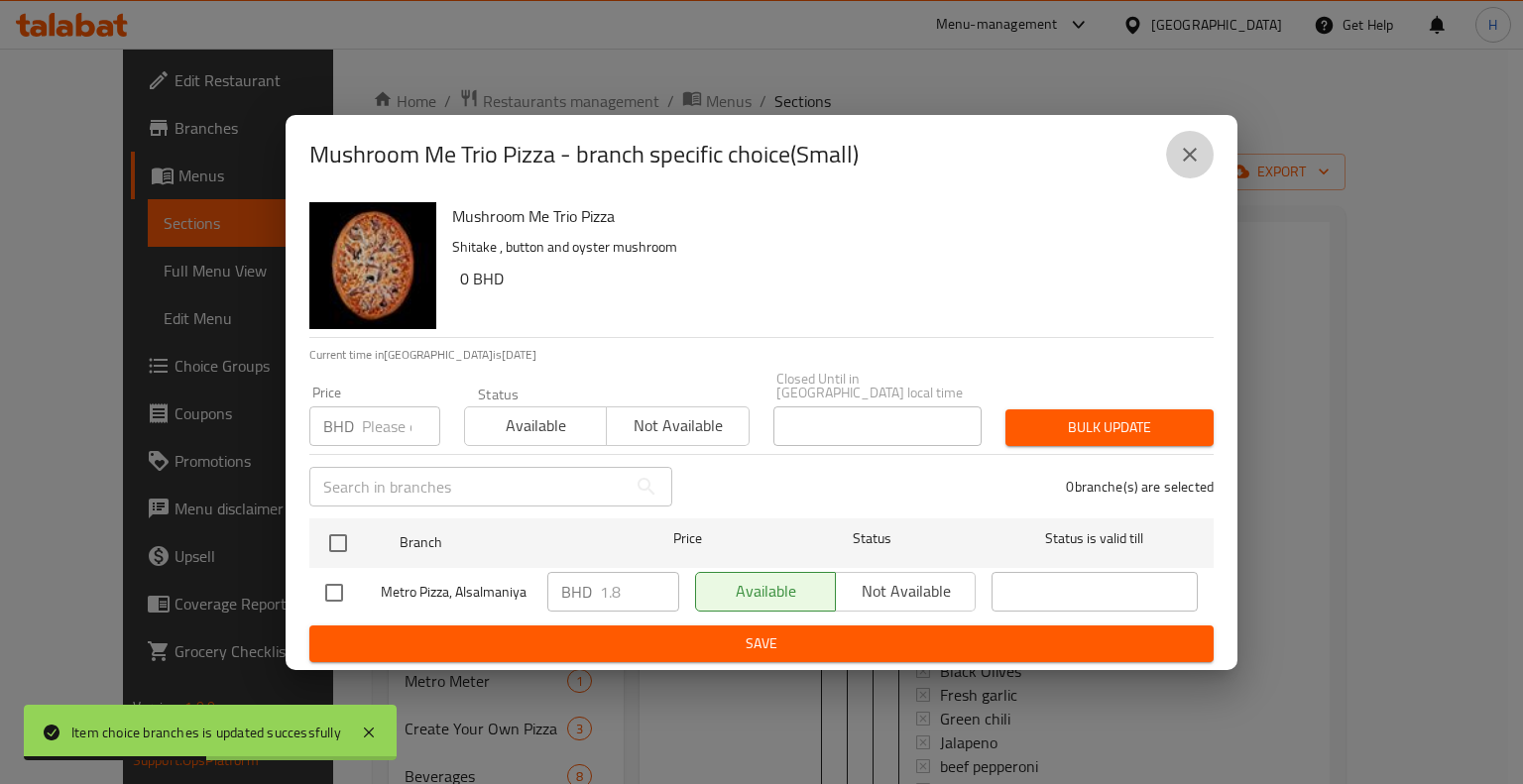 click 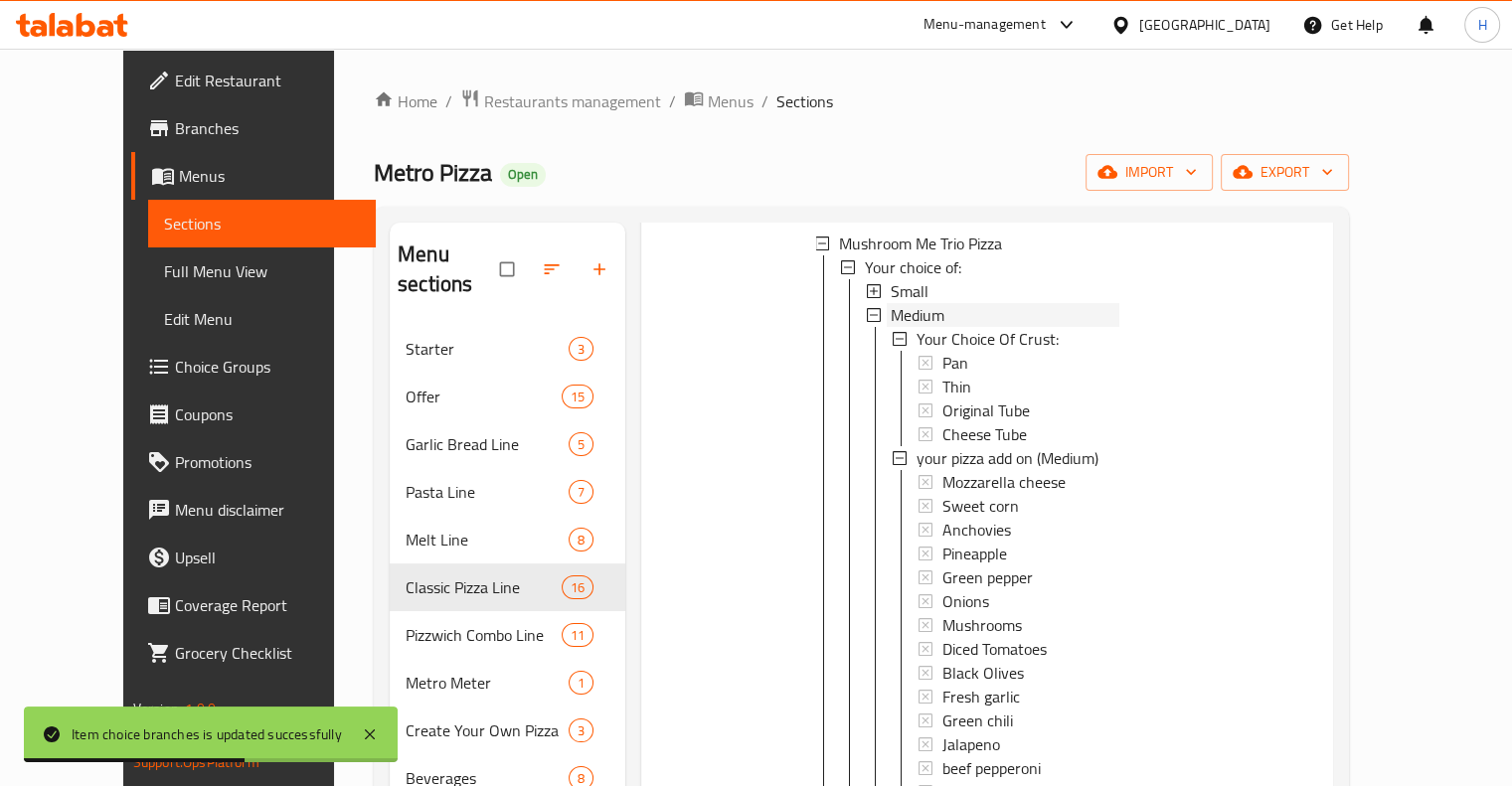 click 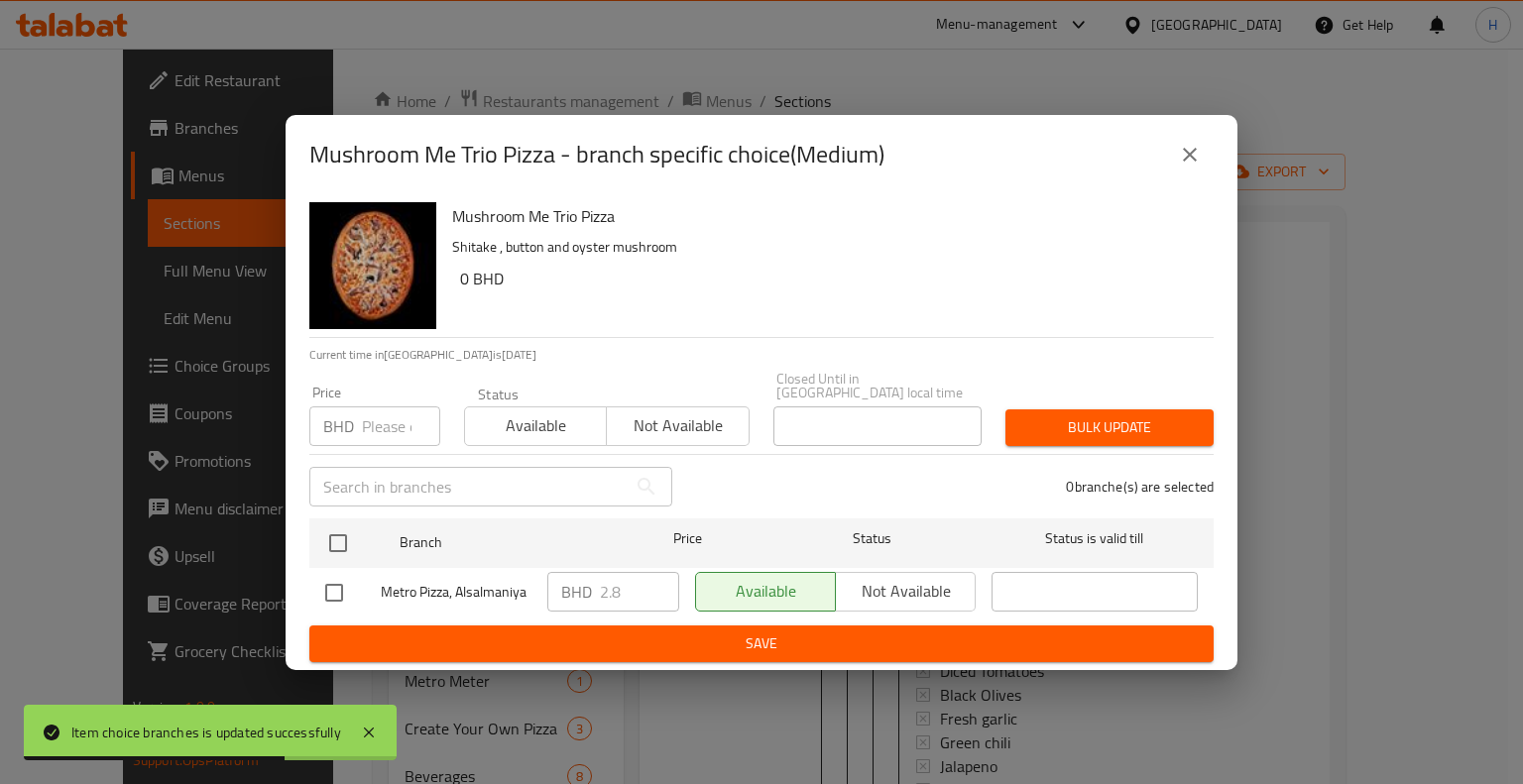 click 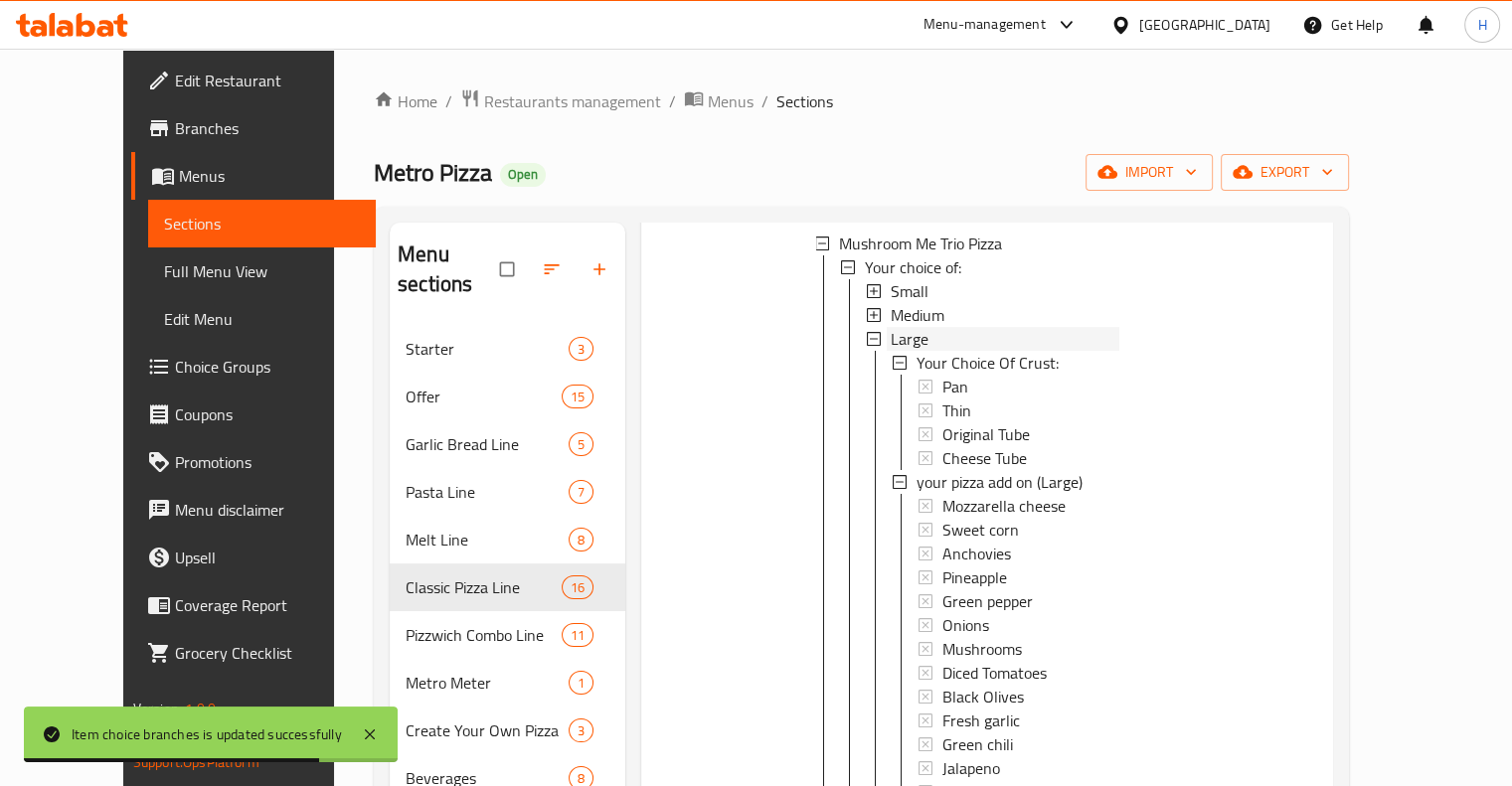 click on "Large" at bounding box center [910, 339] 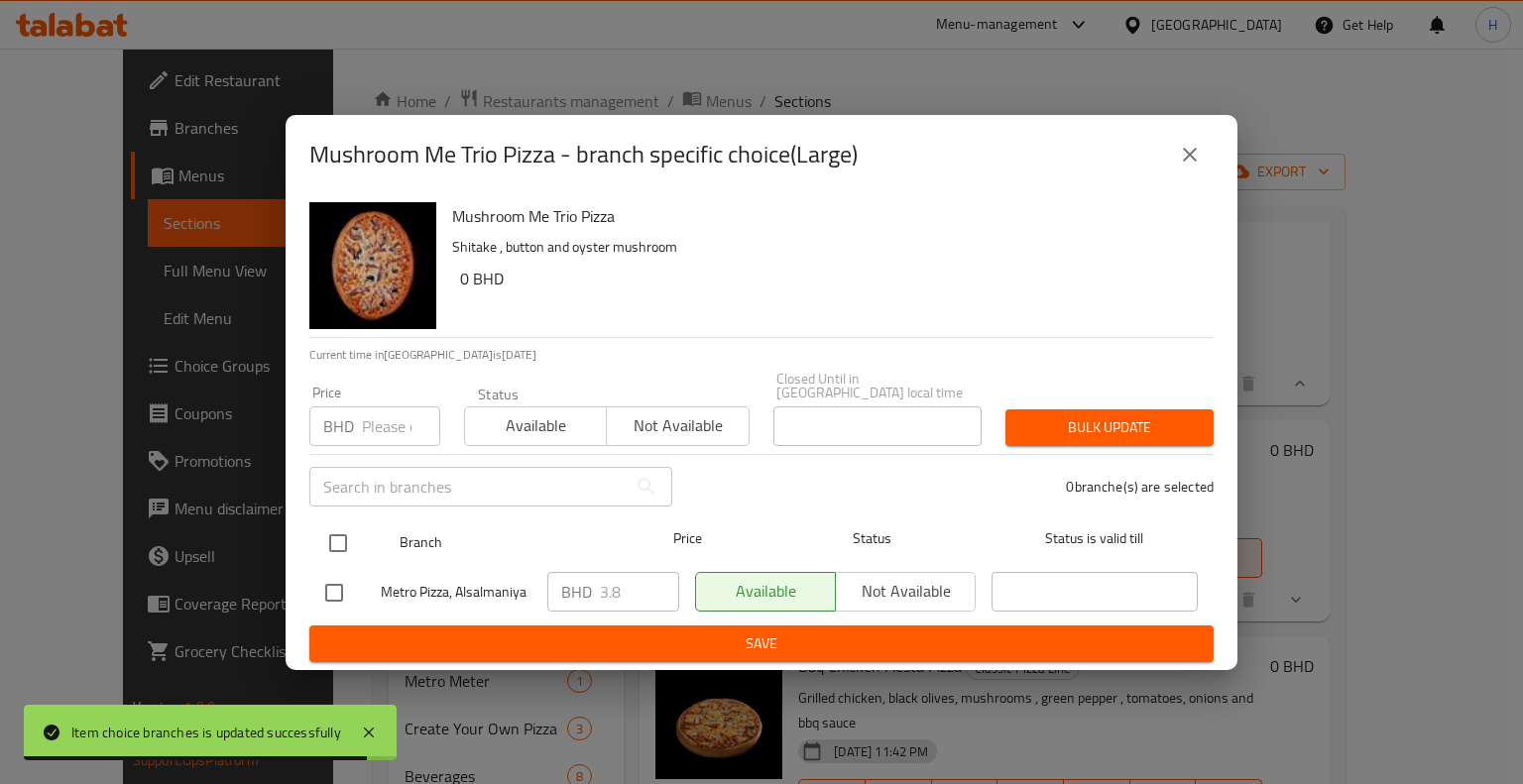 click at bounding box center (338, 543) 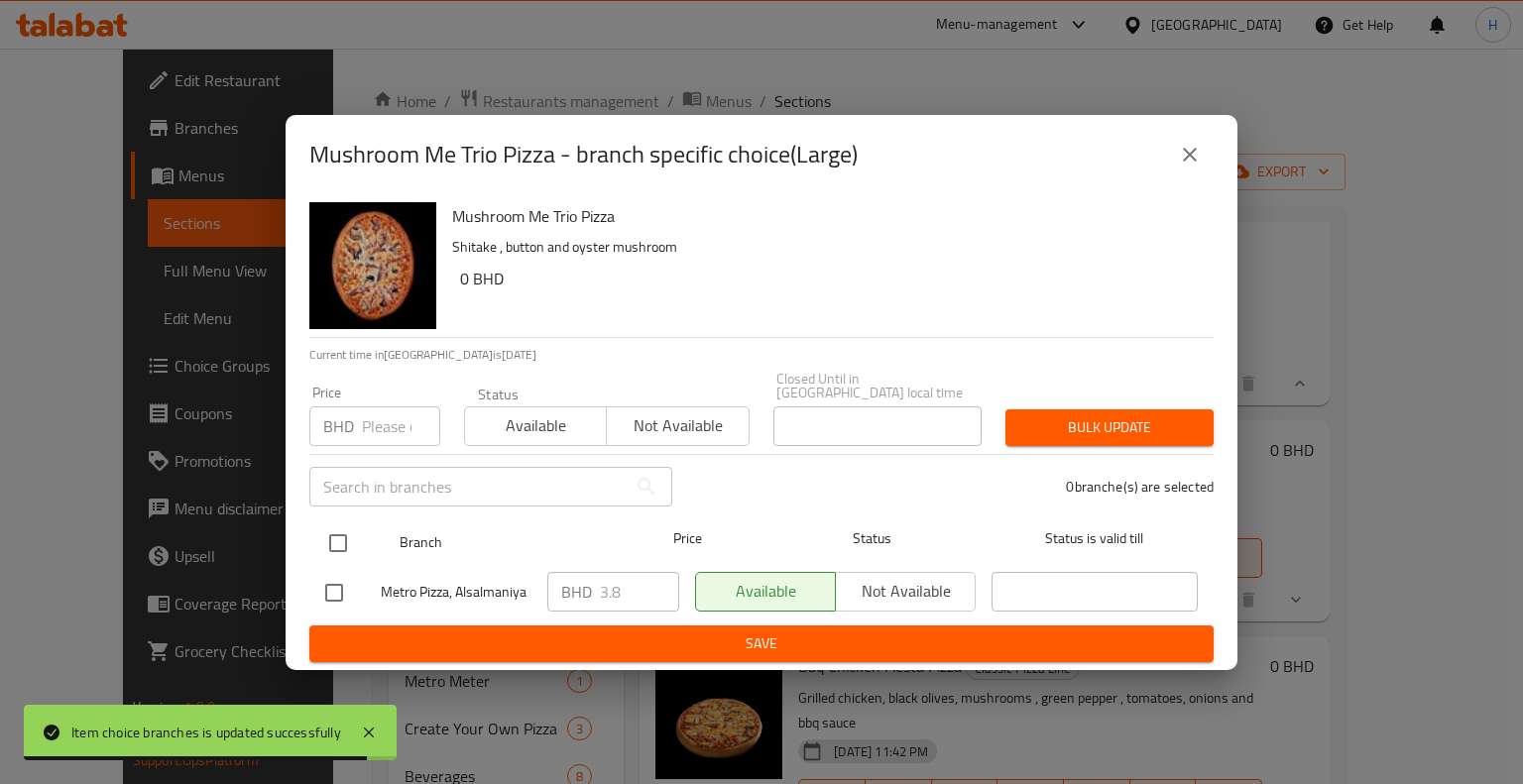 checkbox on "true" 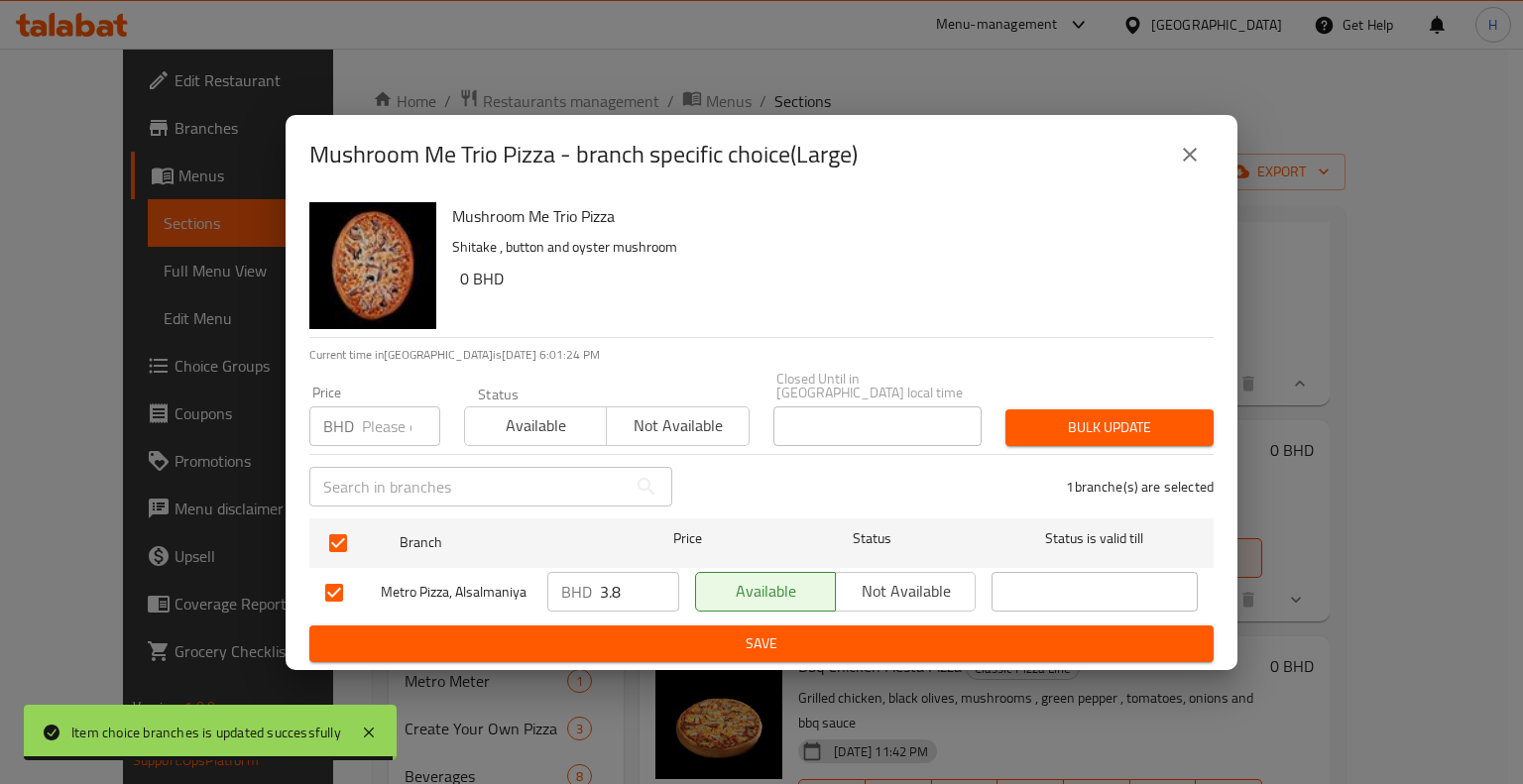 click on "Metro Pizza, Alsalmaniya BHD 3.8 ​ Available Not available ​" at bounding box center (762, 593) 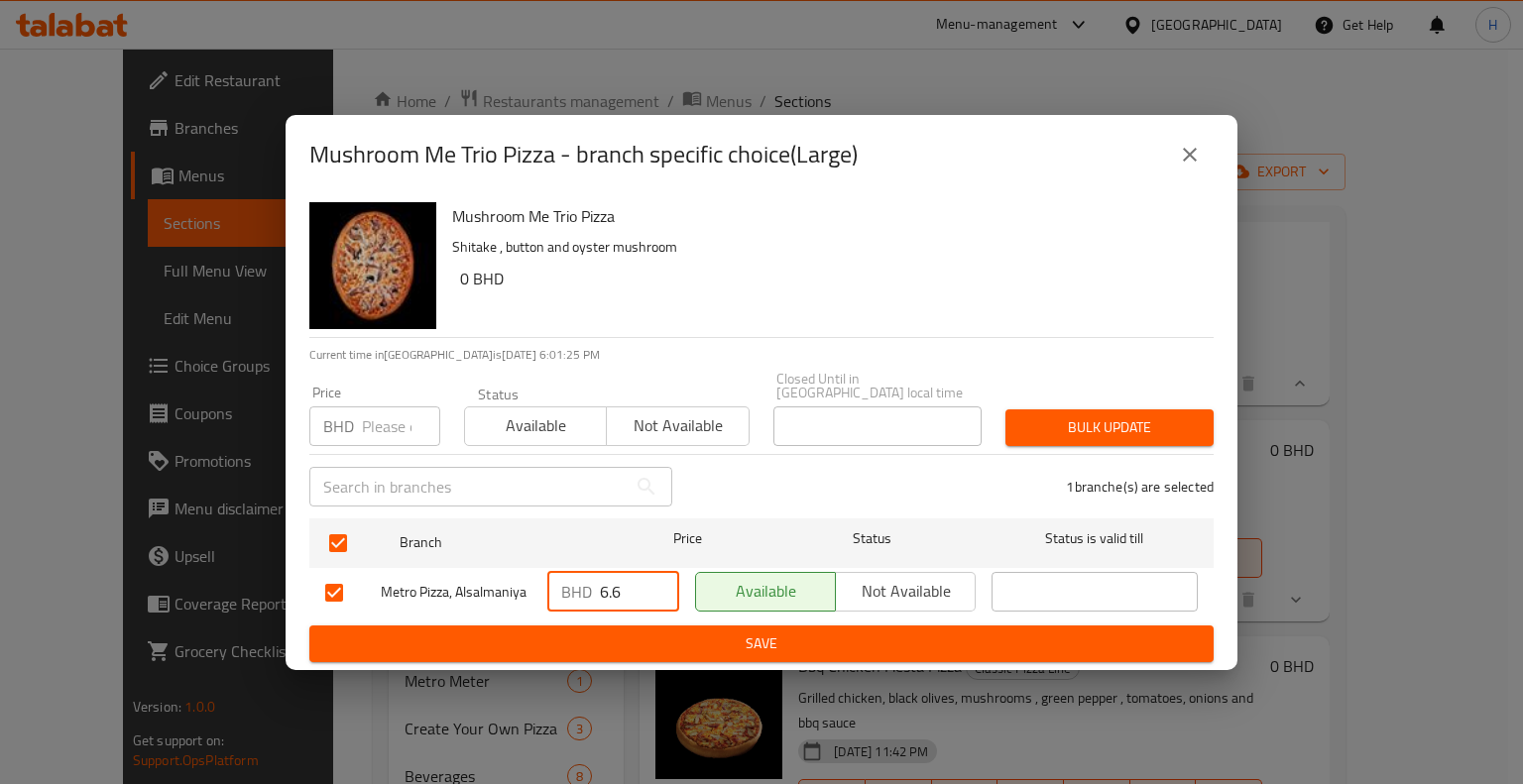 type on "6.6" 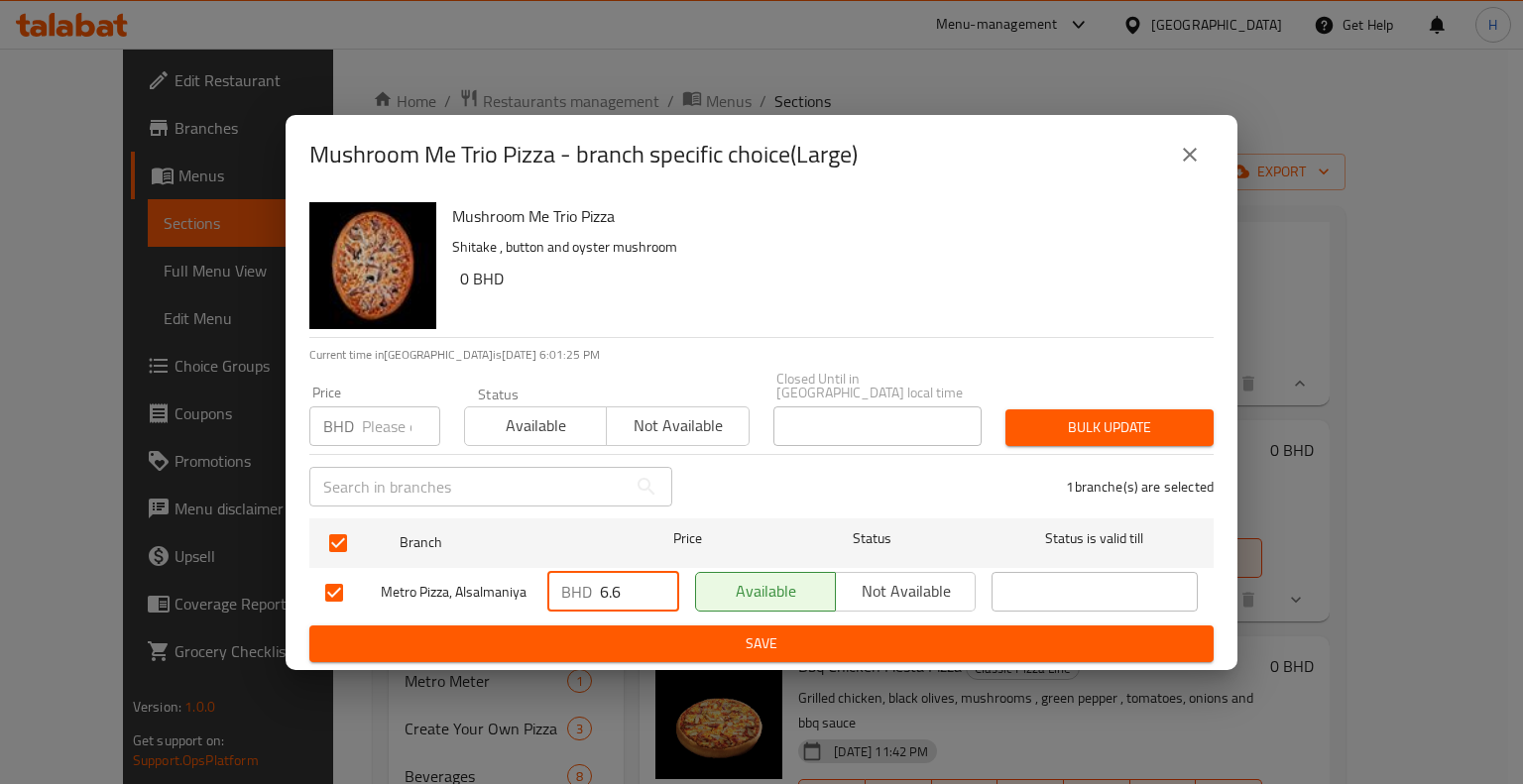 click on "Save" at bounding box center [762, 643] 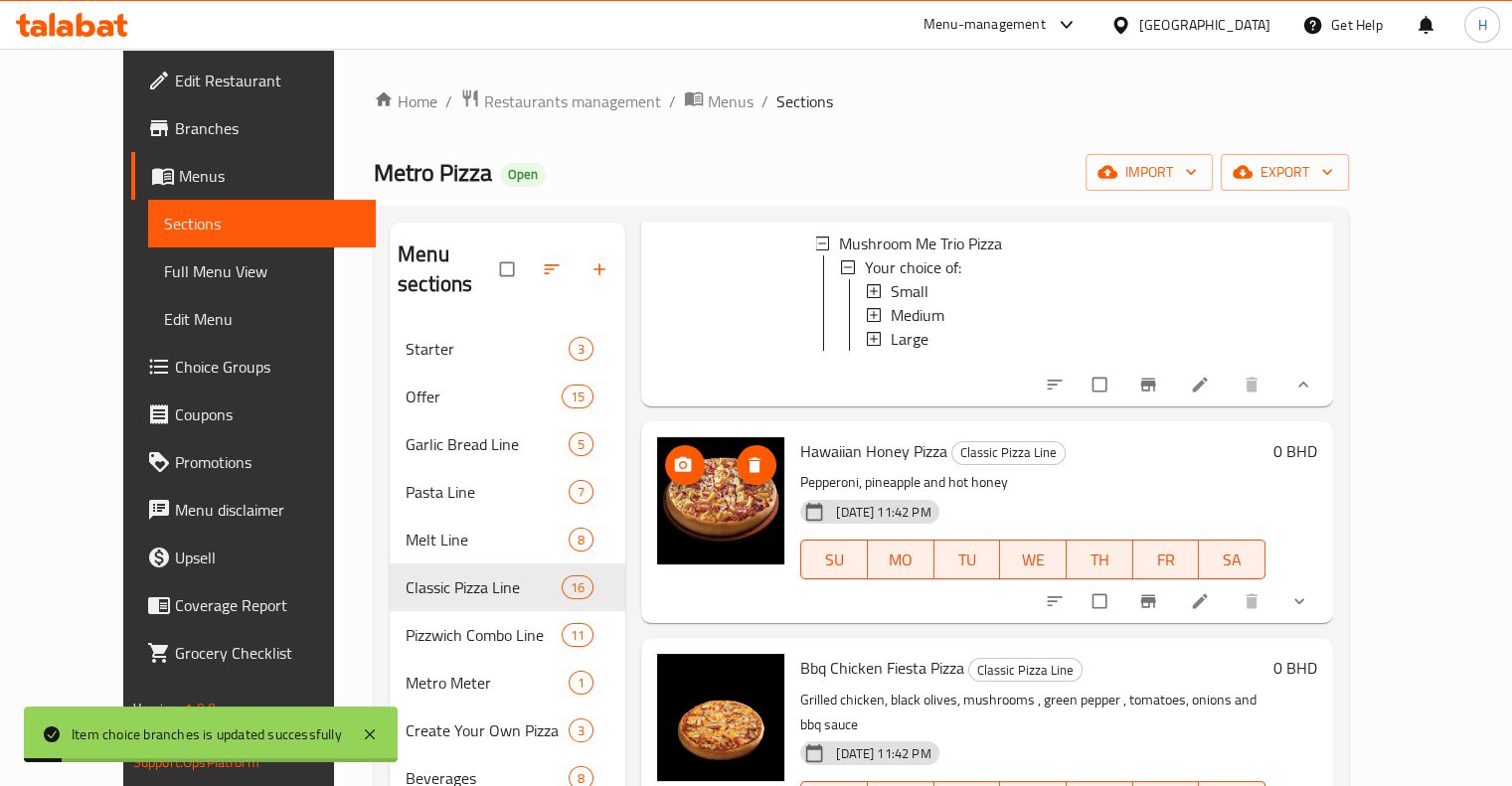 scroll, scrollTop: 5970, scrollLeft: 0, axis: vertical 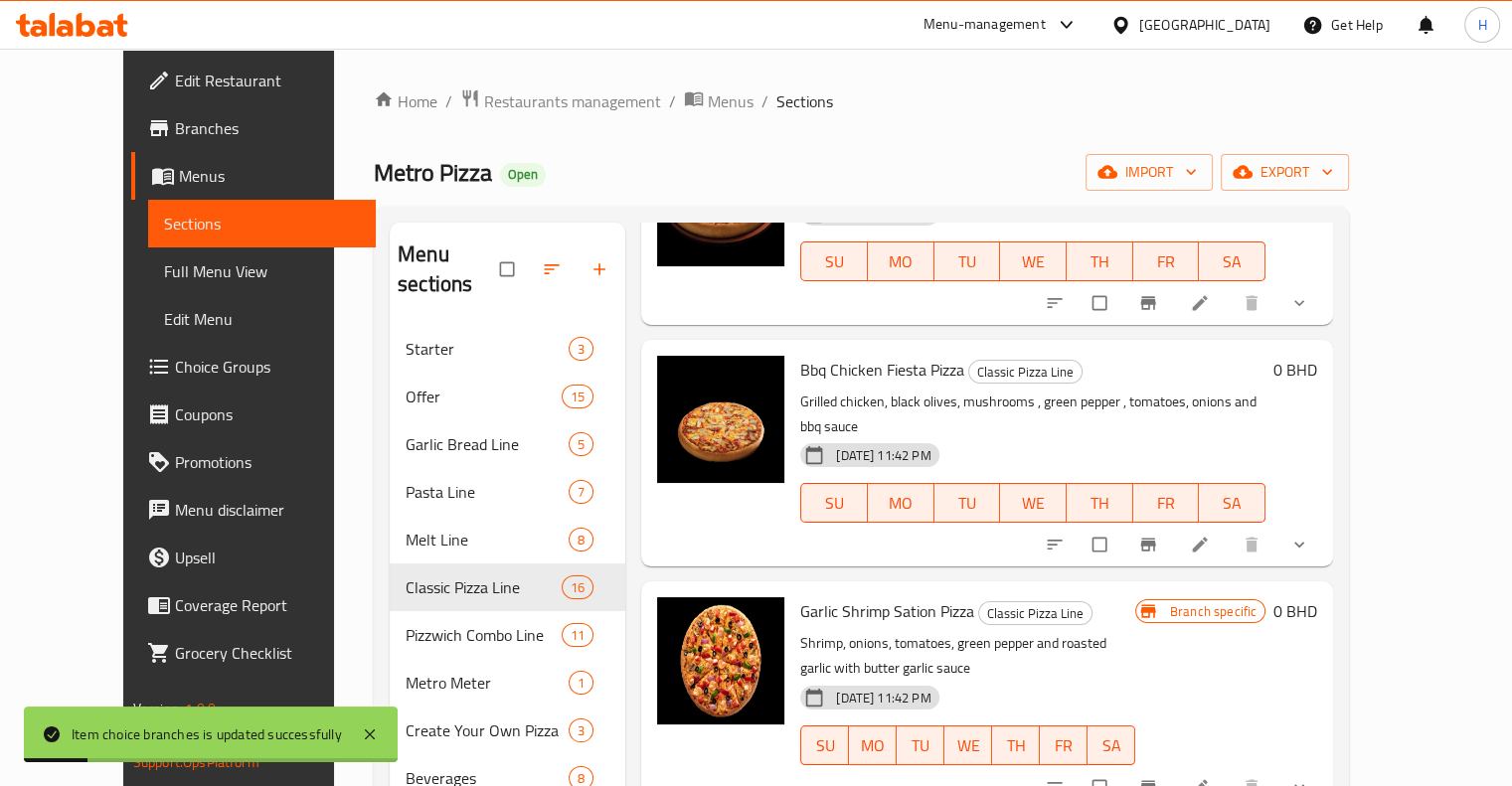 click at bounding box center (1301, 303) 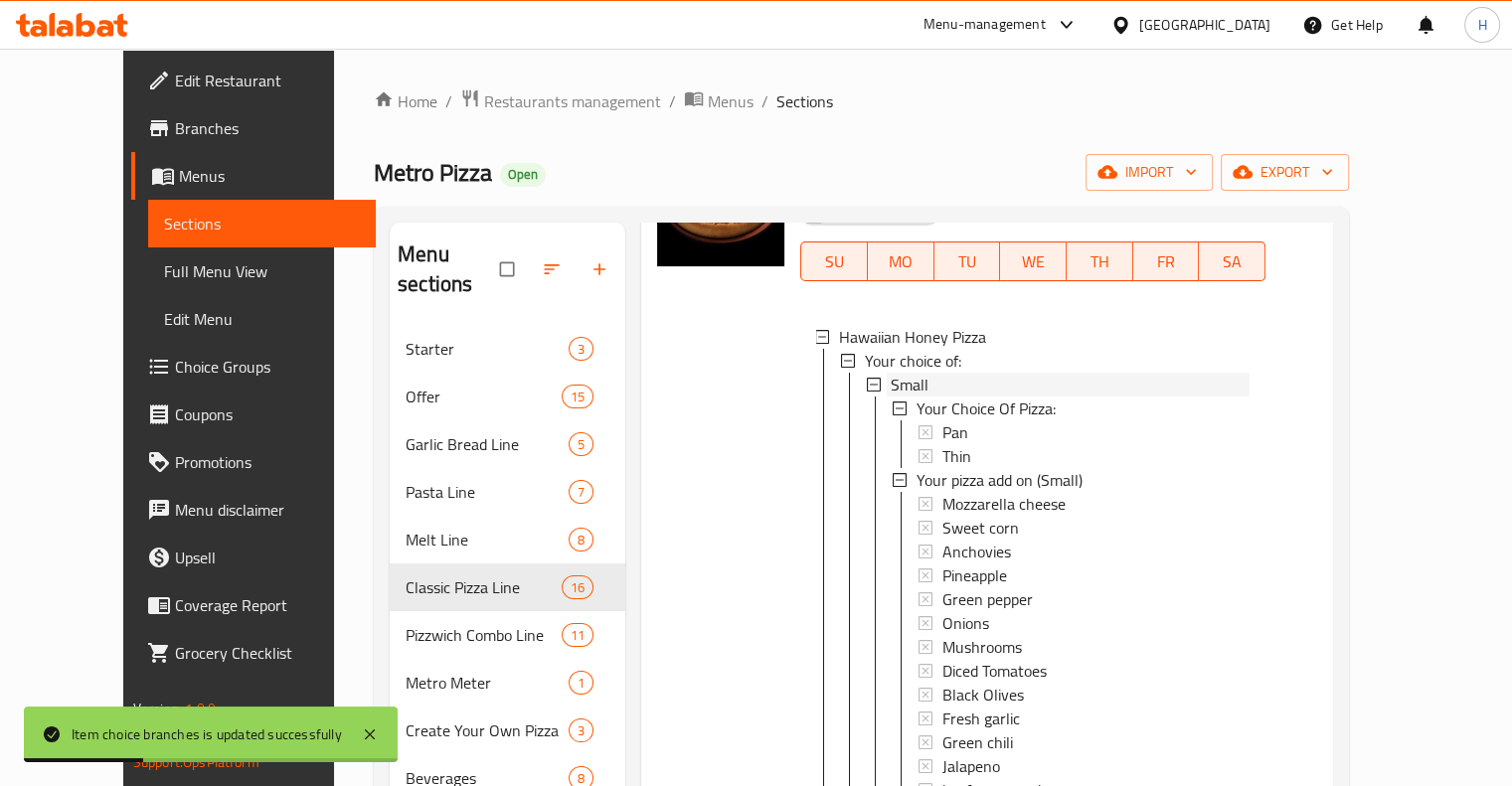 click 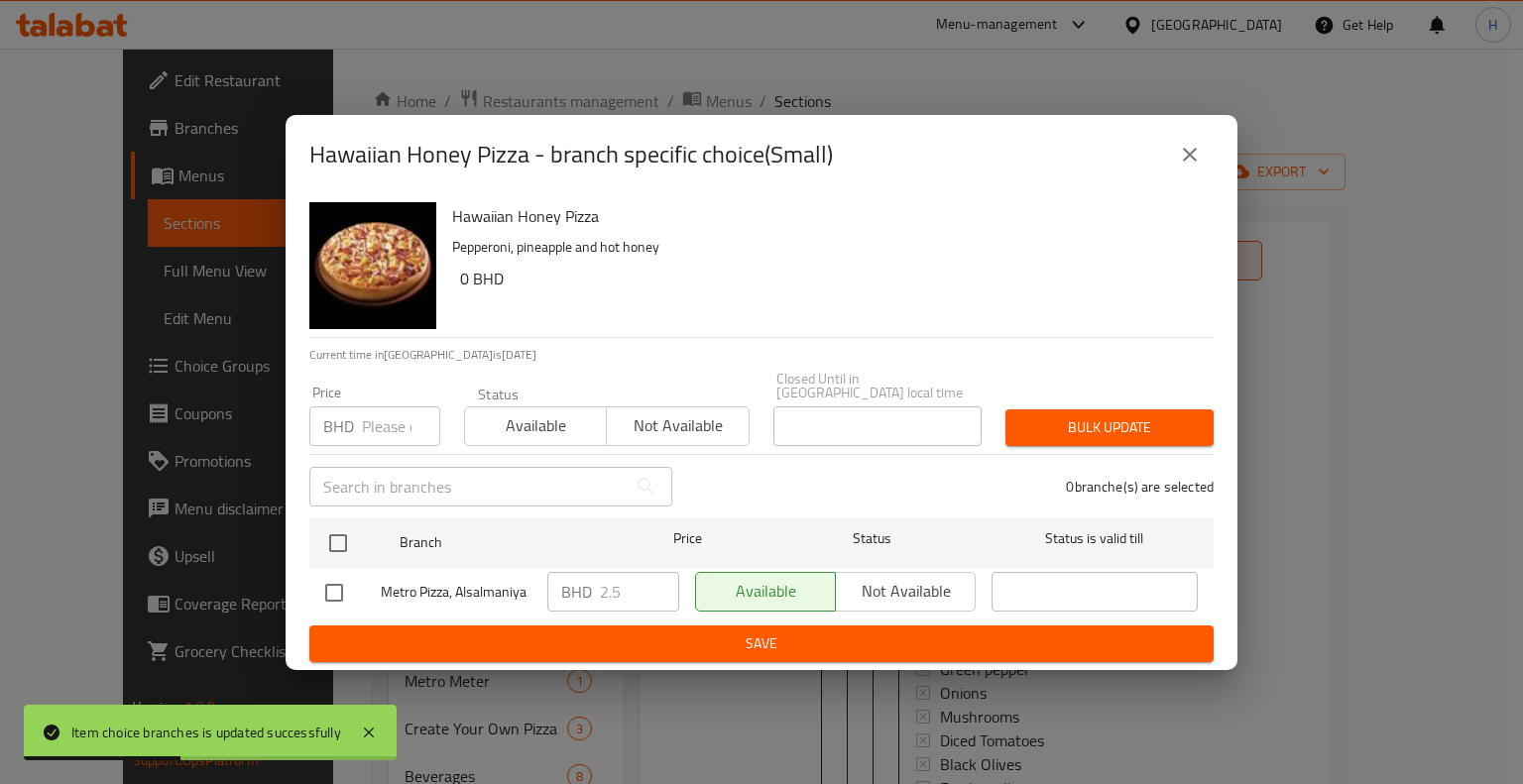 click 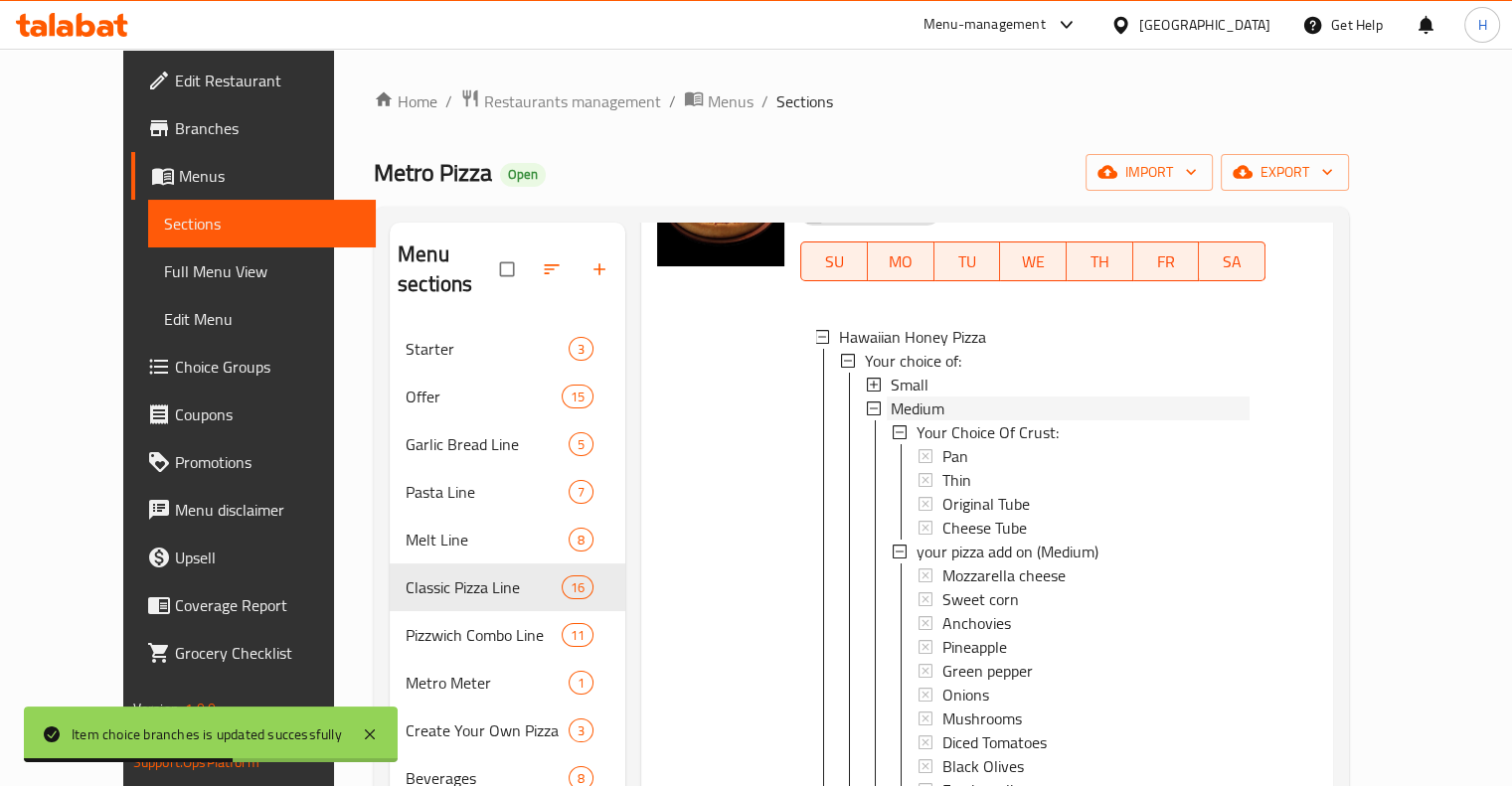 click 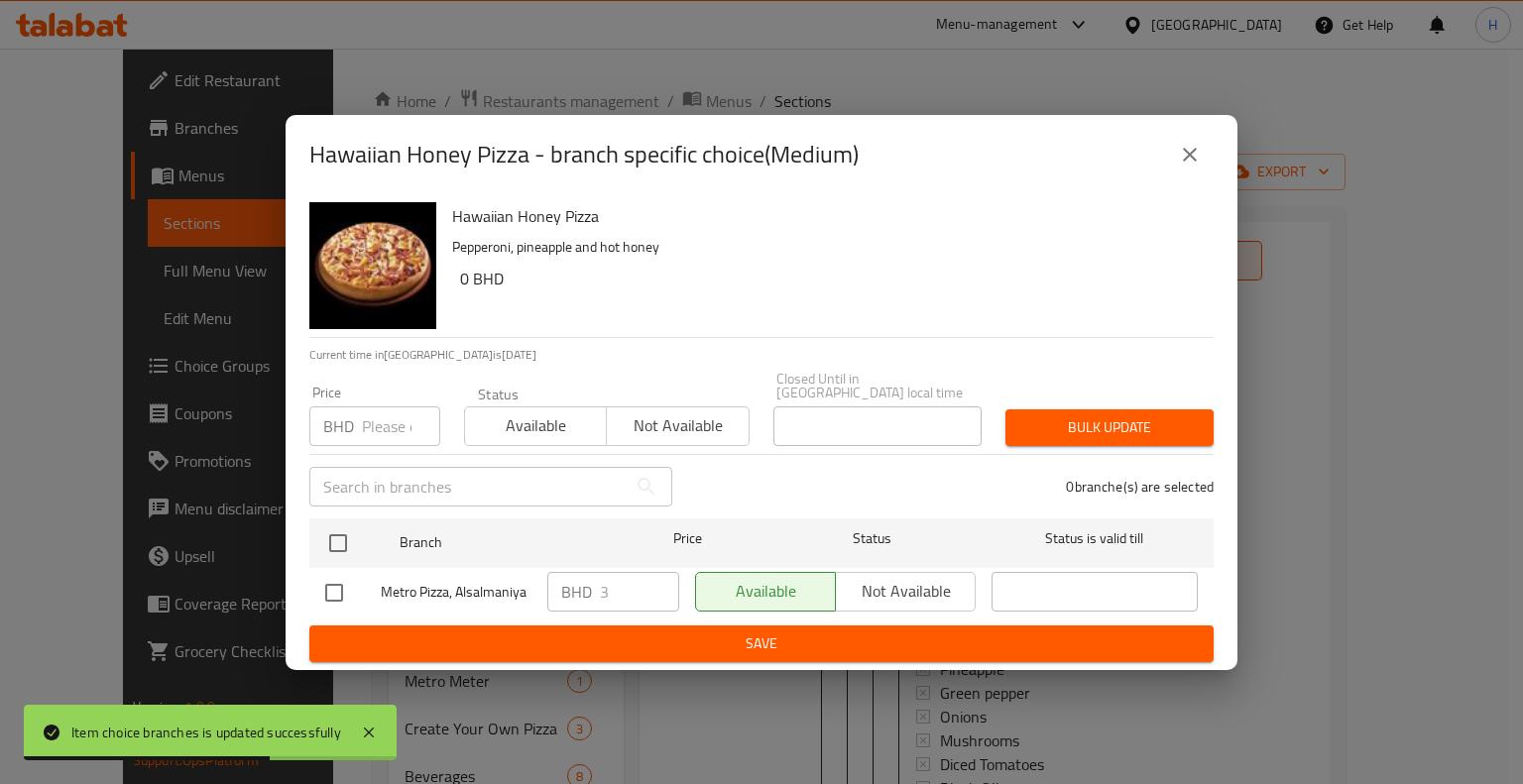 click at bounding box center [1190, 155] 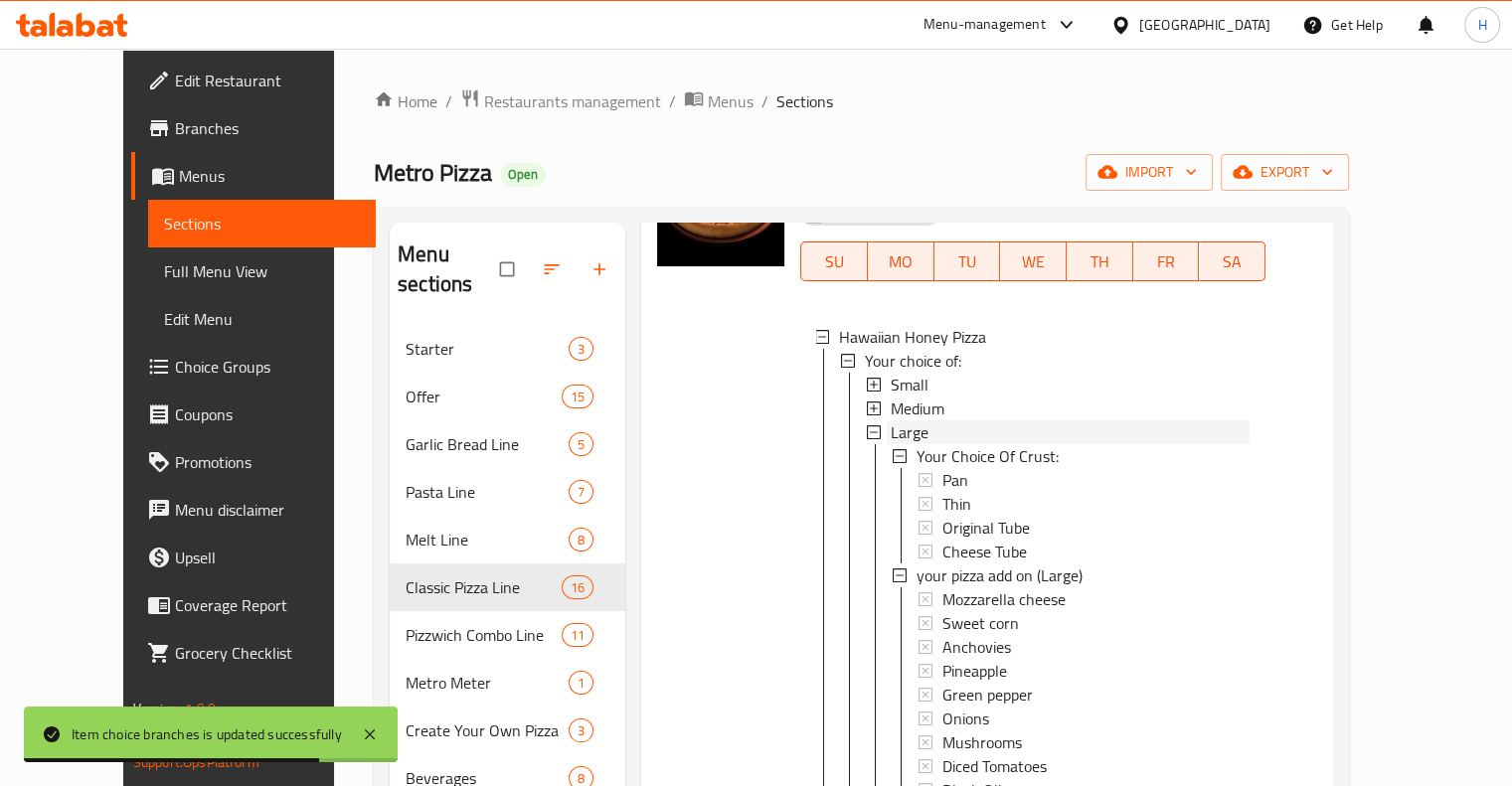 click on "Large" at bounding box center (910, 432) 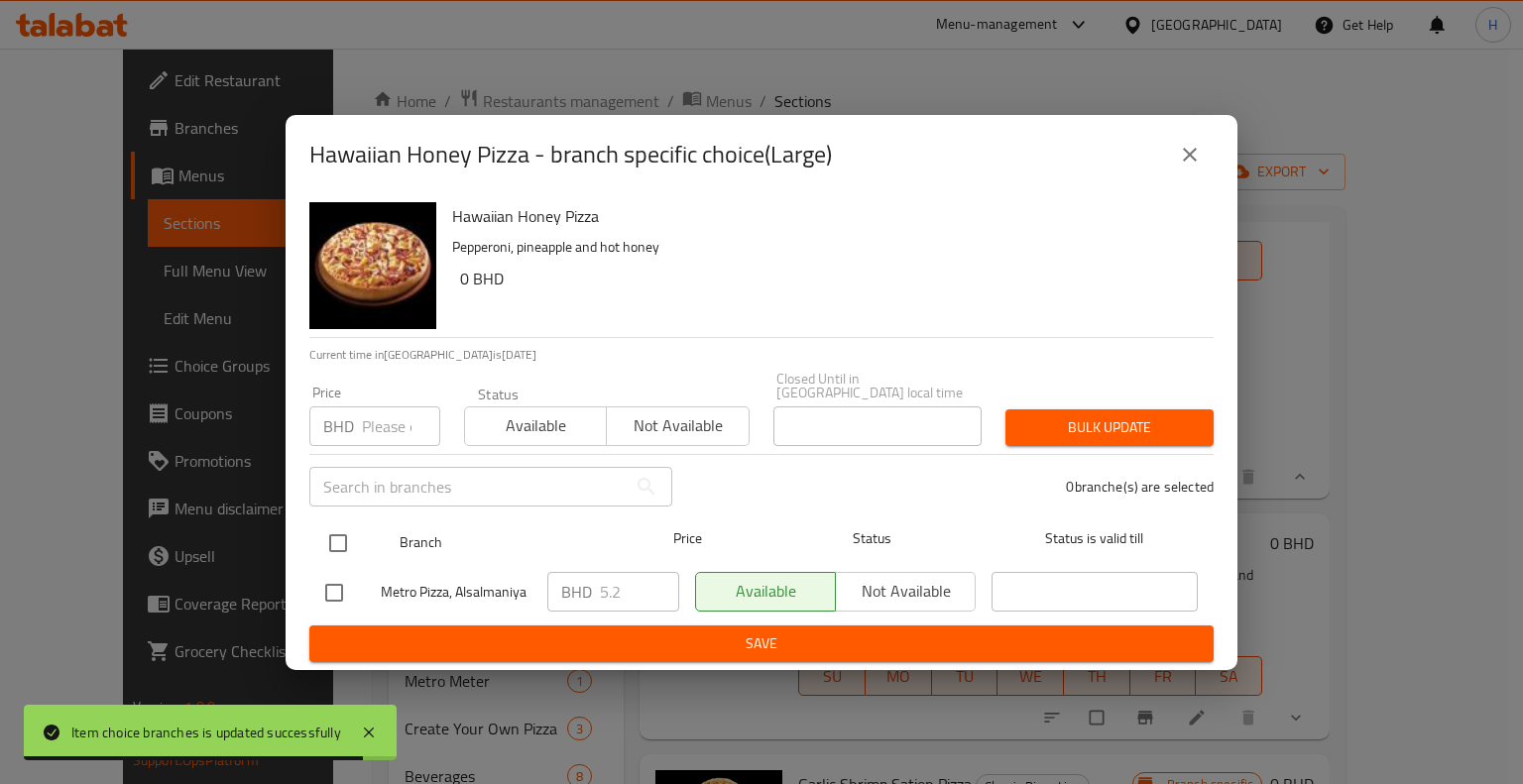 click at bounding box center [338, 543] 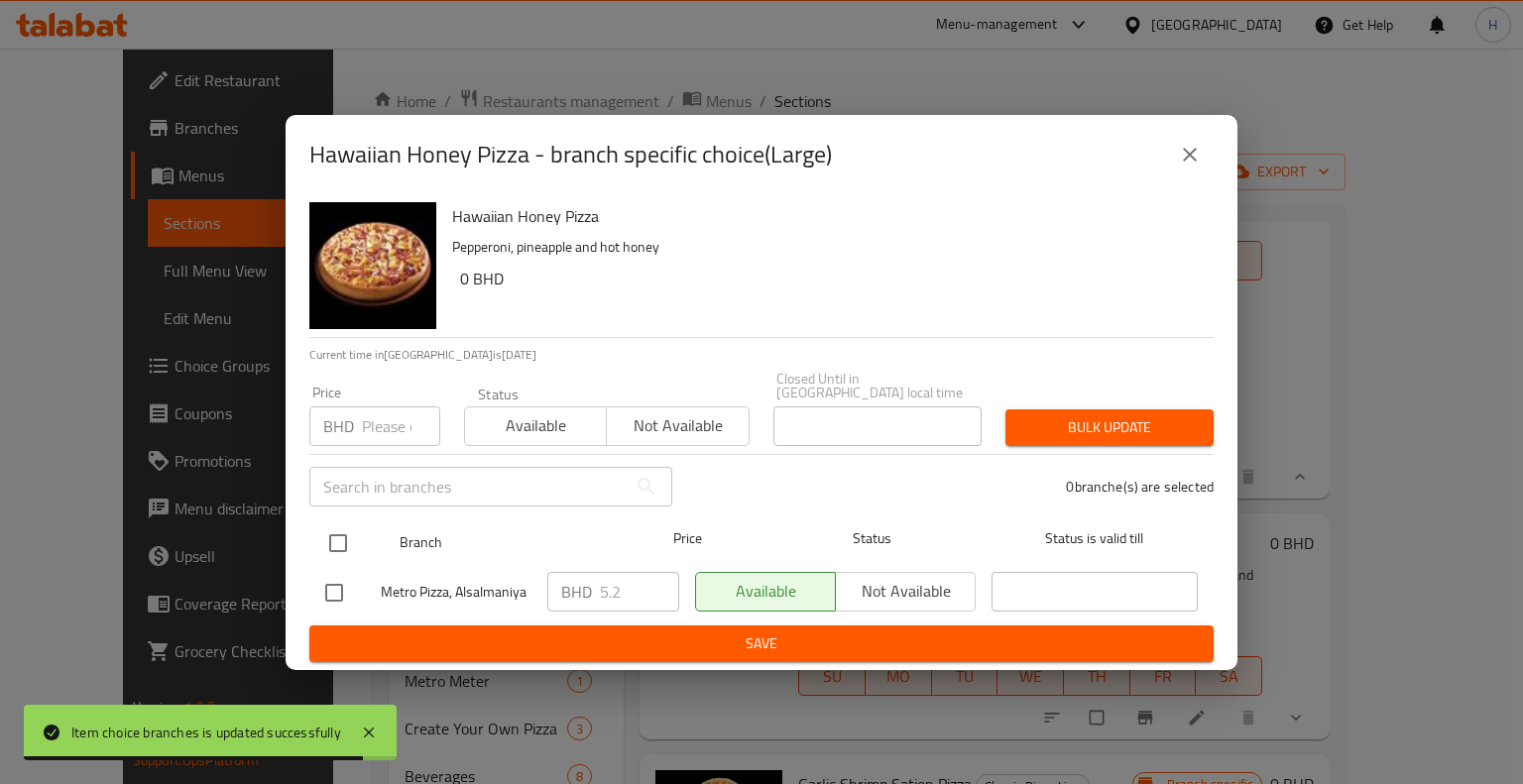 checkbox on "true" 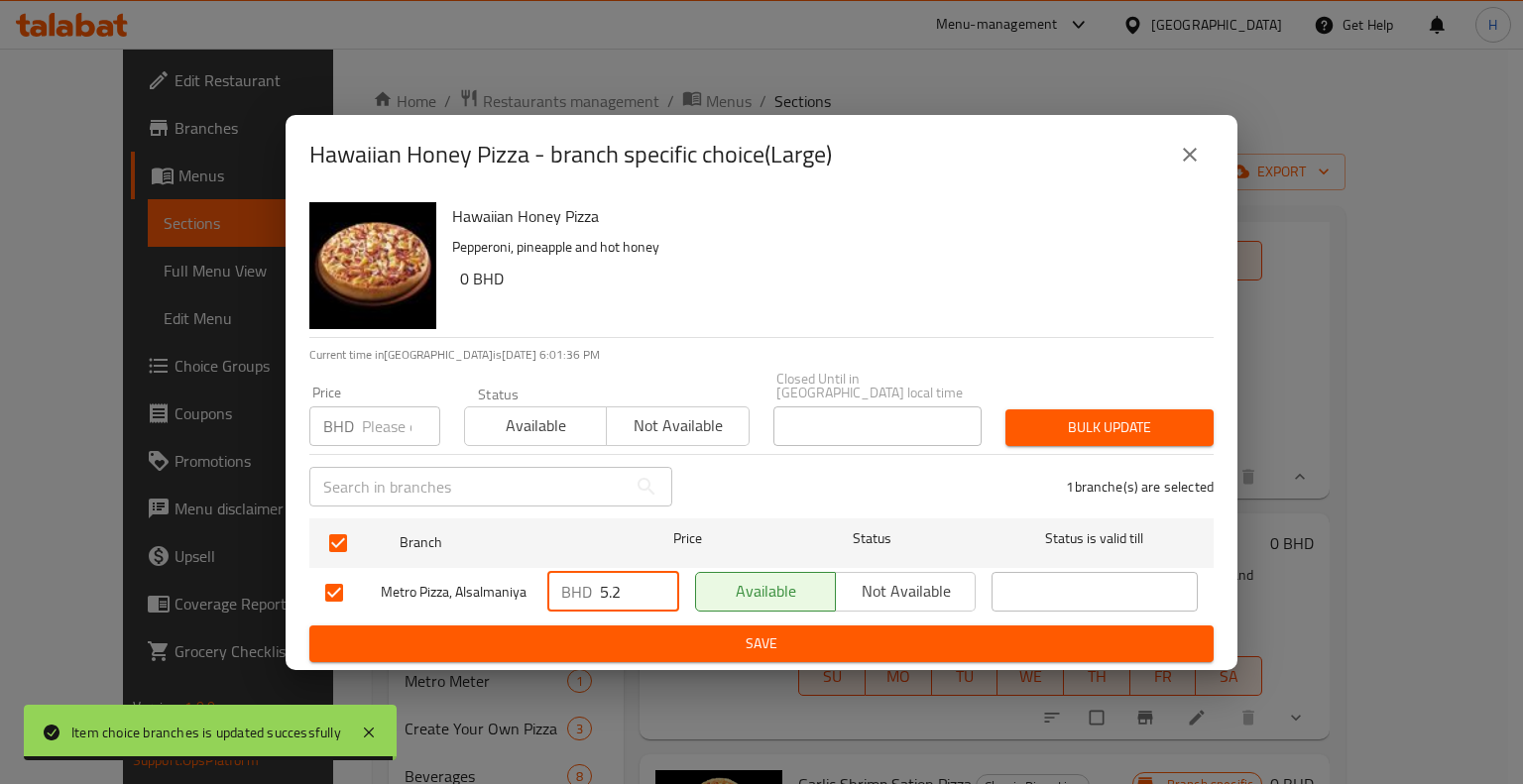 drag, startPoint x: 615, startPoint y: 588, endPoint x: 544, endPoint y: 586, distance: 71.02816 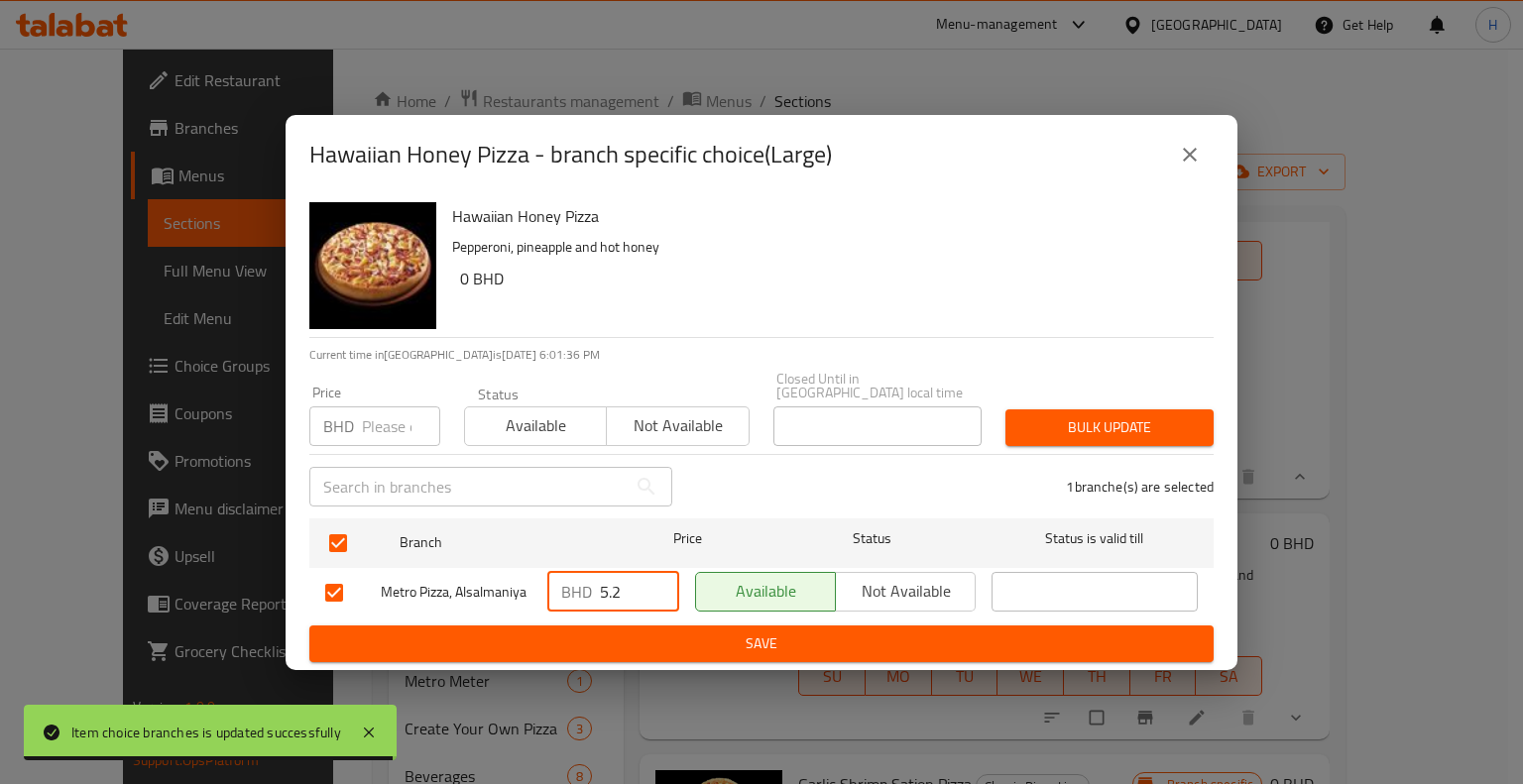 click on "BHD 5.2 ​" at bounding box center [613, 593] 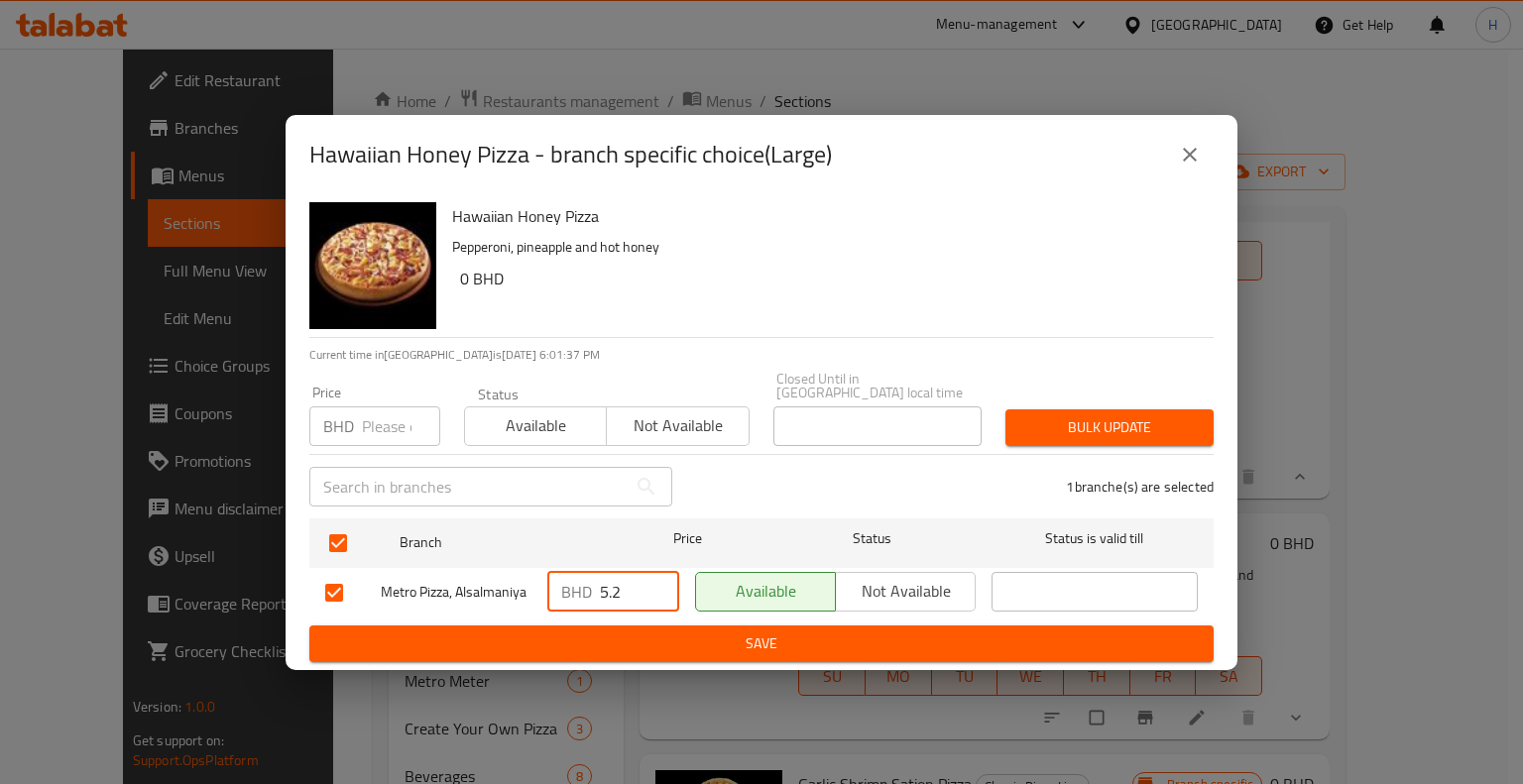 drag, startPoint x: 636, startPoint y: 595, endPoint x: 461, endPoint y: 560, distance: 178.46568 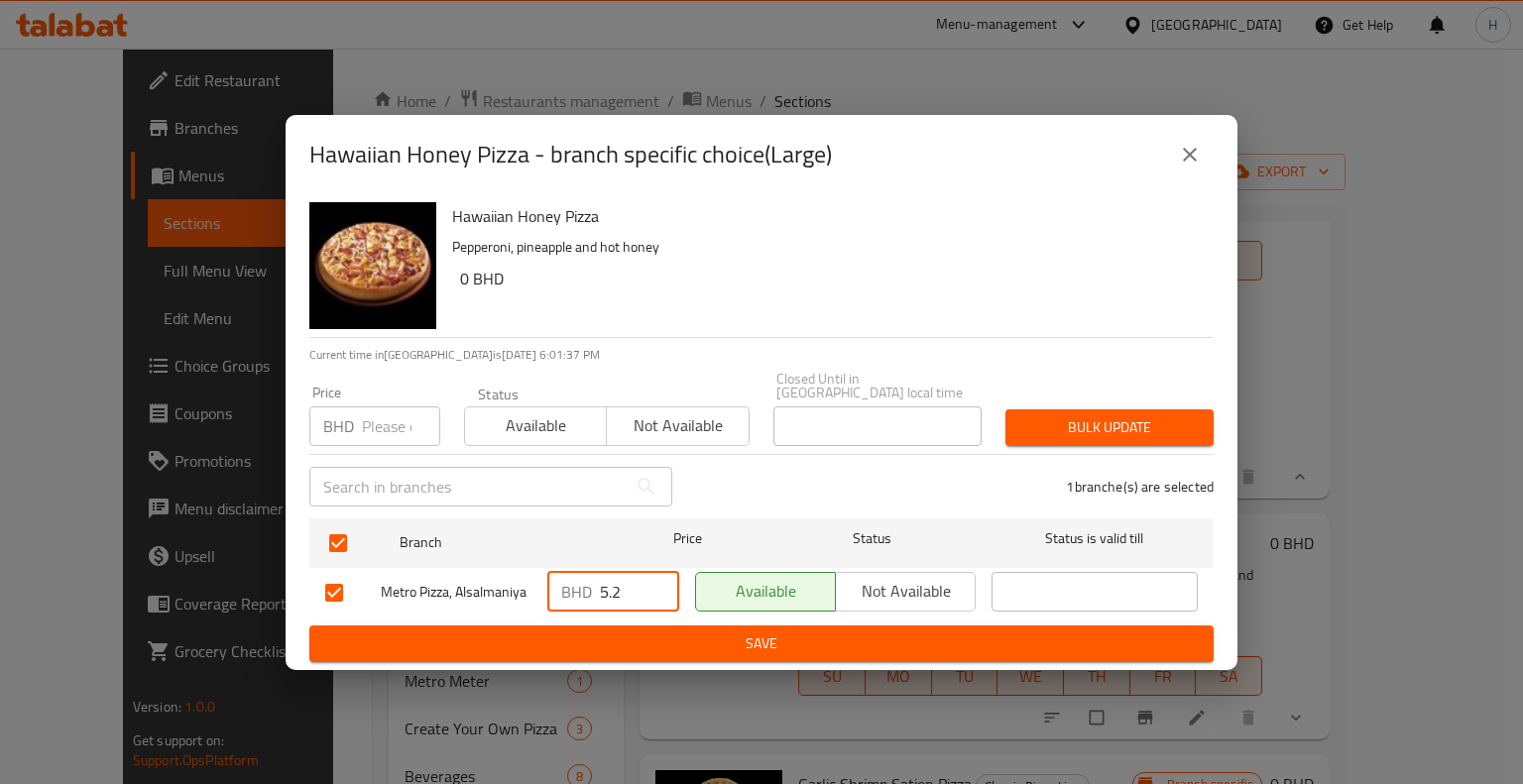 click on "Metro Pizza, Alsalmaniya BHD 5.2 ​ Available Not available ​" at bounding box center (762, 593) 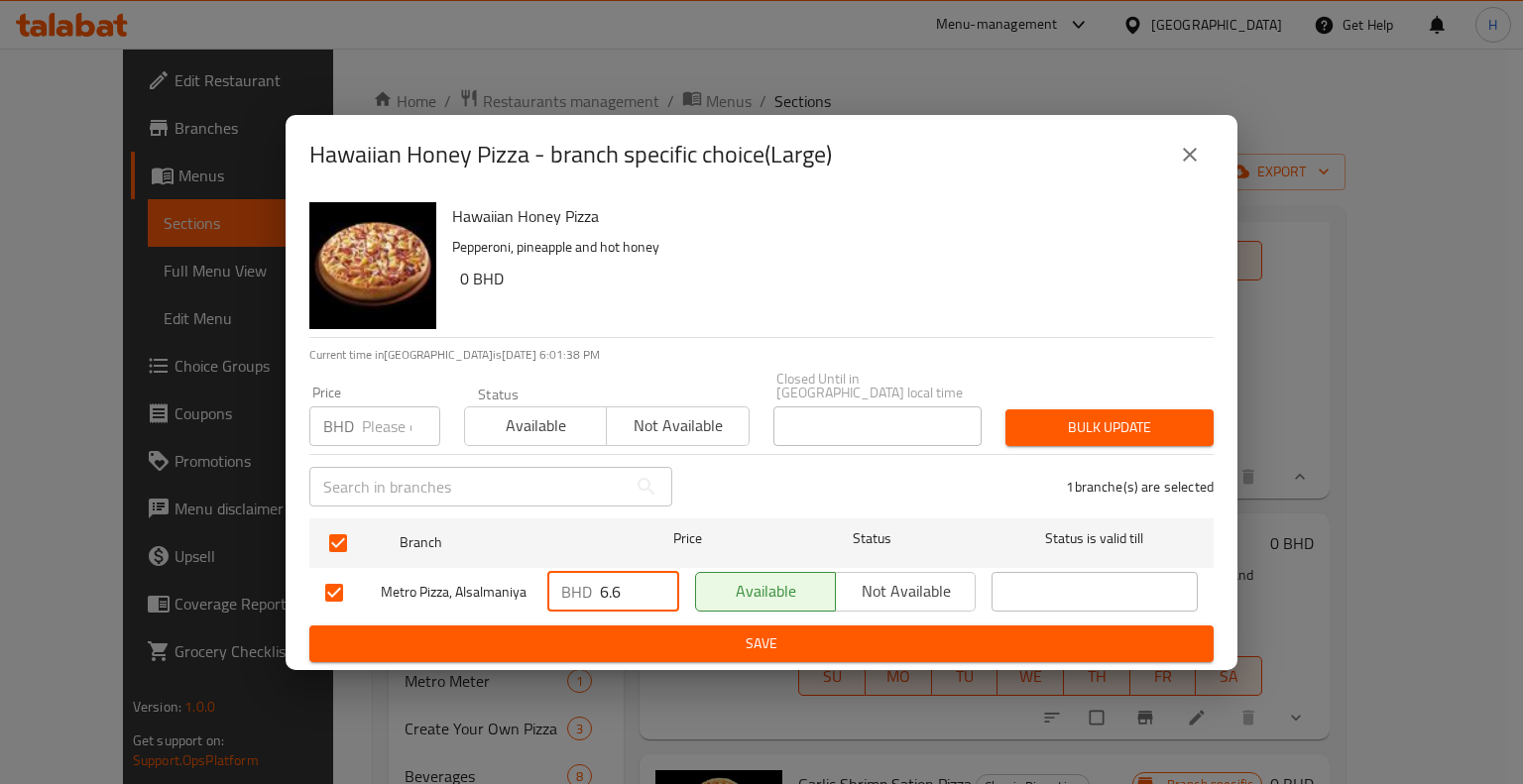 type on "6.6" 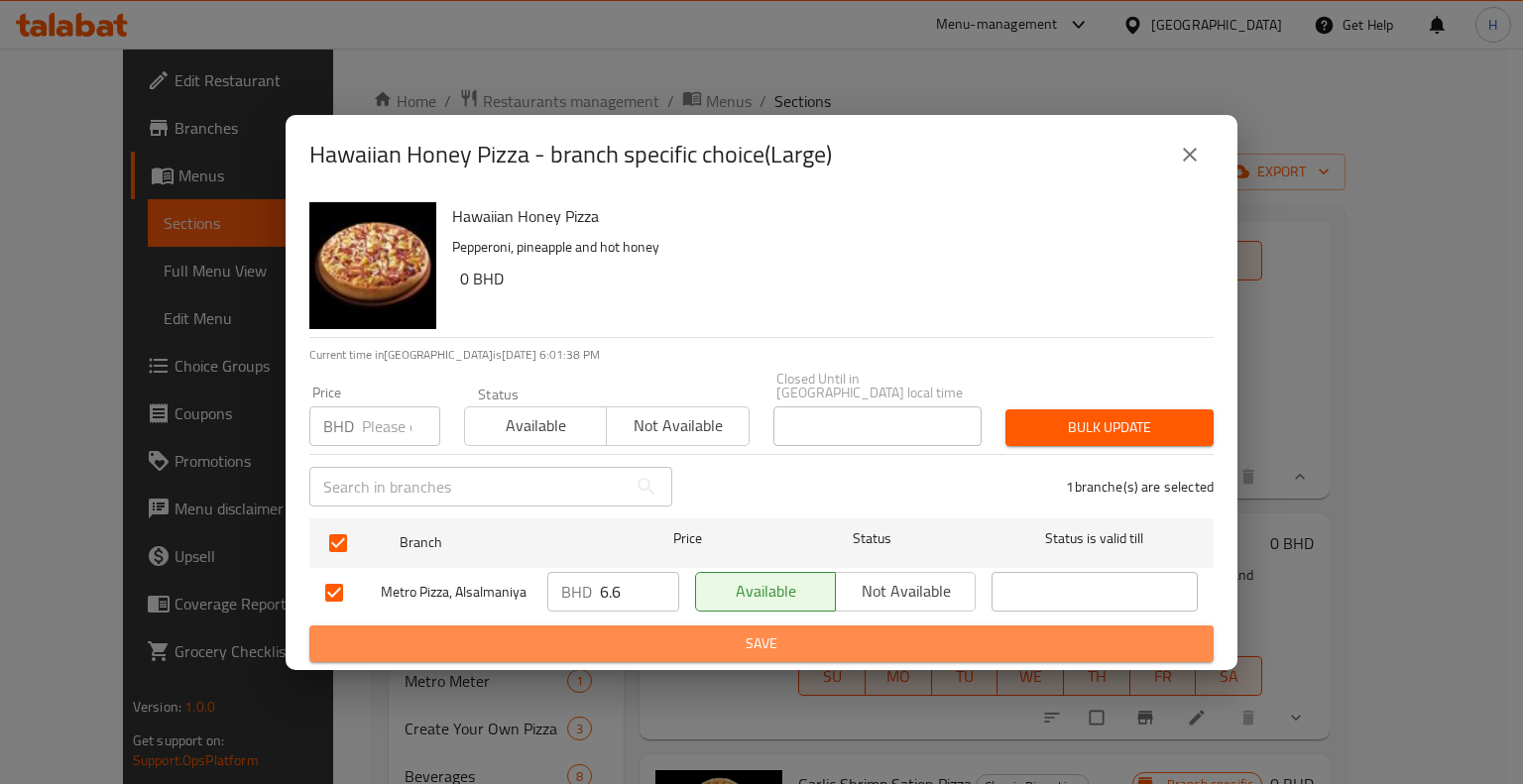 click on "Save" at bounding box center (762, 643) 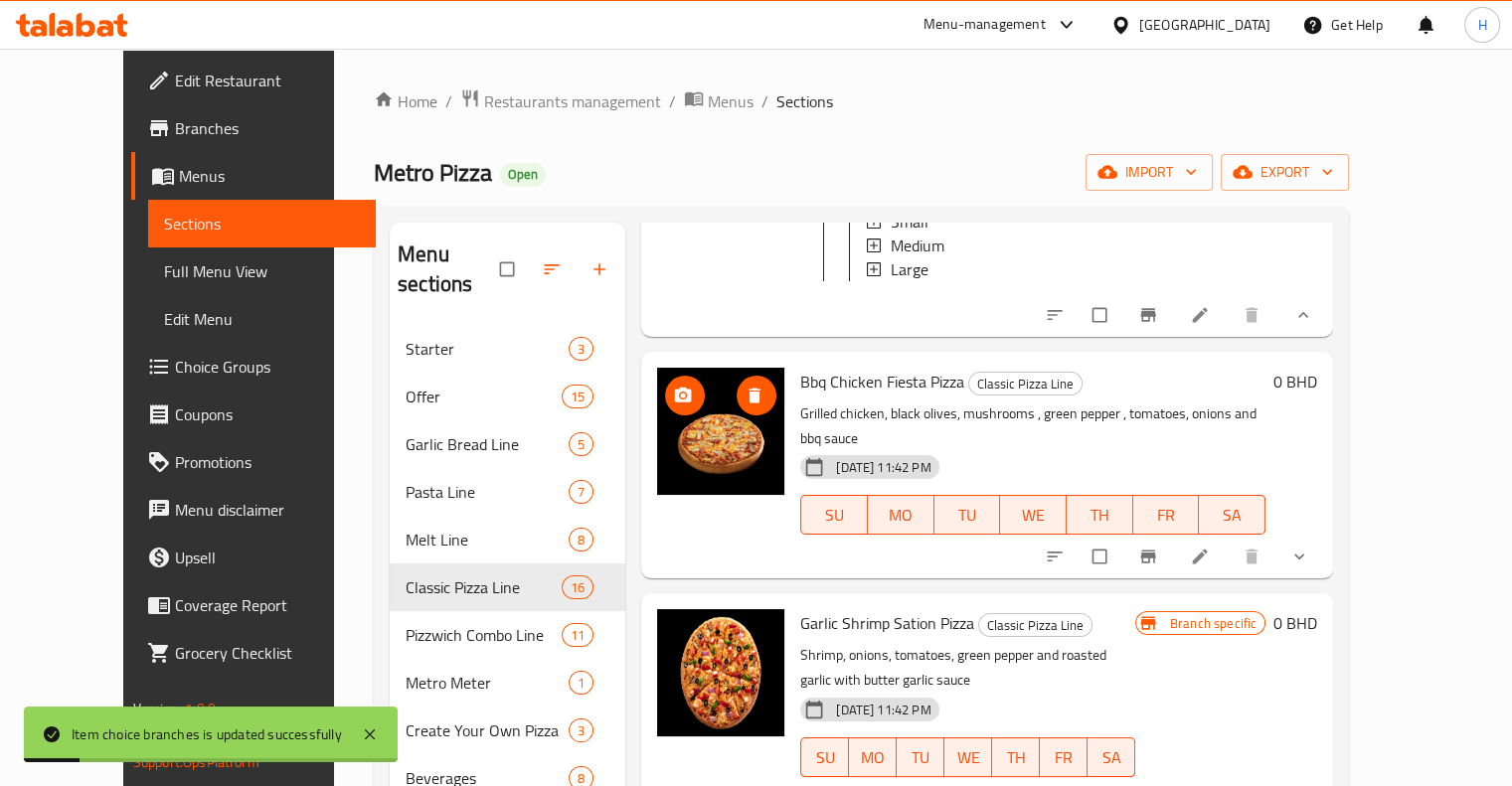 scroll, scrollTop: 6268, scrollLeft: 0, axis: vertical 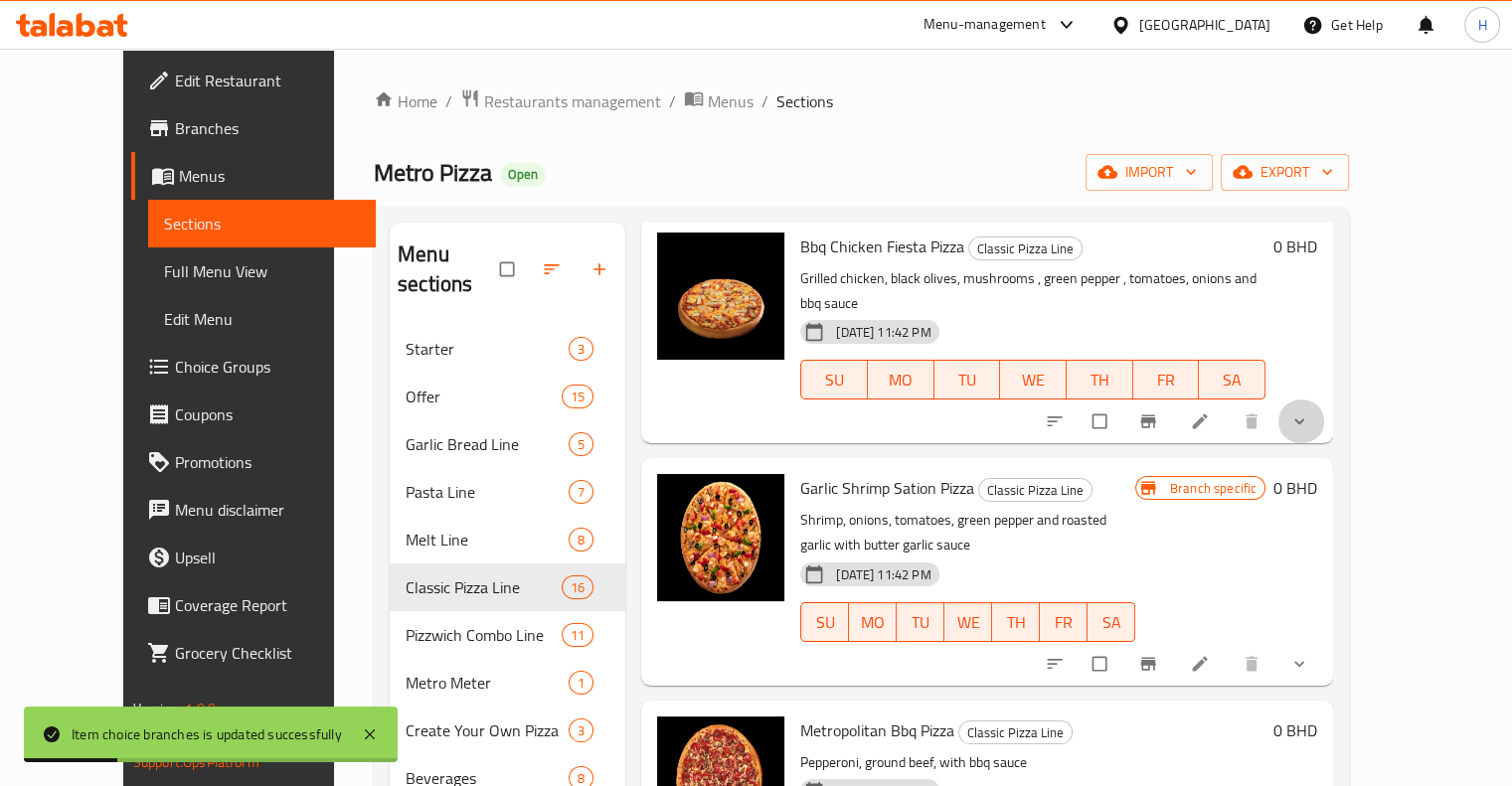 click at bounding box center (1301, 421) 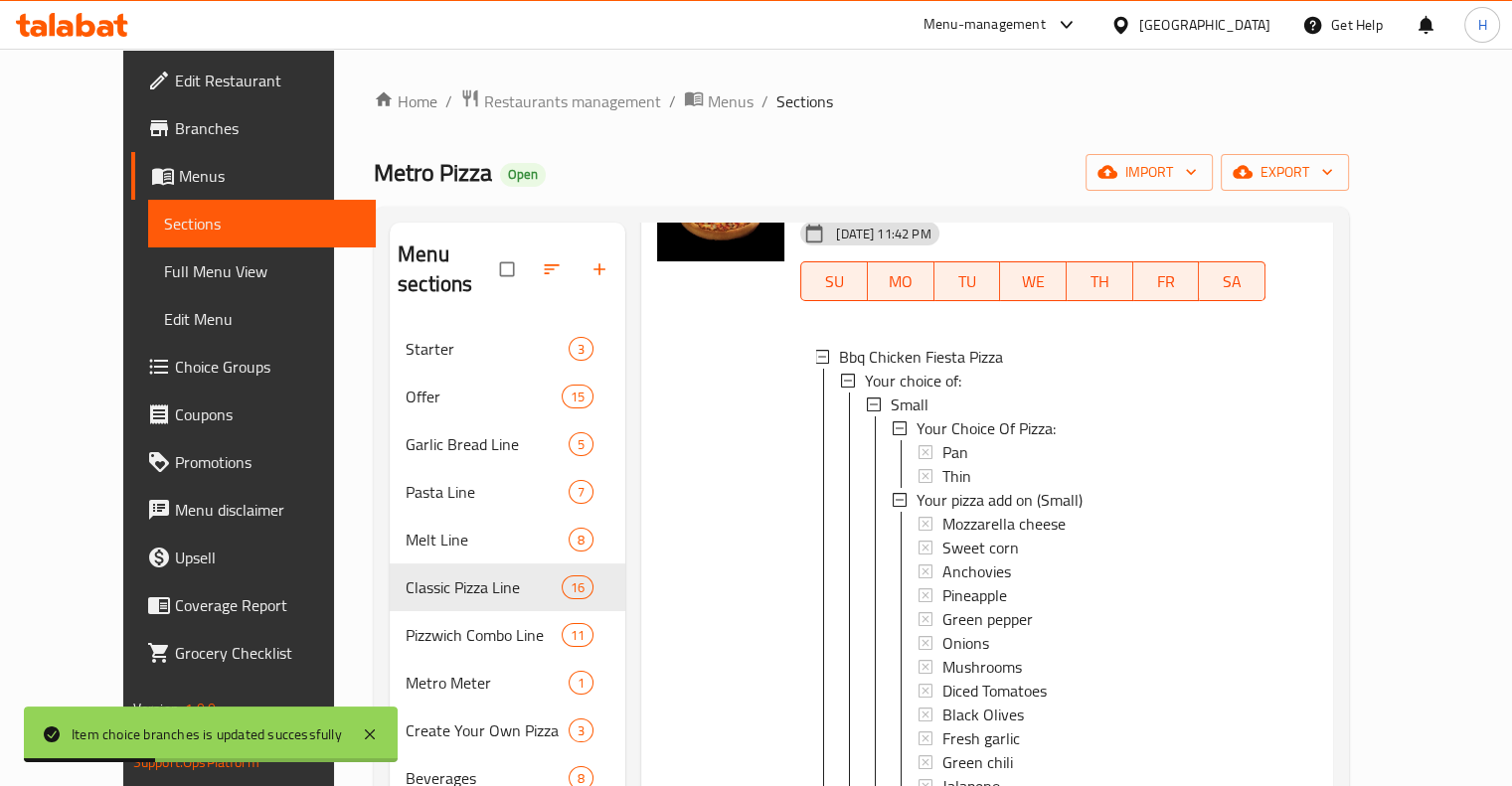 scroll, scrollTop: 6367, scrollLeft: 0, axis: vertical 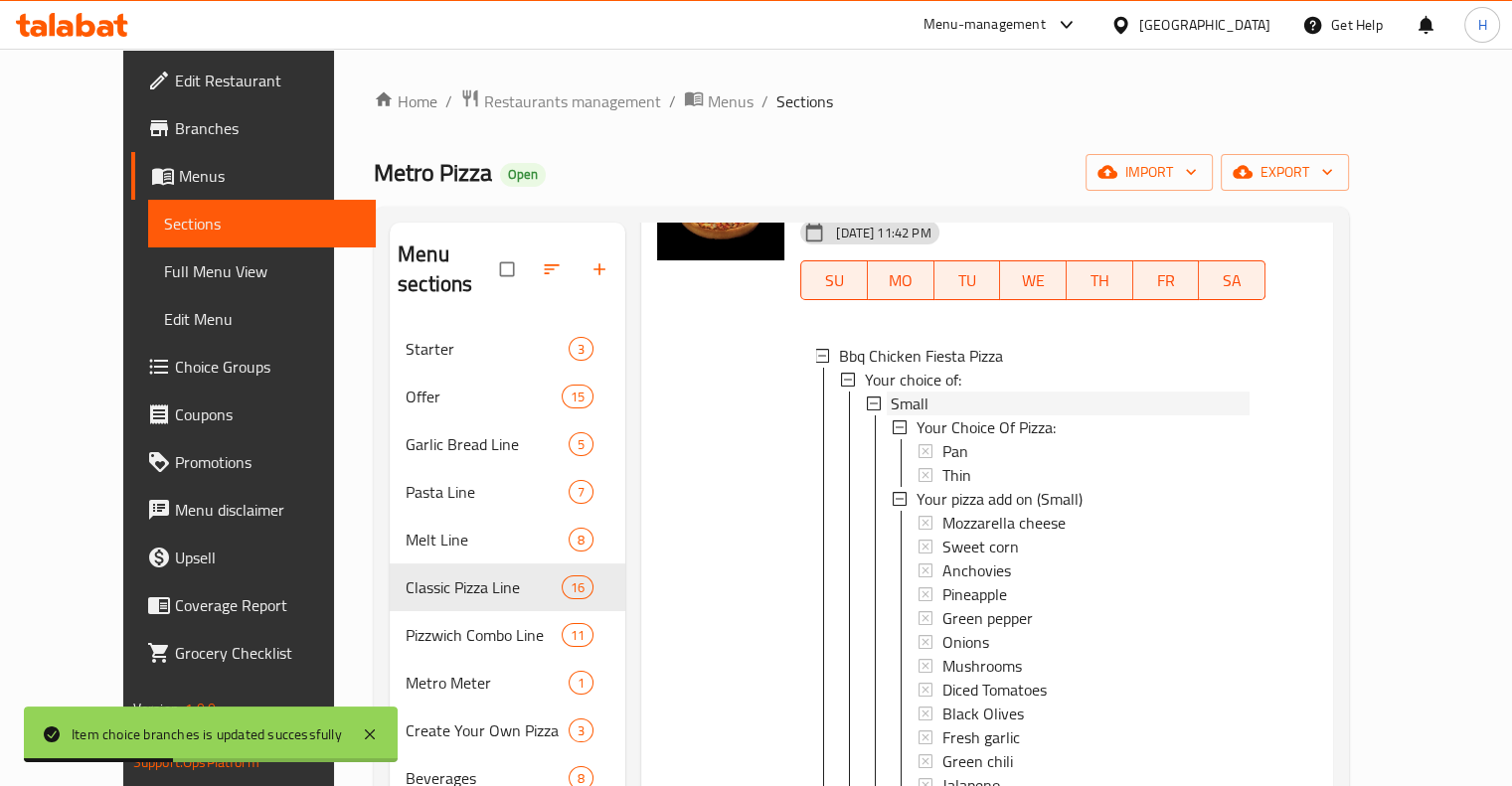 click on "Small" at bounding box center (1070, 403) 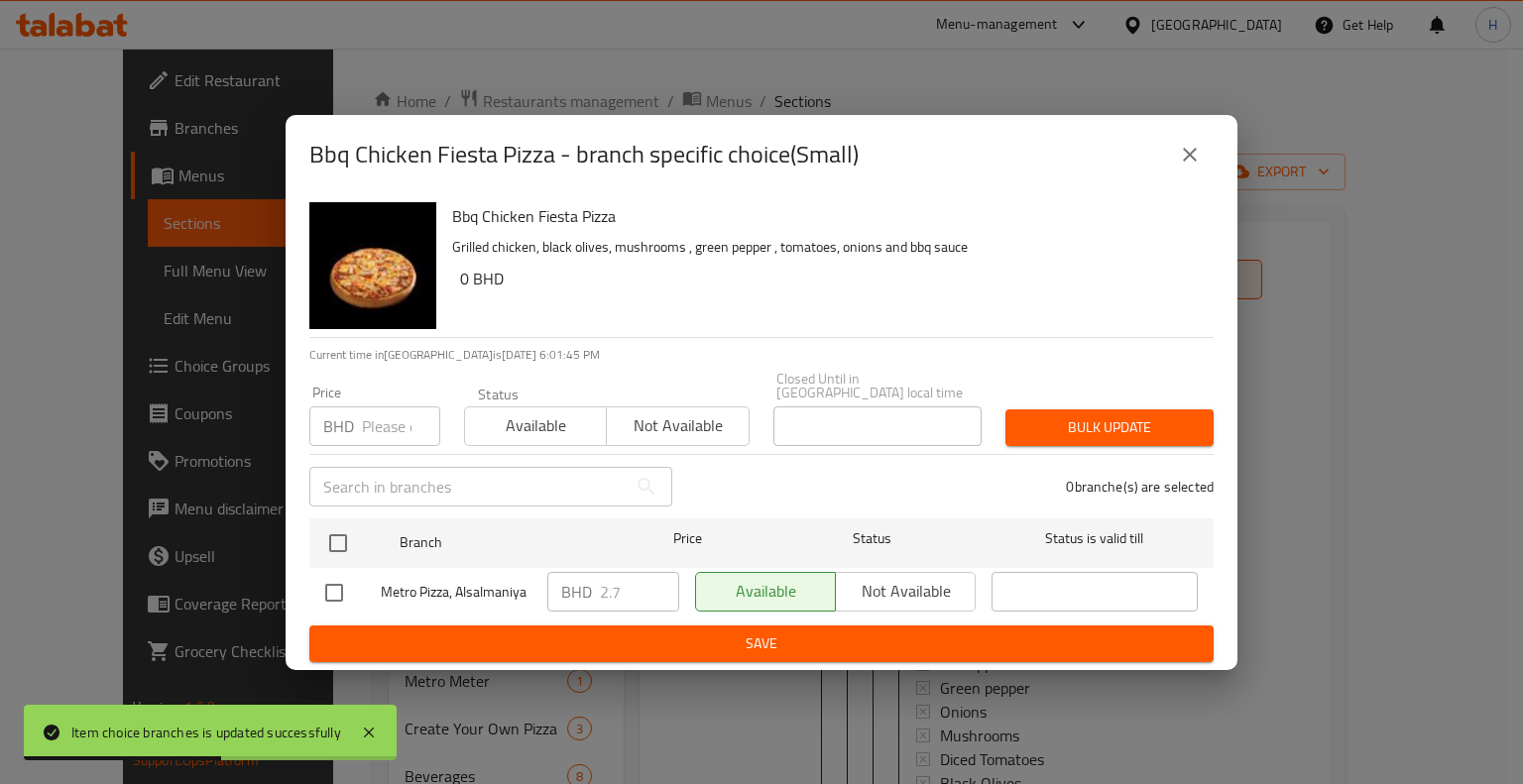 click 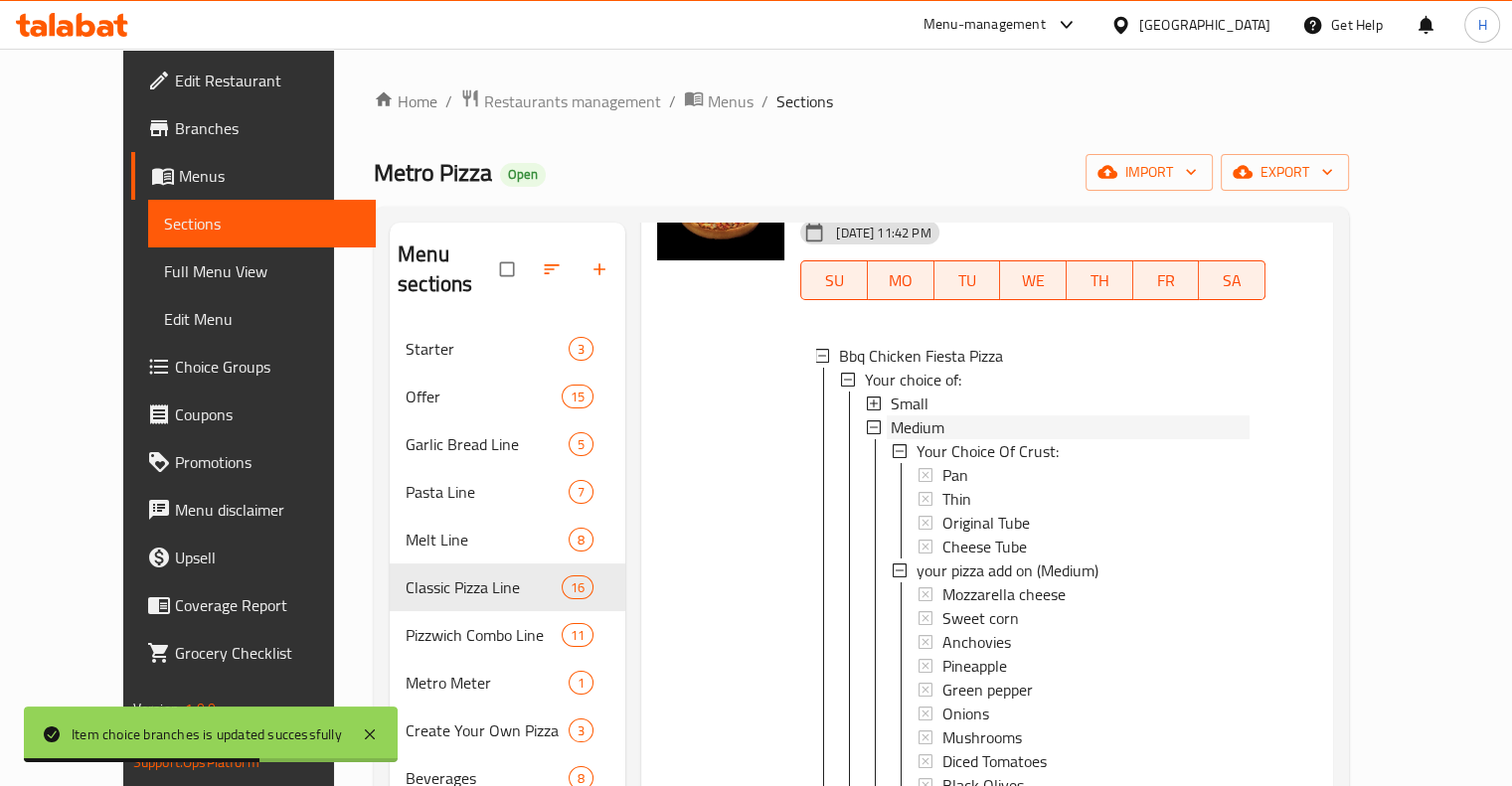 click on "Medium" at bounding box center (918, 427) 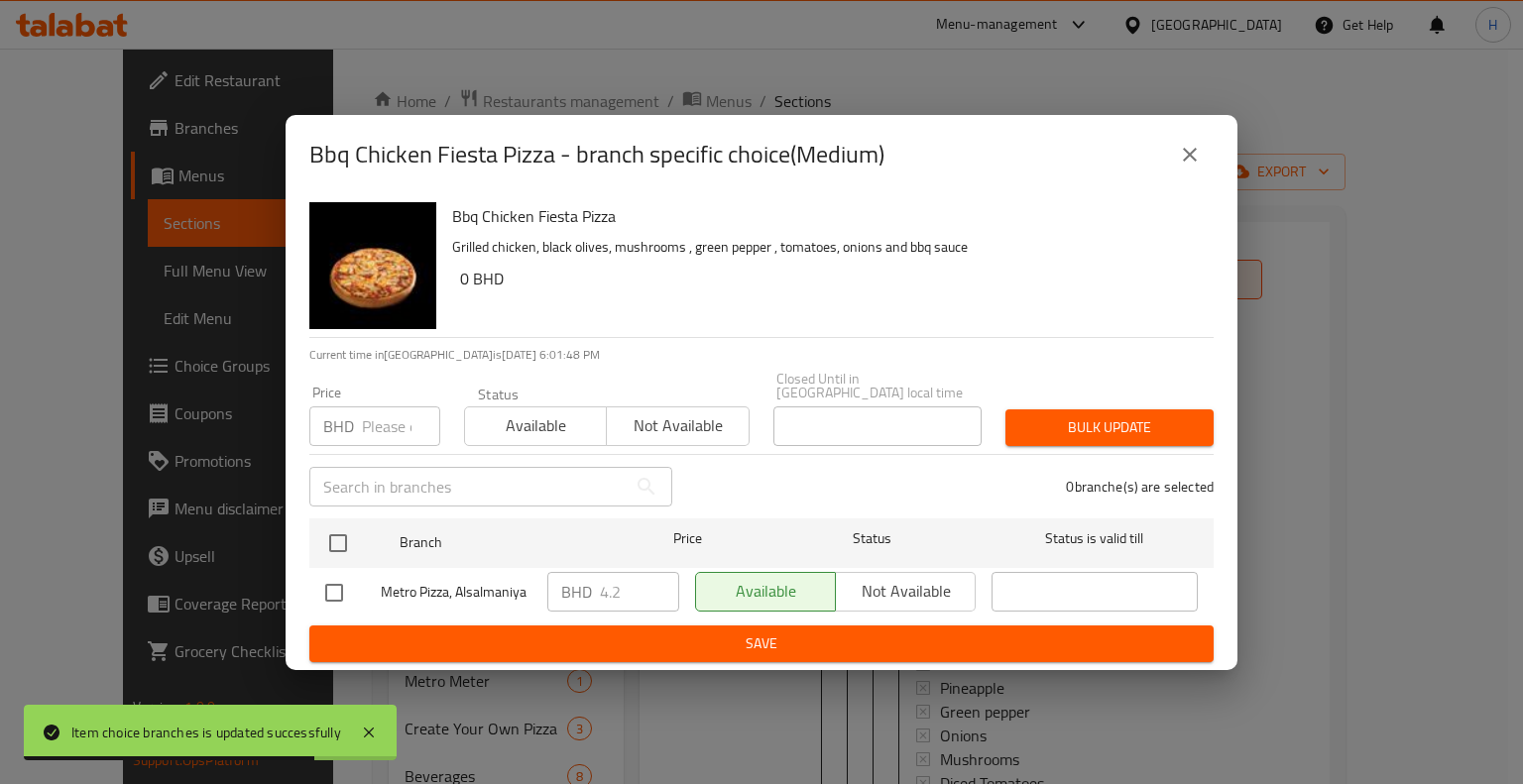 click at bounding box center (1190, 155) 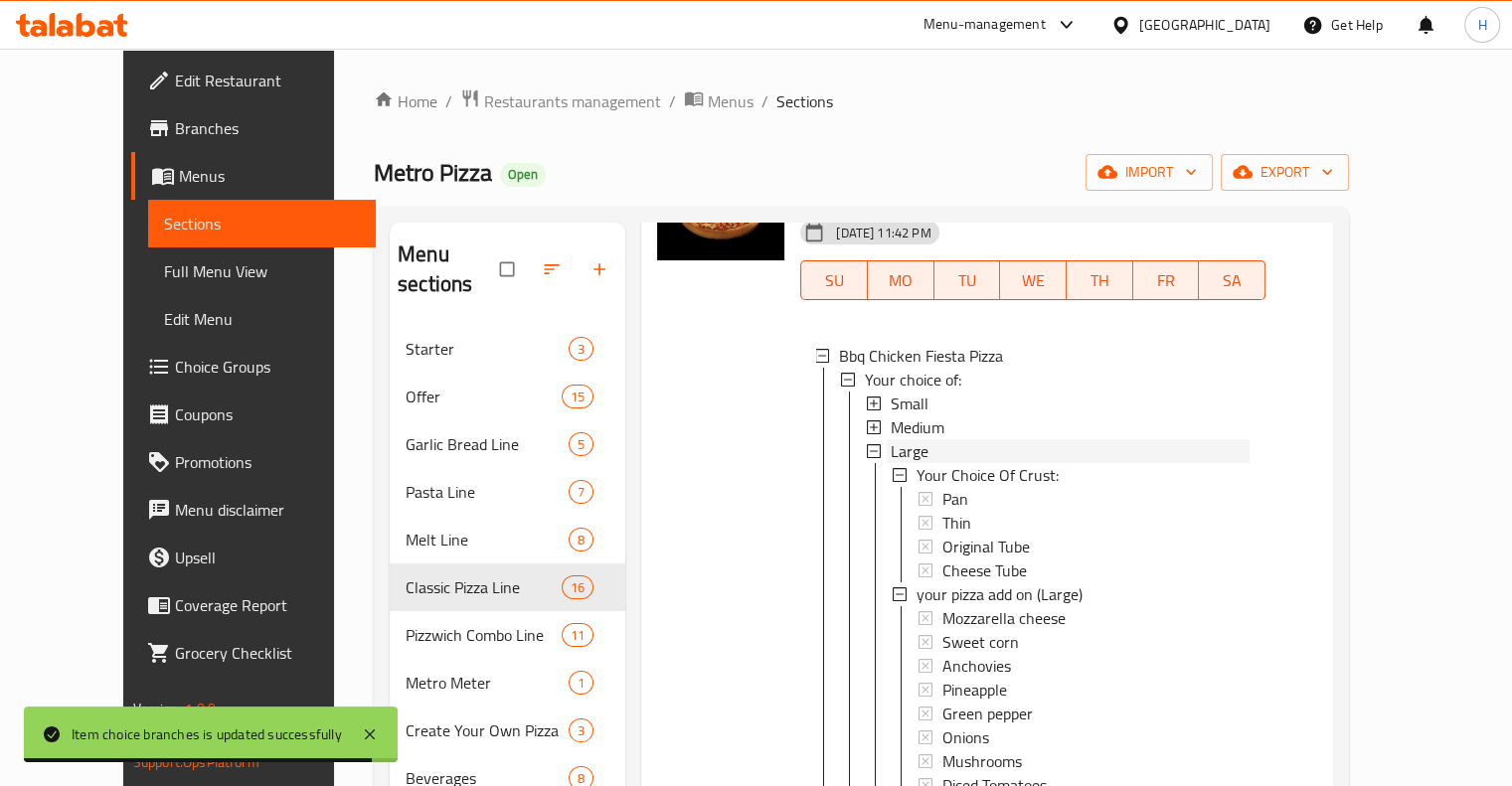 click on "Large" at bounding box center [910, 451] 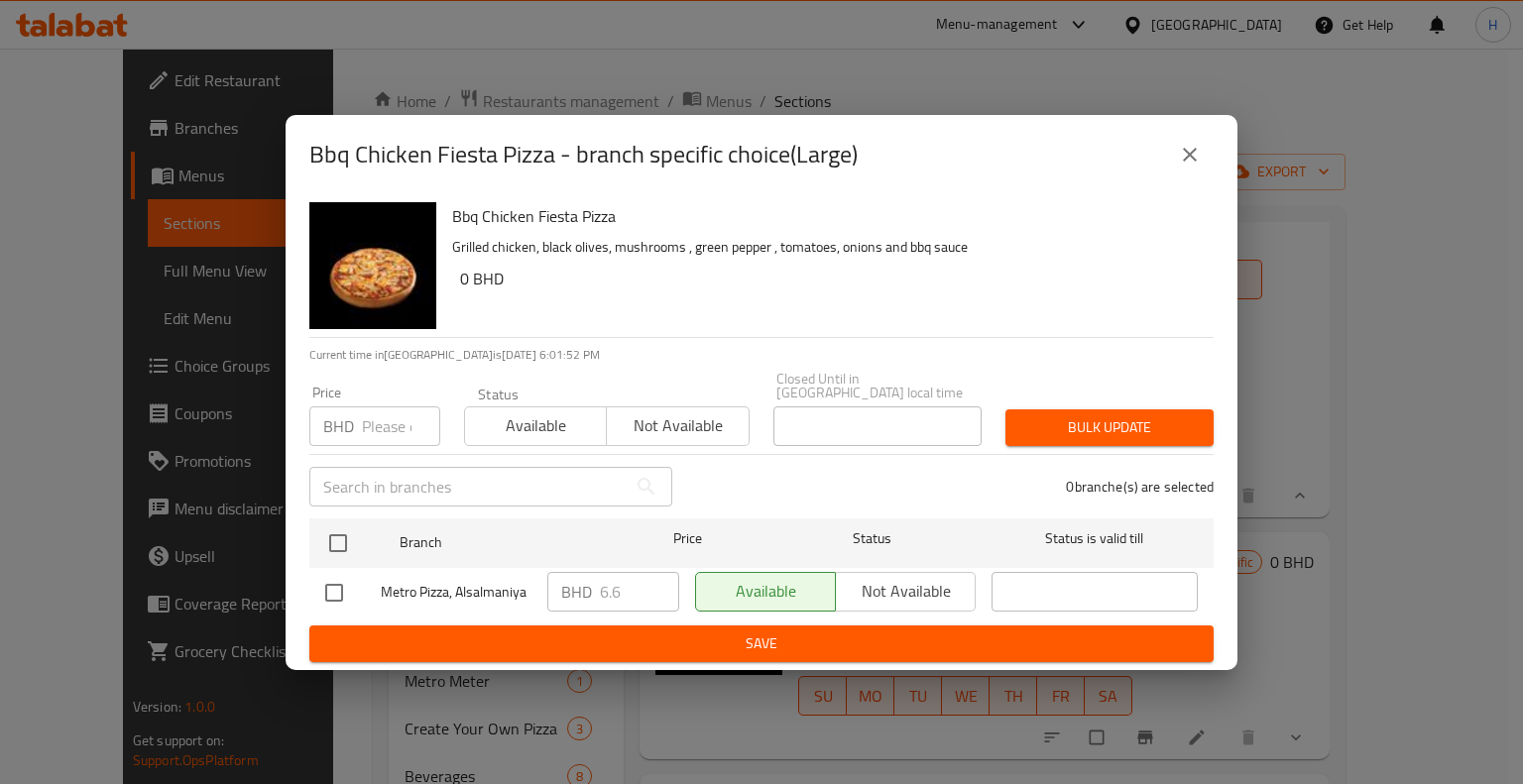 click 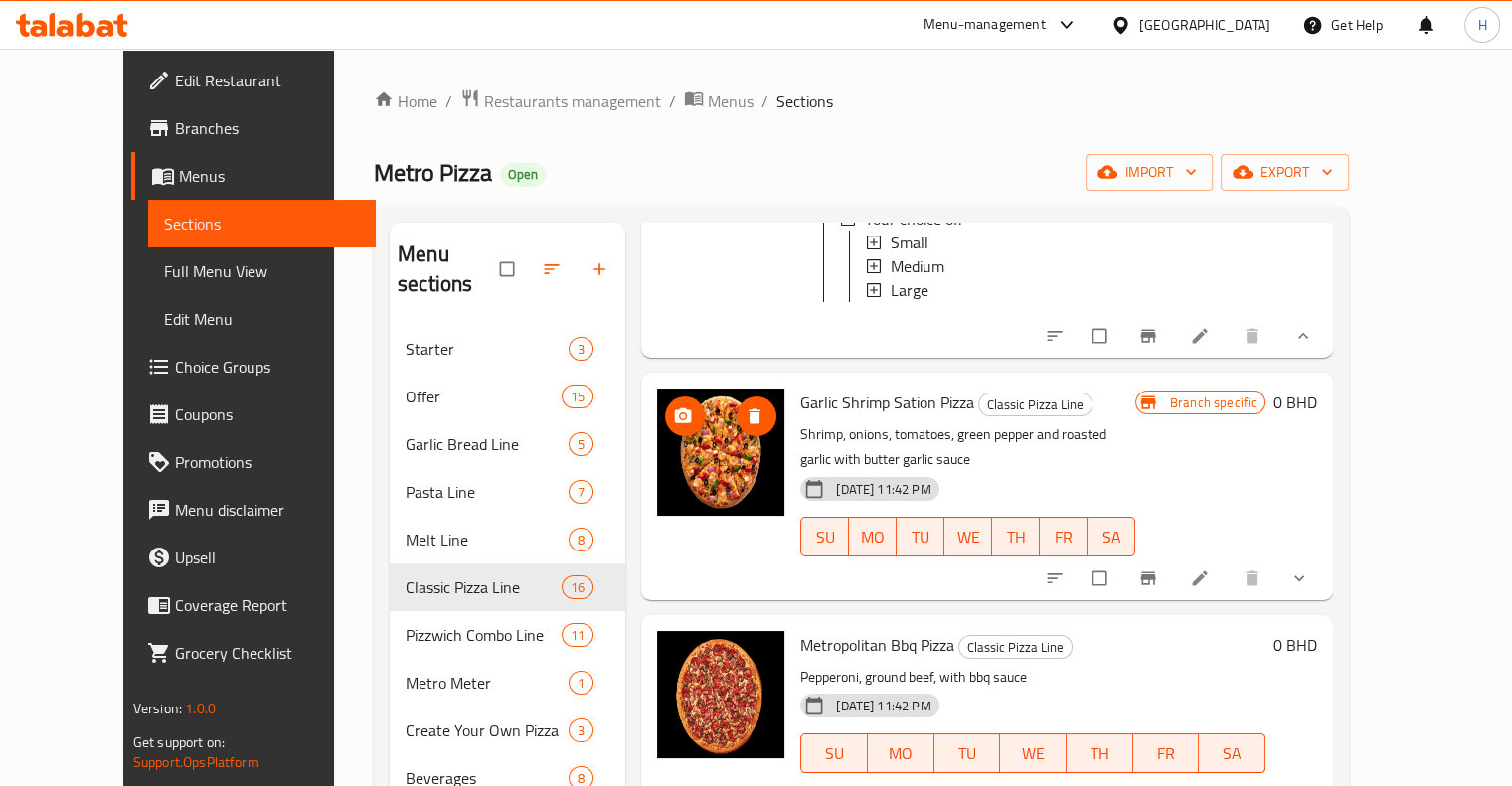 scroll, scrollTop: 6666, scrollLeft: 0, axis: vertical 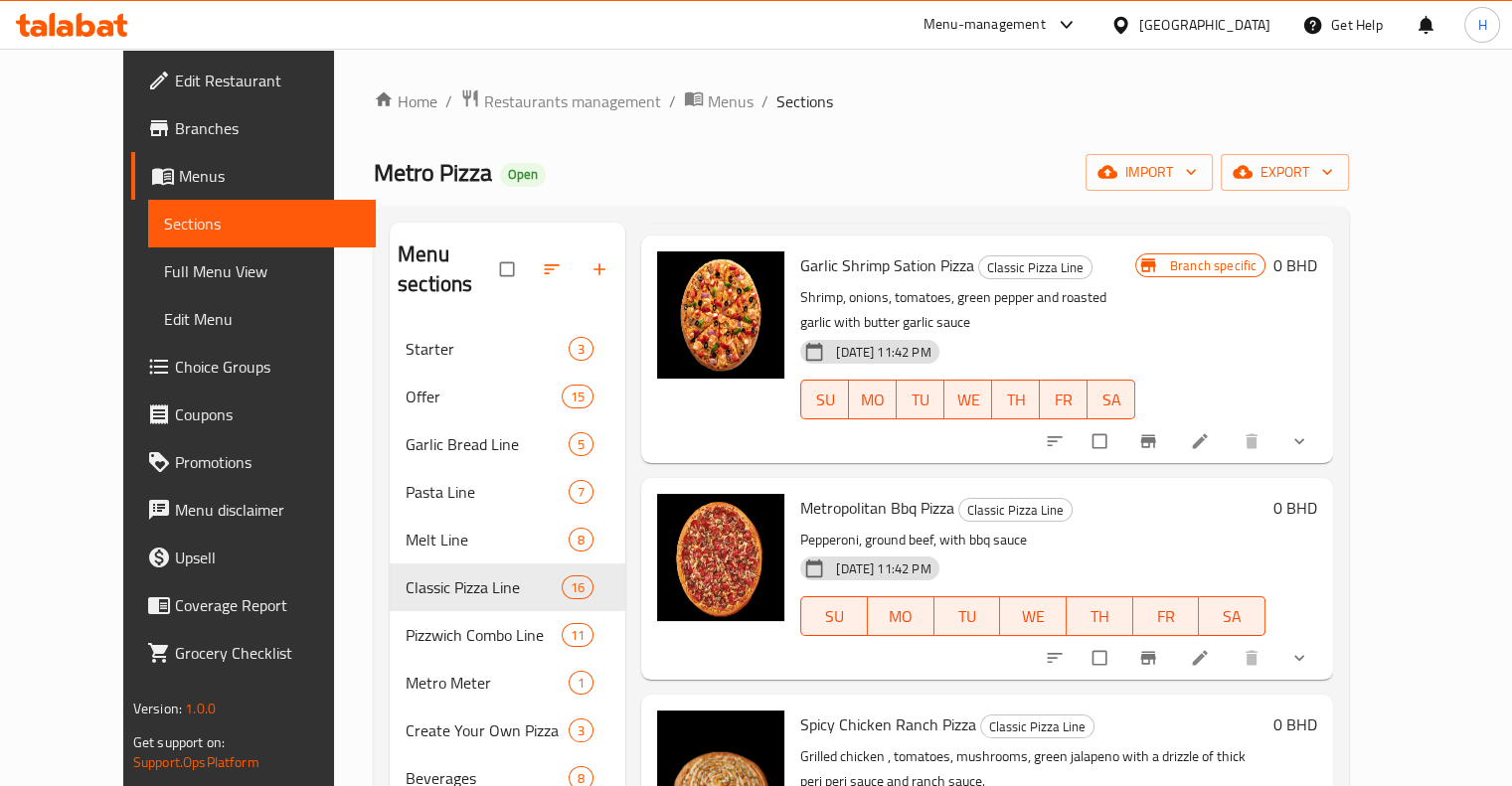 click 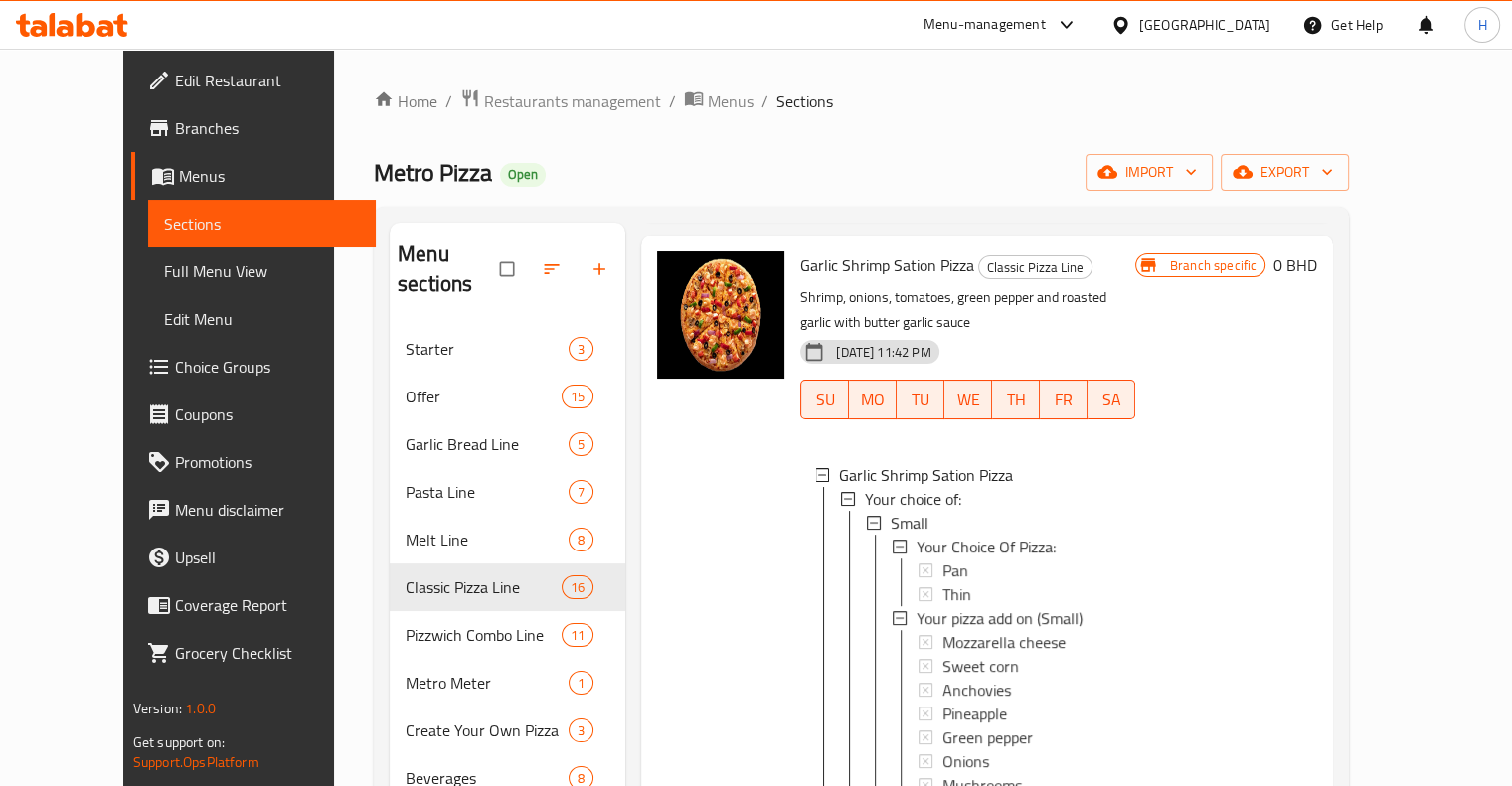 scroll, scrollTop: 6964, scrollLeft: 0, axis: vertical 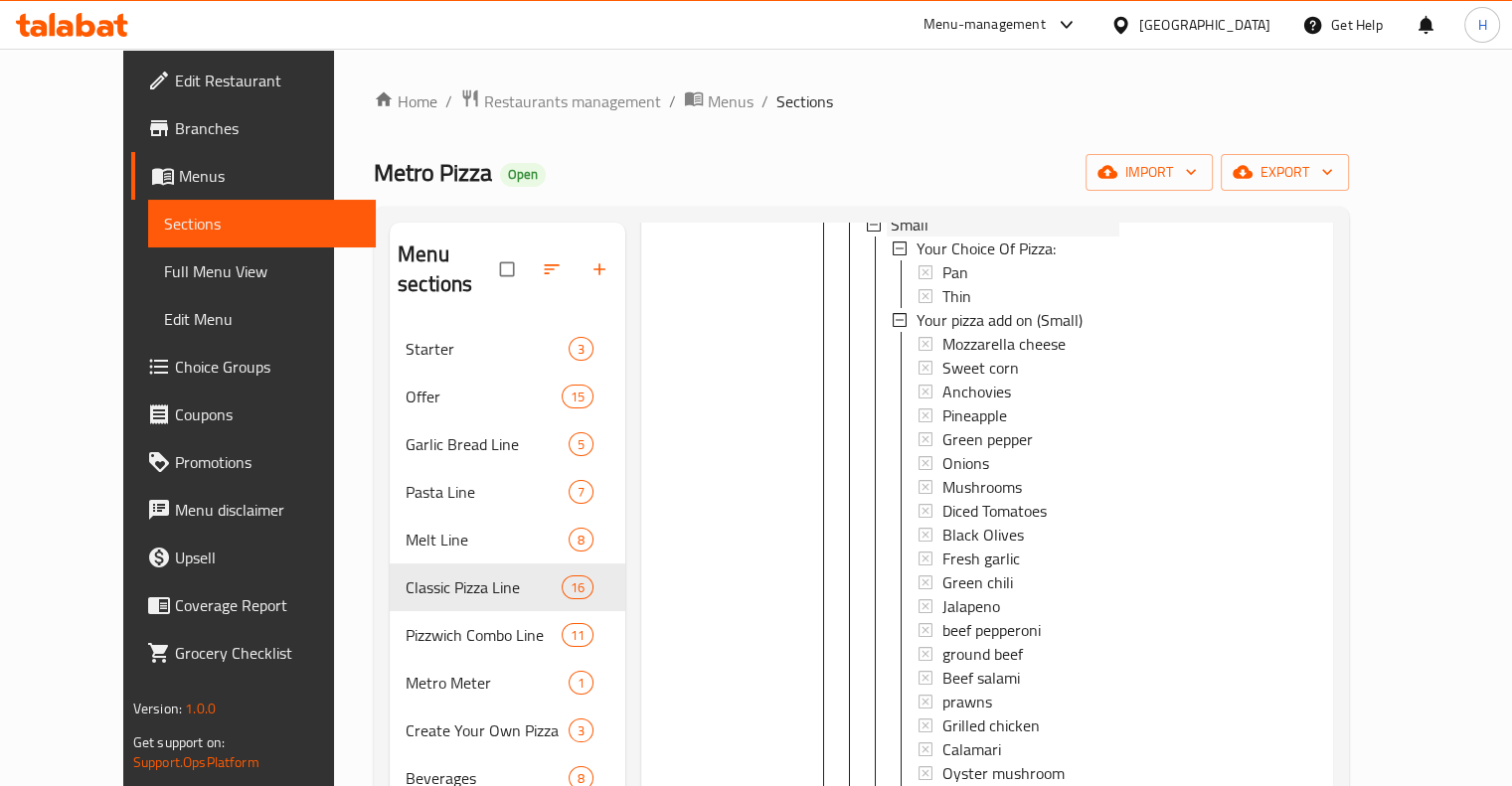 click on "Small" at bounding box center (910, 225) 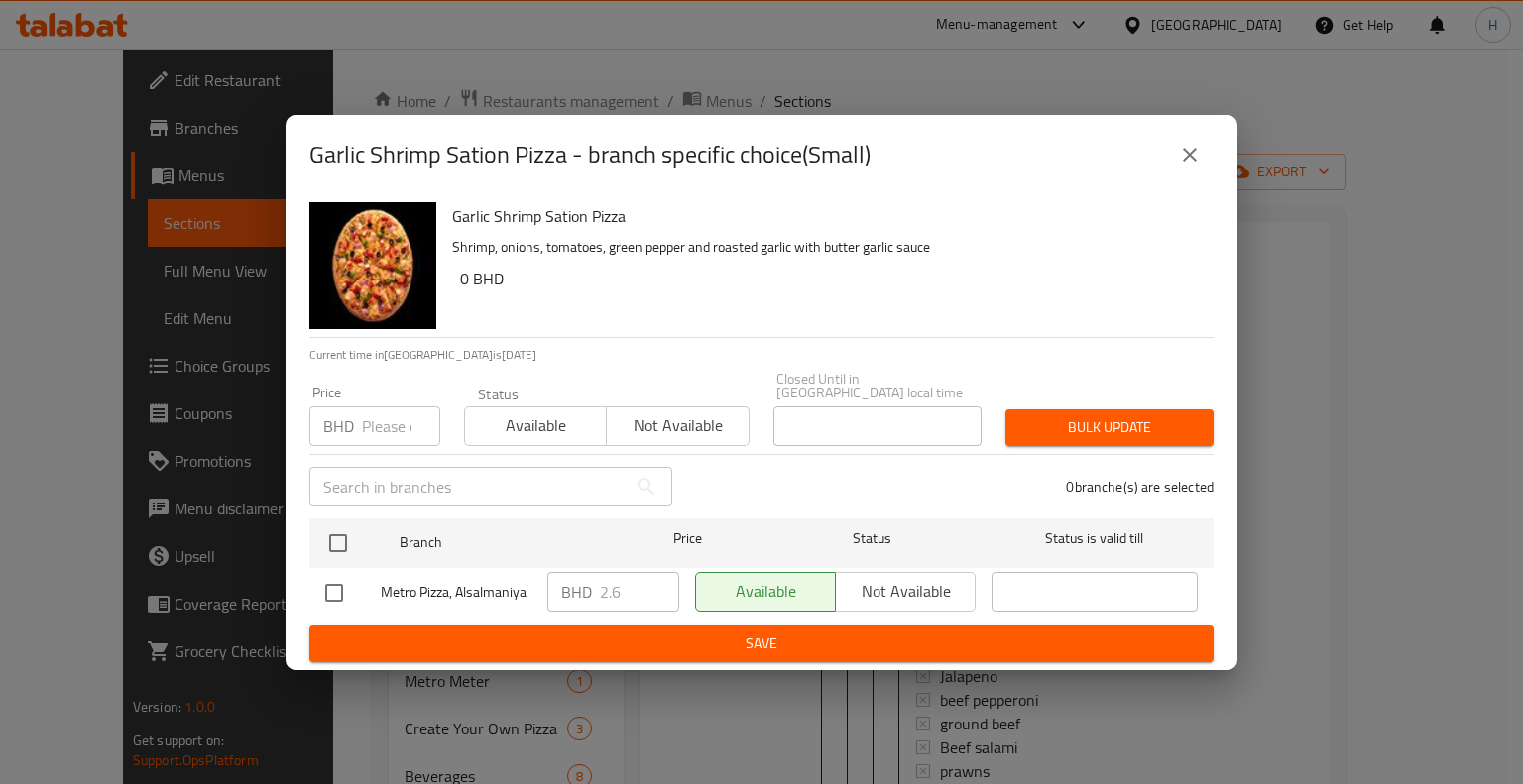 click 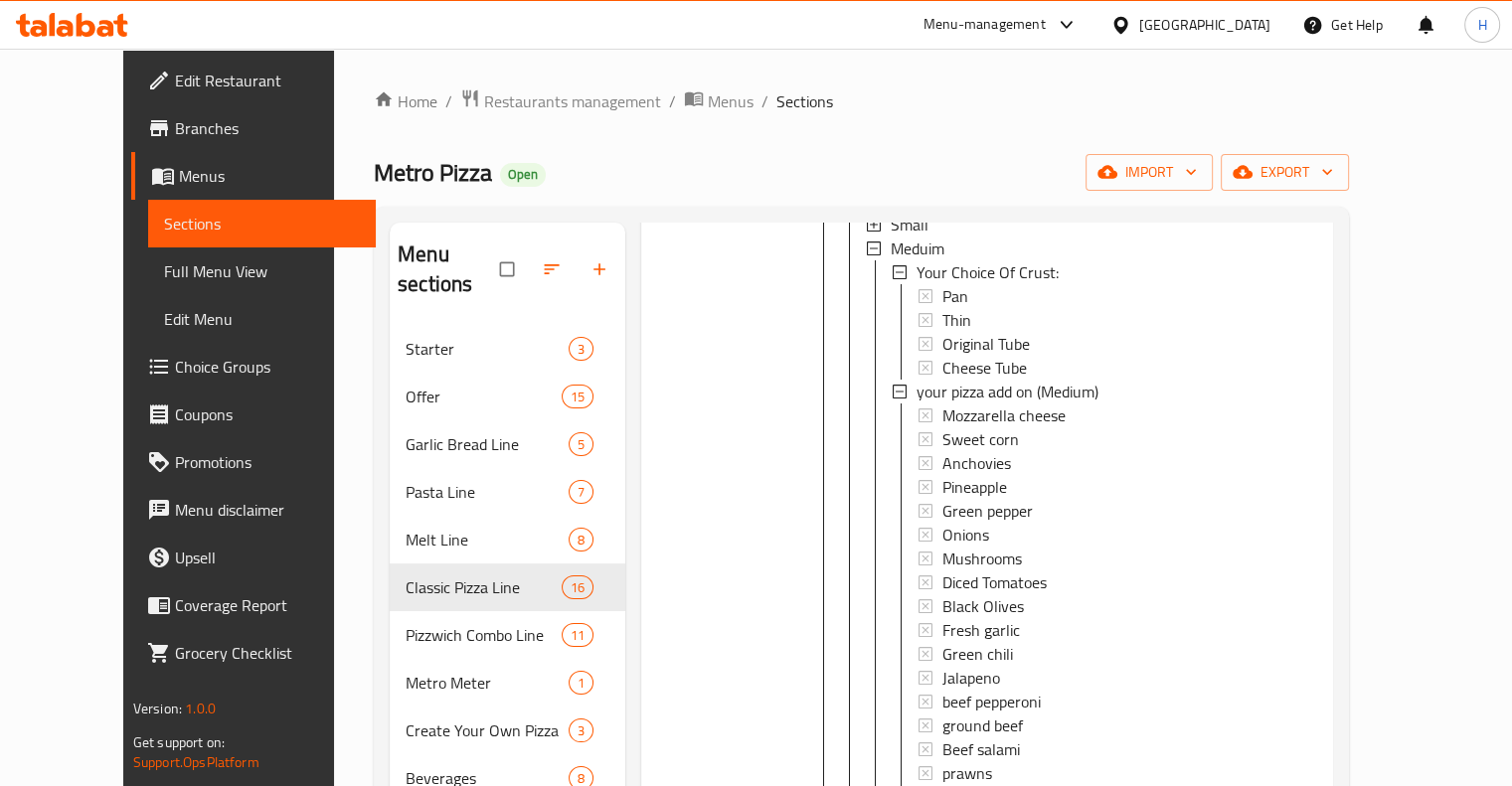 scroll, scrollTop: 2, scrollLeft: 0, axis: vertical 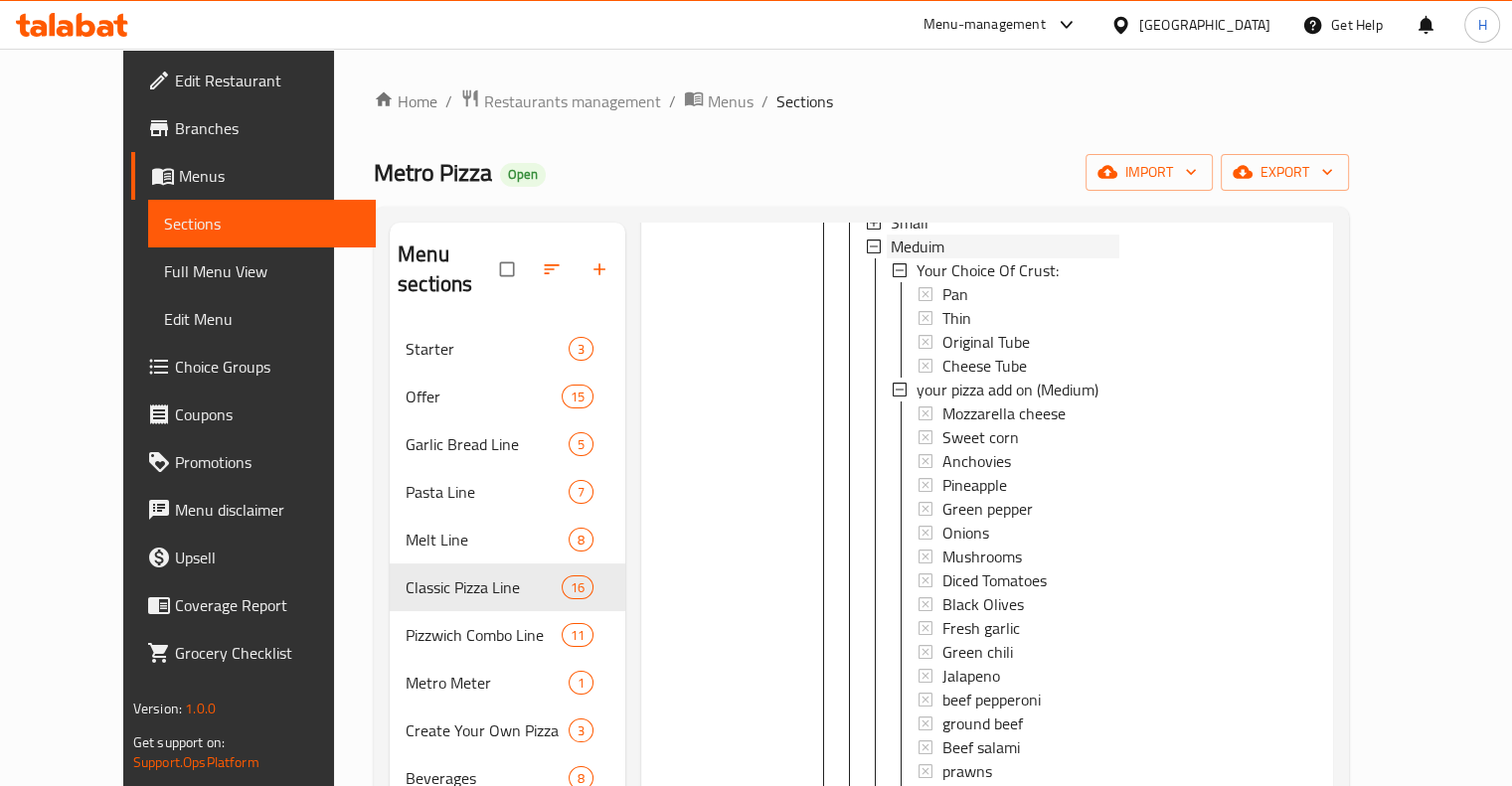 click on "Meduim" at bounding box center [918, 246] 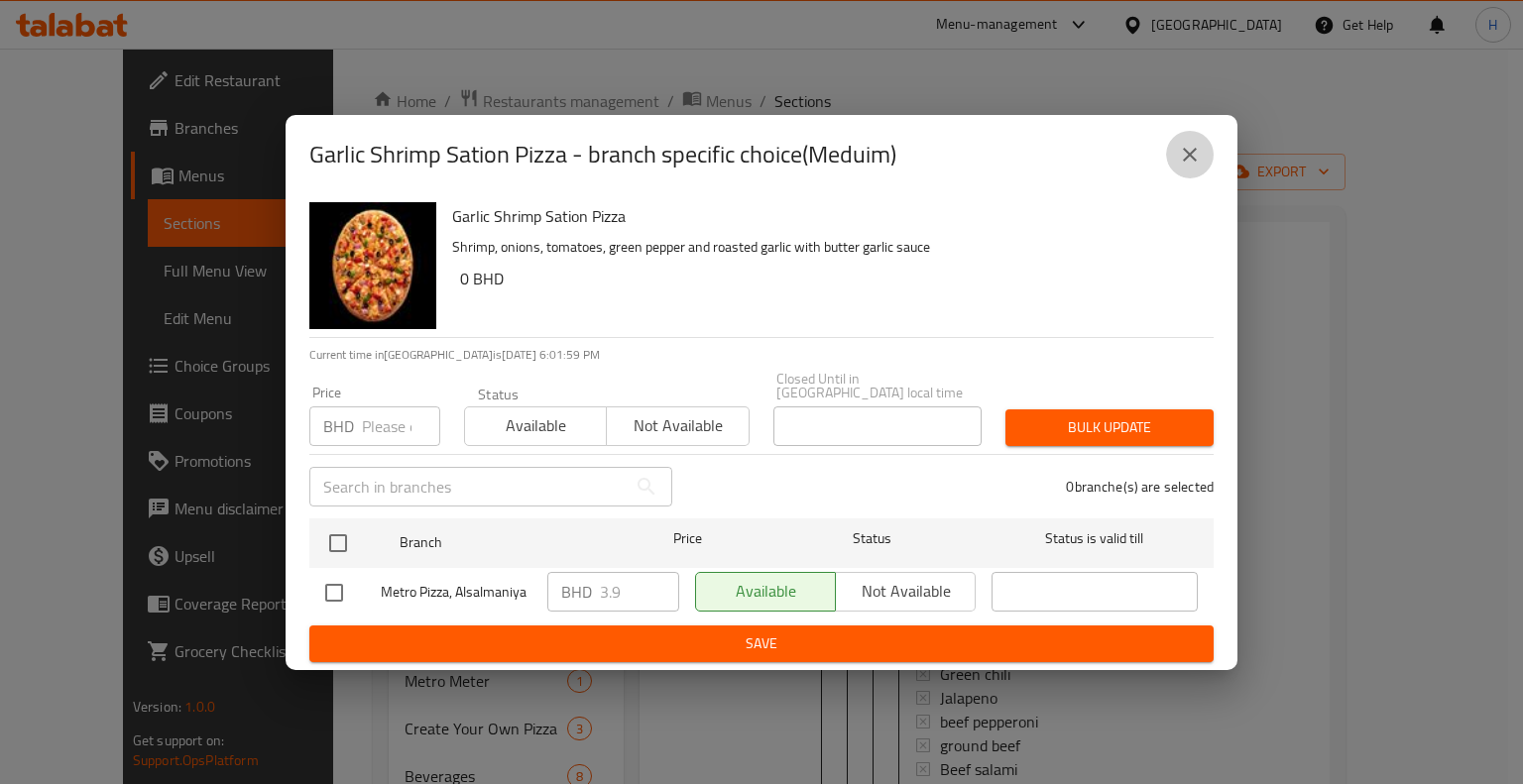 click 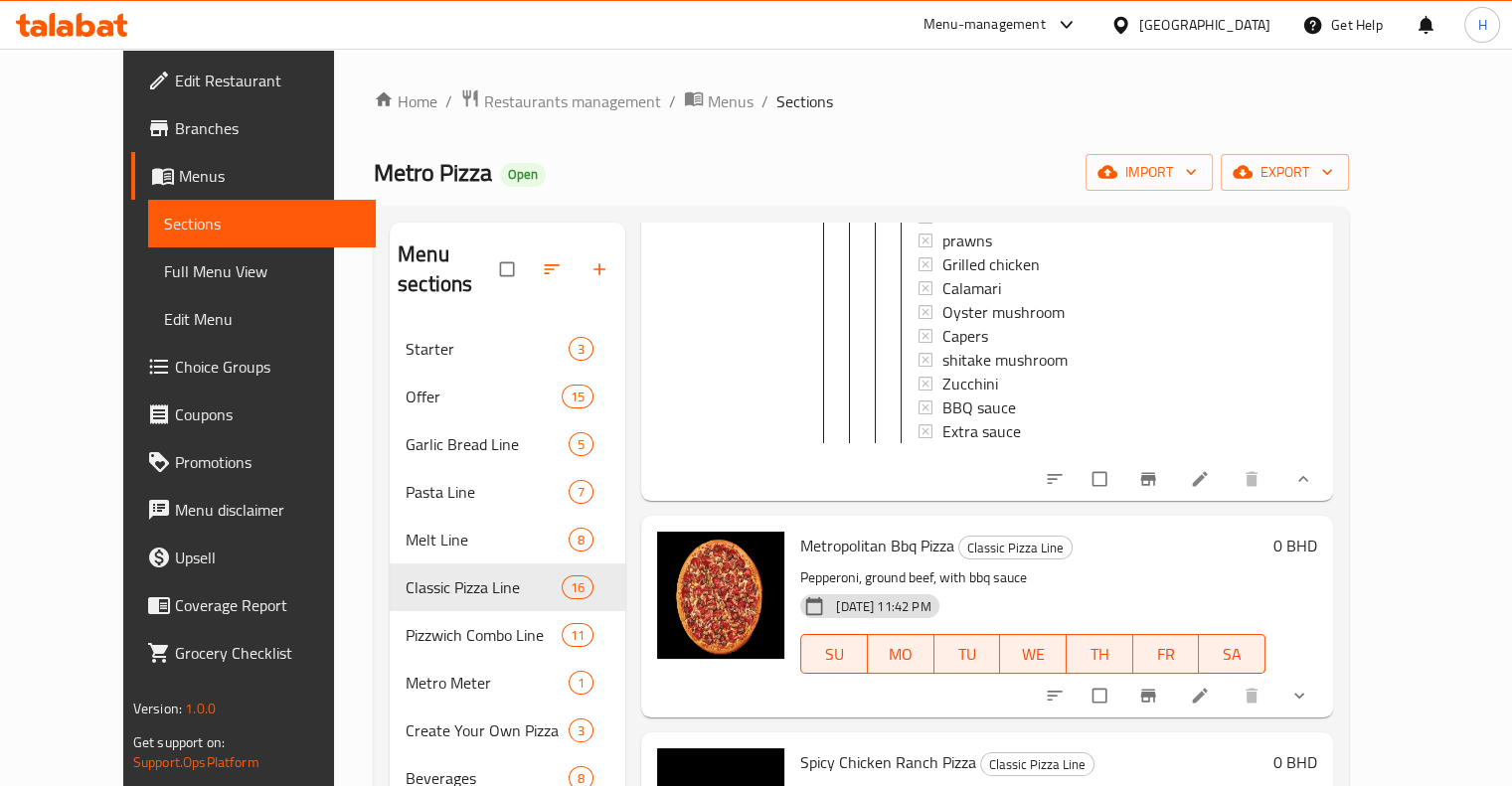 scroll, scrollTop: 7461, scrollLeft: 0, axis: vertical 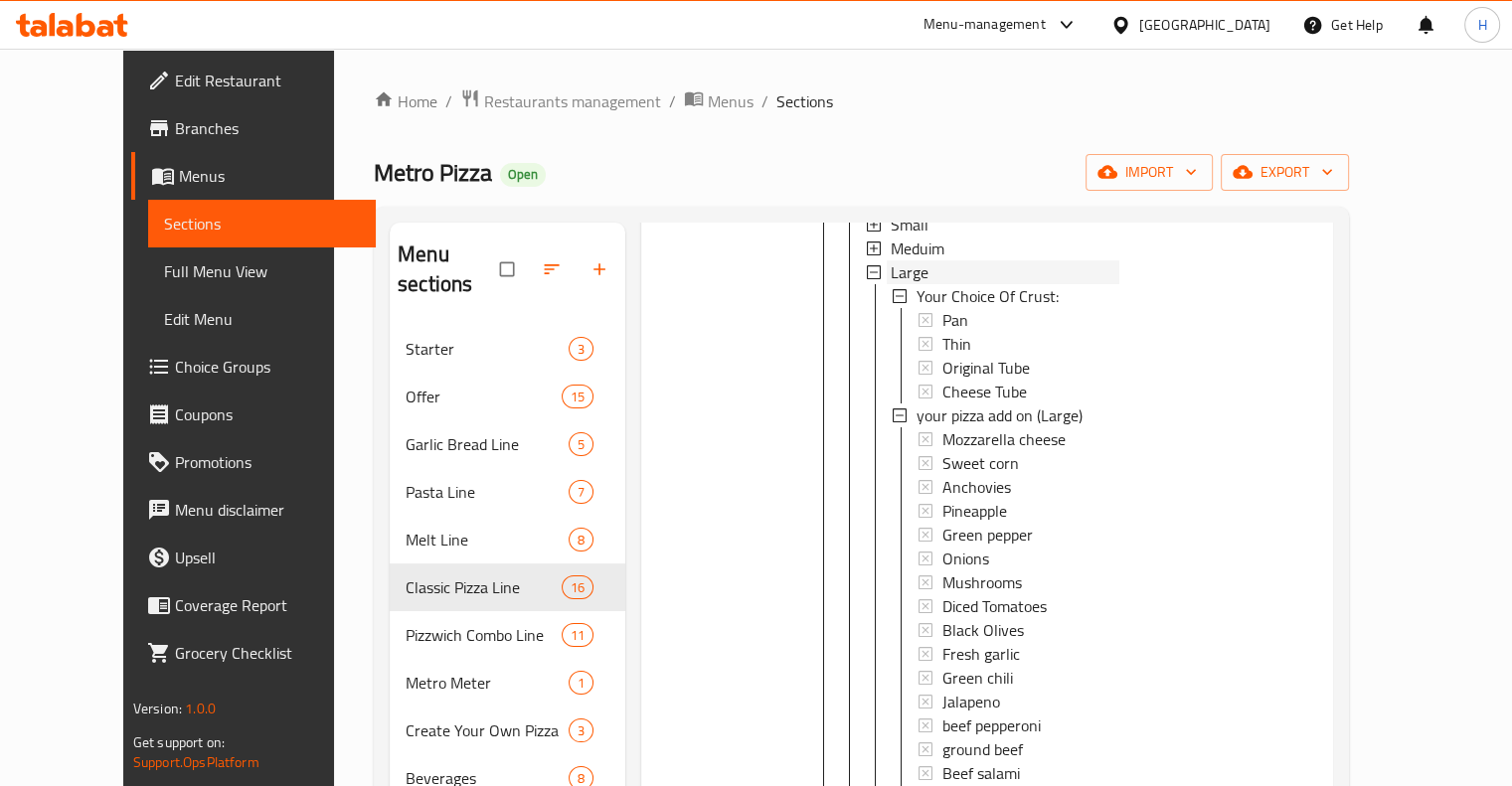 click on "Large" at bounding box center [910, 272] 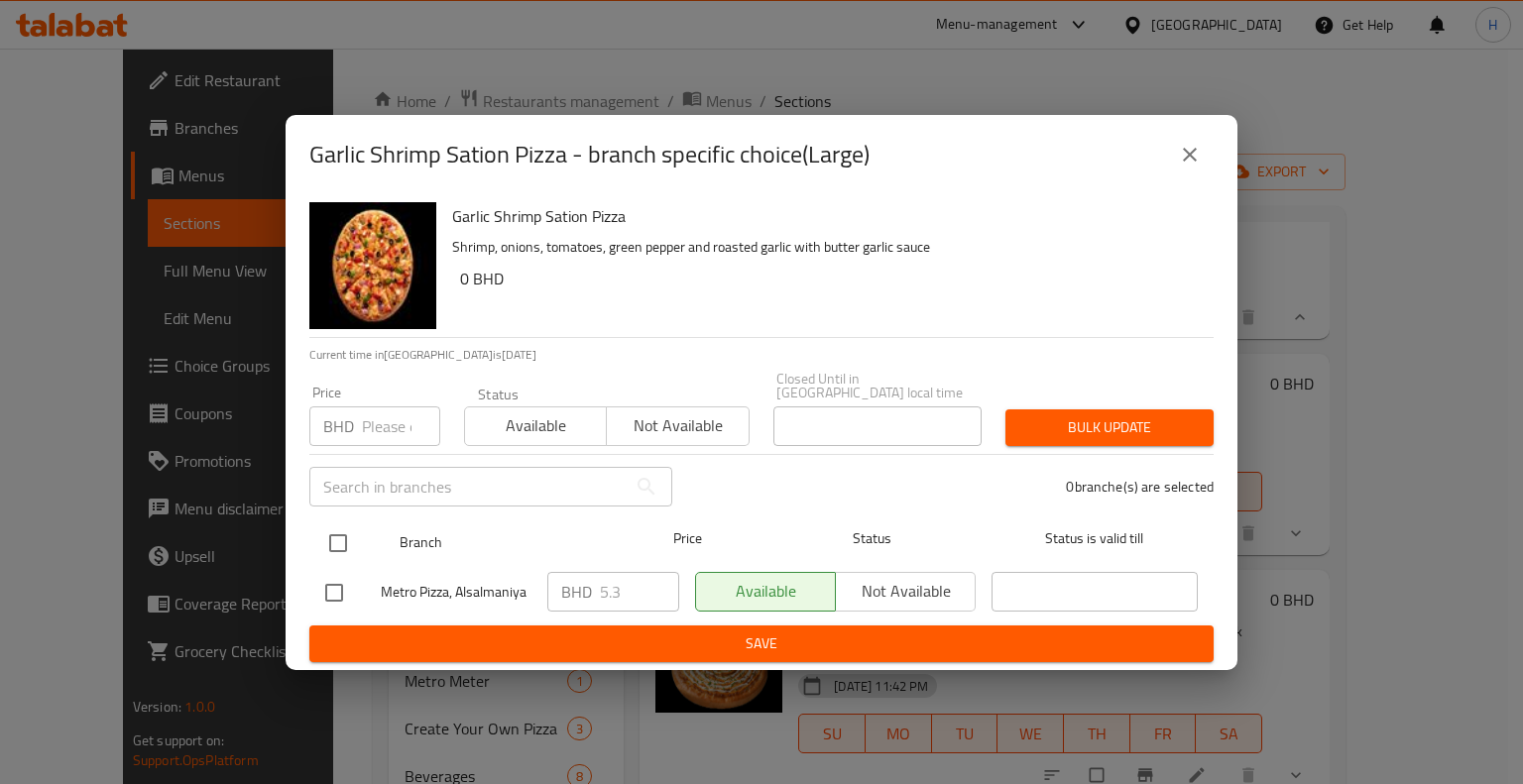 click at bounding box center (338, 543) 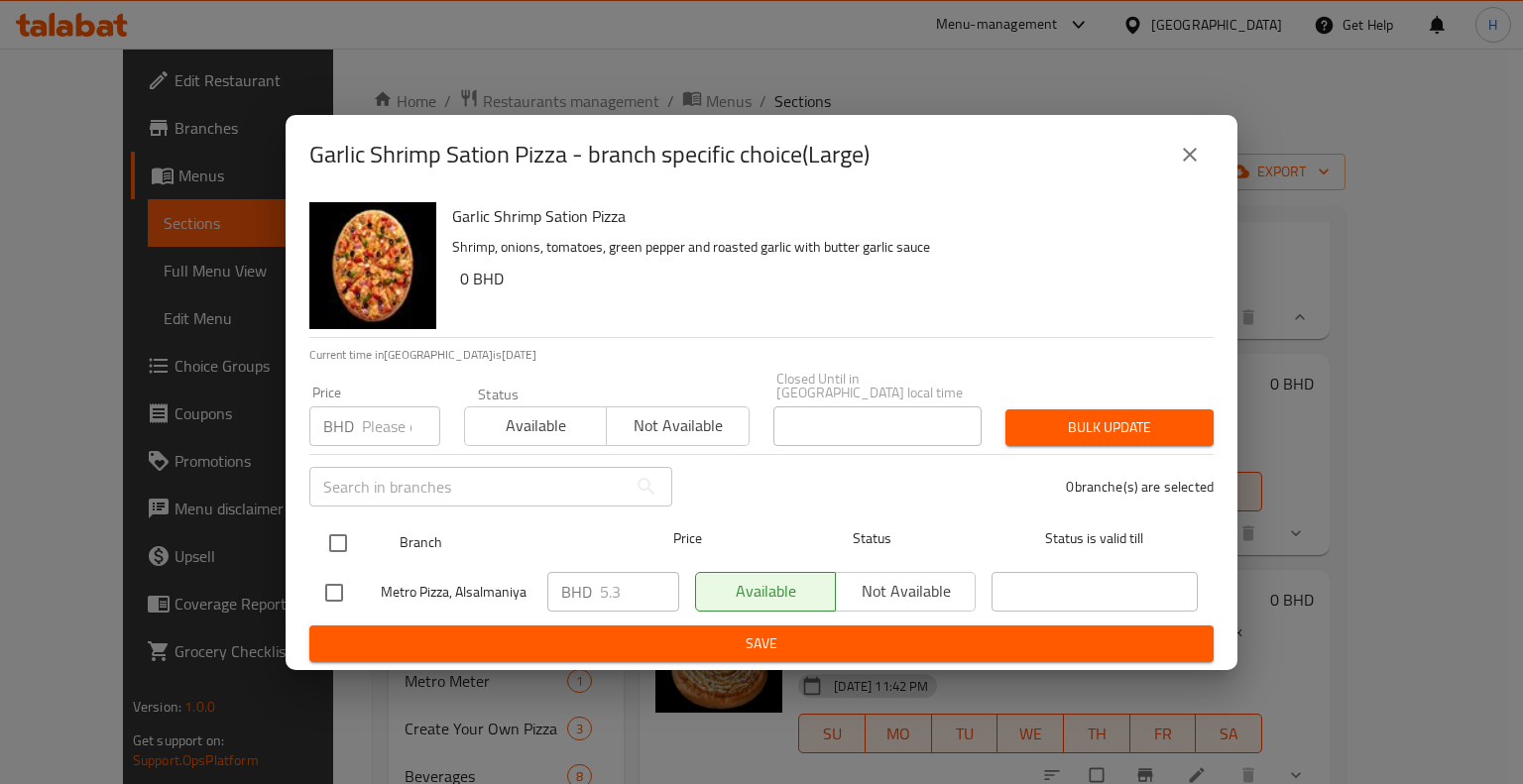 checkbox on "true" 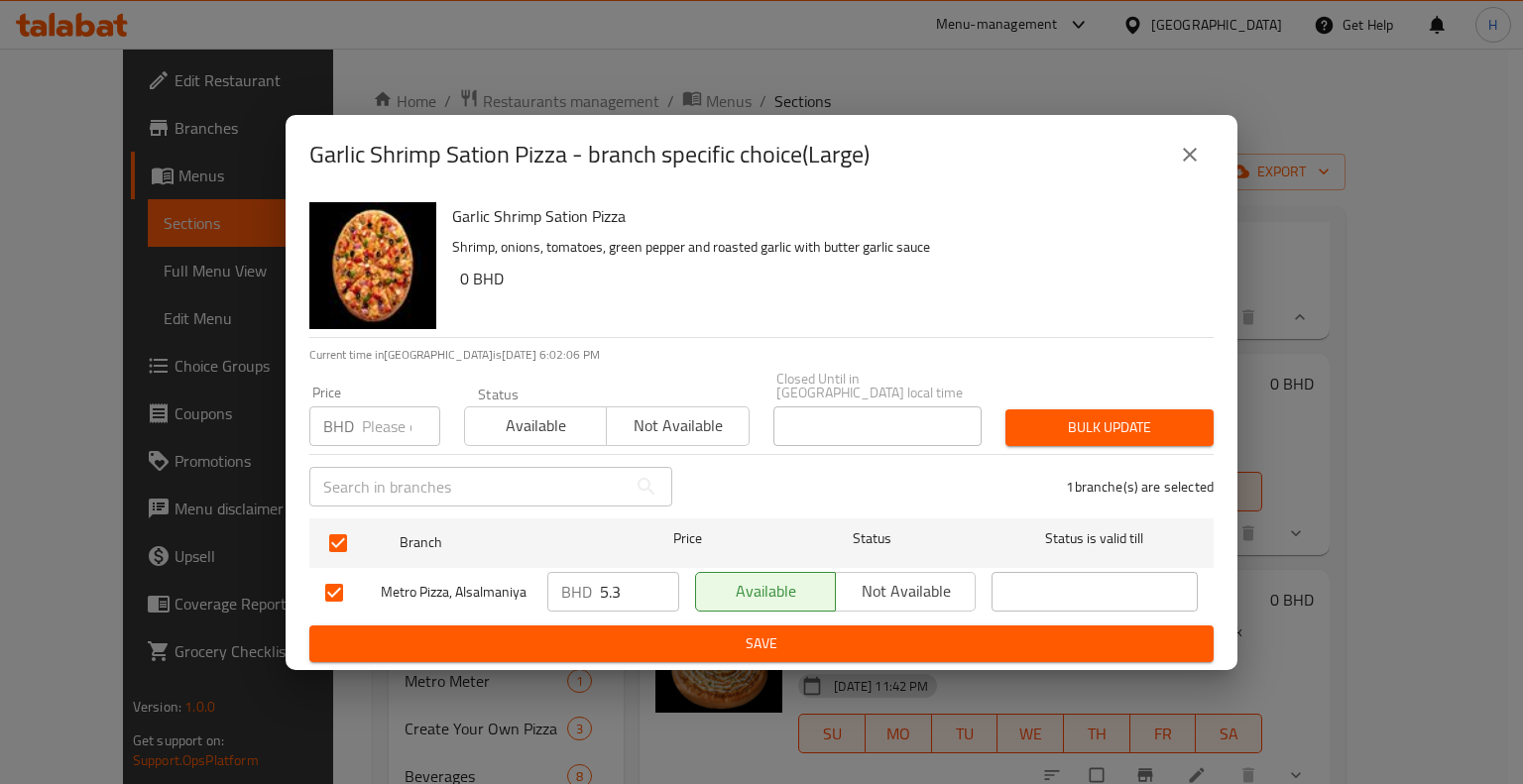 drag, startPoint x: 622, startPoint y: 588, endPoint x: 526, endPoint y: 579, distance: 96.42095 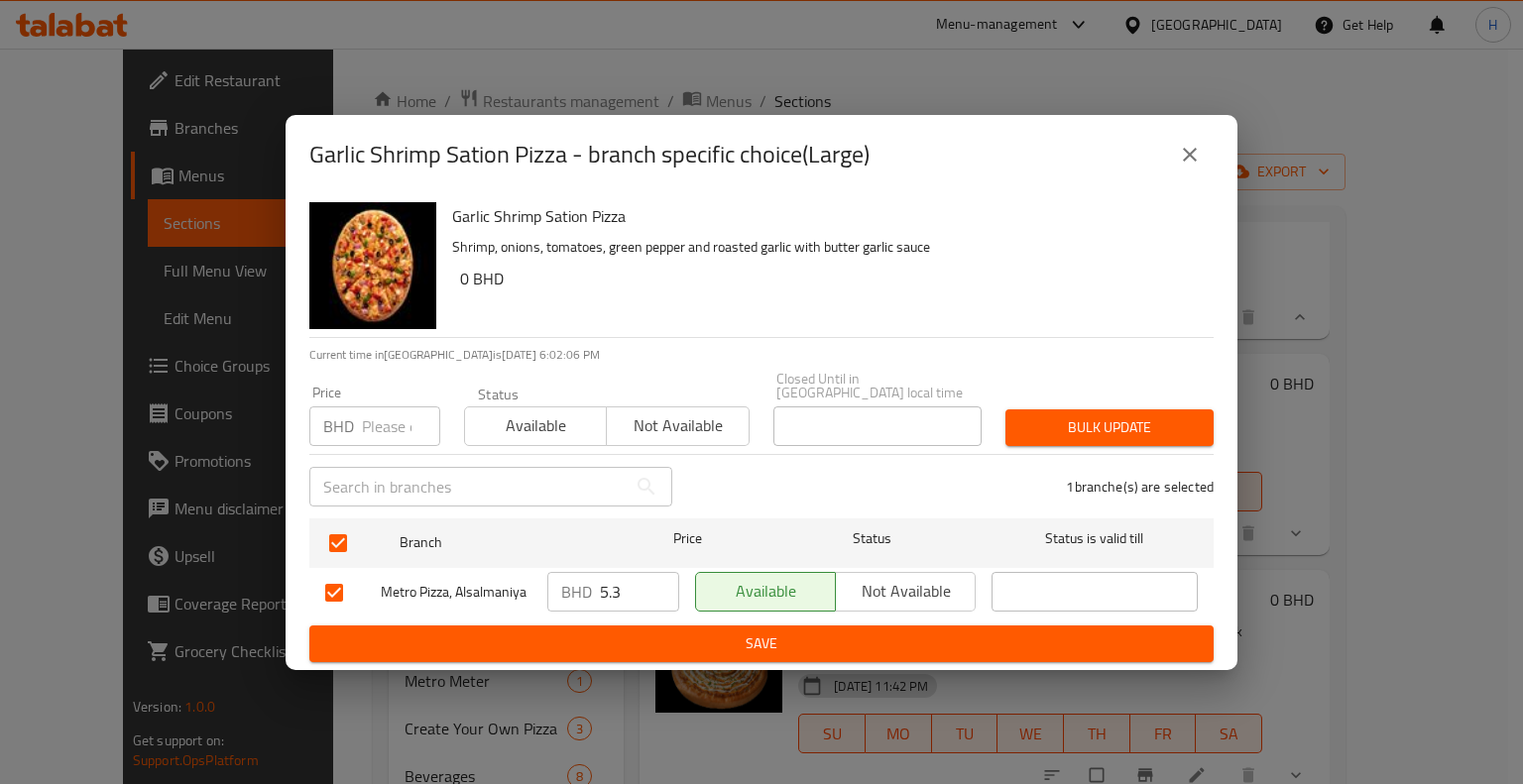 click on "Metro Pizza, Alsalmaniya BHD 5.3 ​ Available Not available ​" at bounding box center (762, 593) 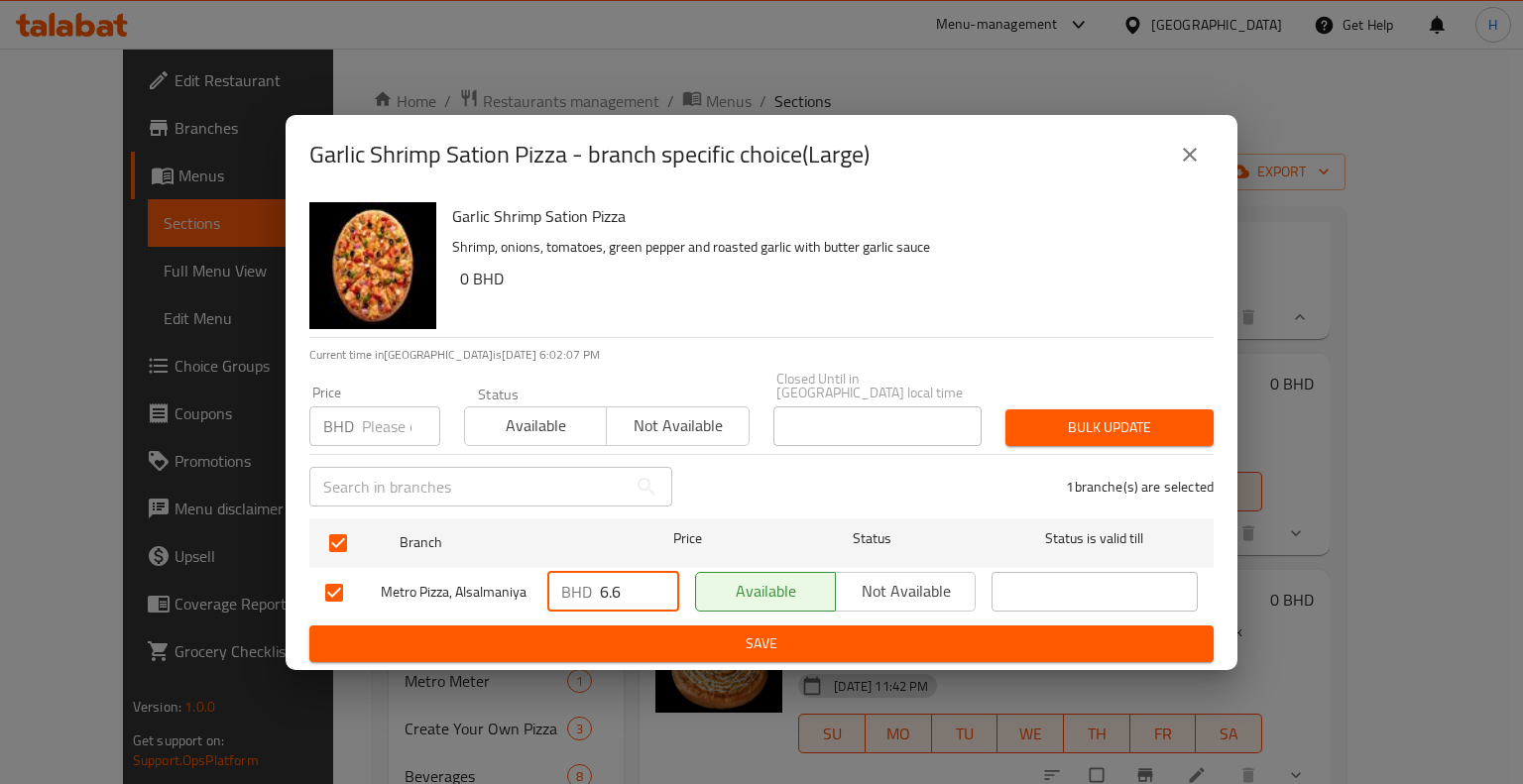 type on "6.6" 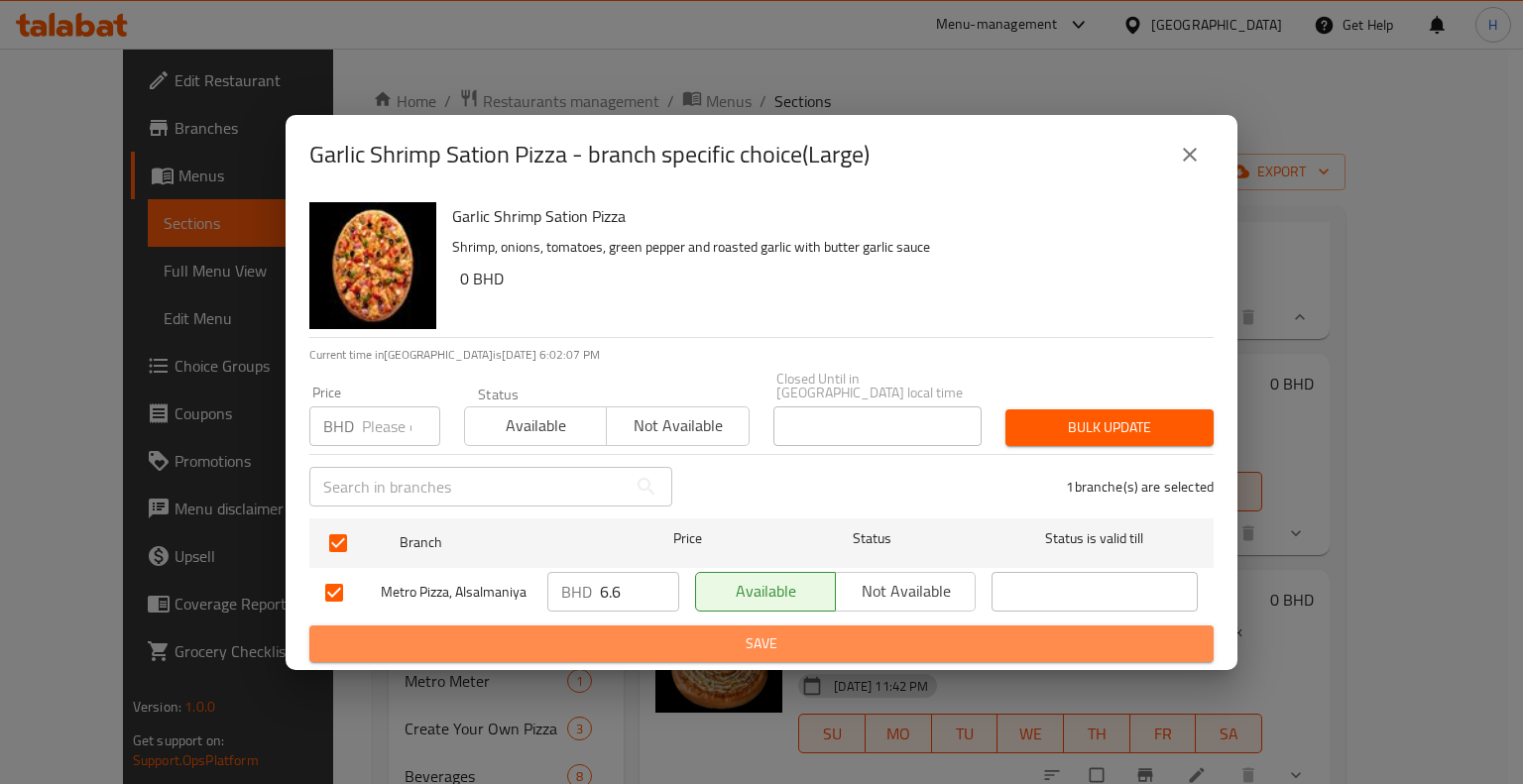 click on "Save" at bounding box center [762, 643] 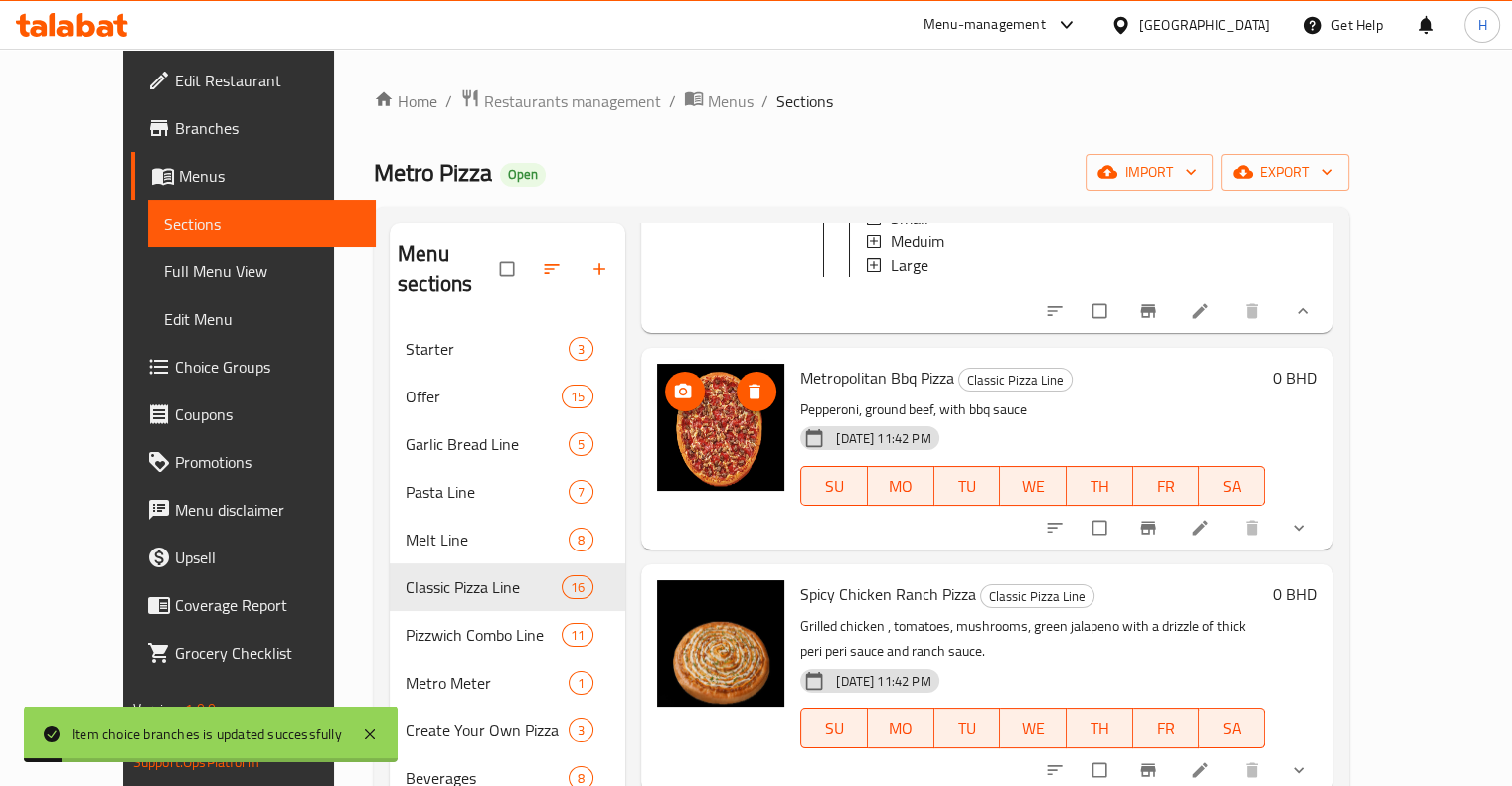 scroll, scrollTop: 7070, scrollLeft: 0, axis: vertical 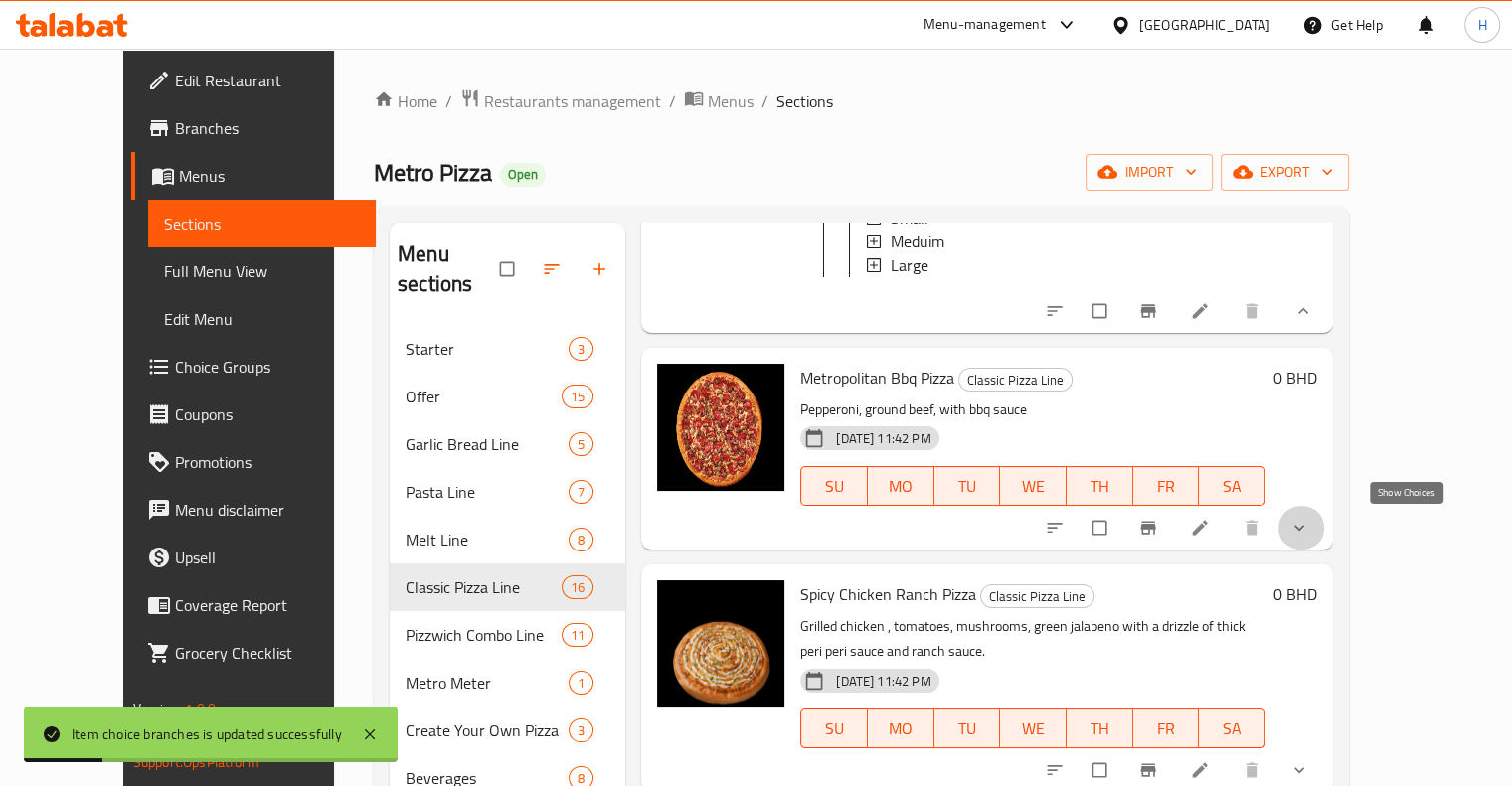 click 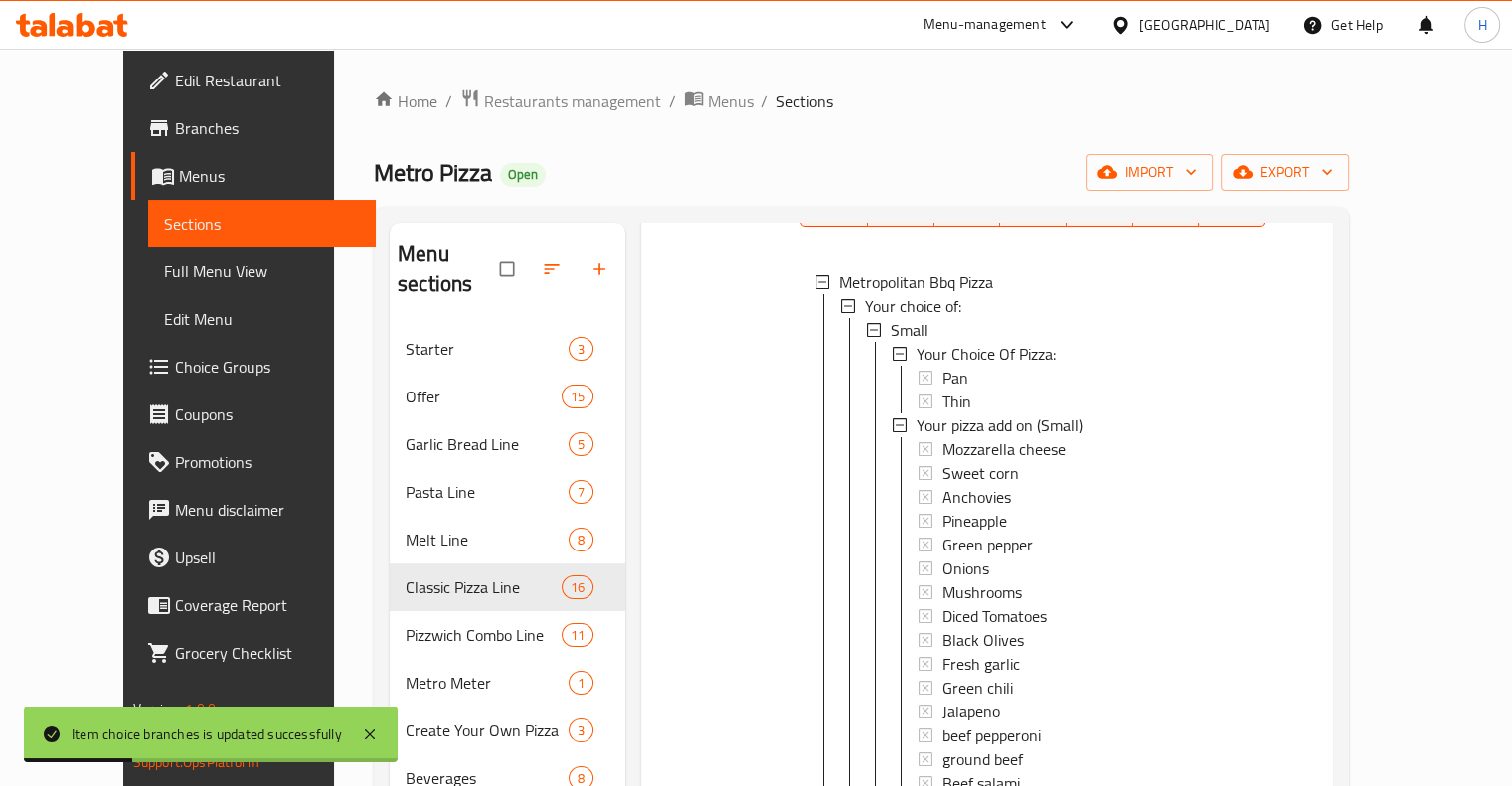 scroll, scrollTop: 7269, scrollLeft: 0, axis: vertical 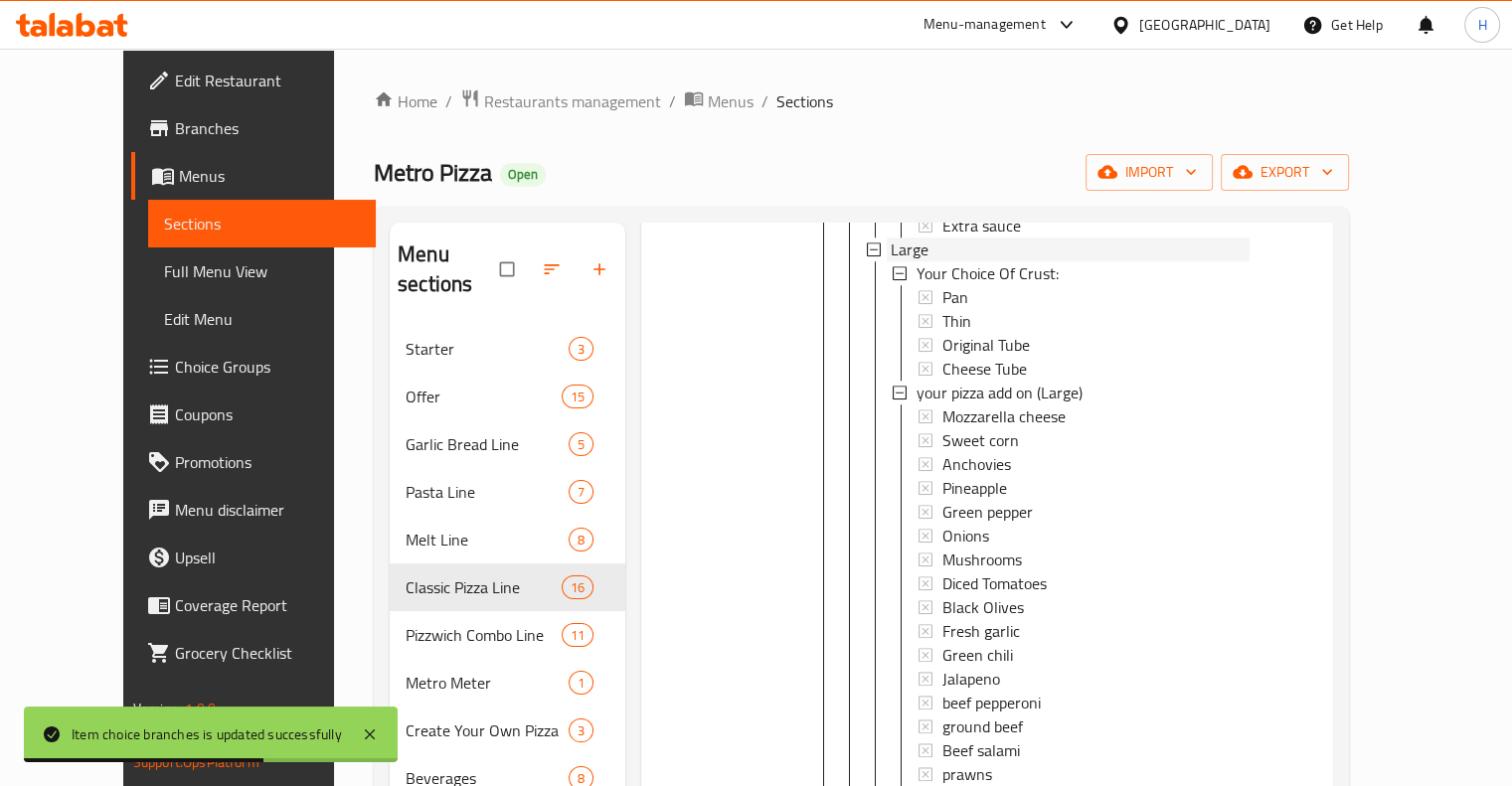 click on "Large" at bounding box center [910, 249] 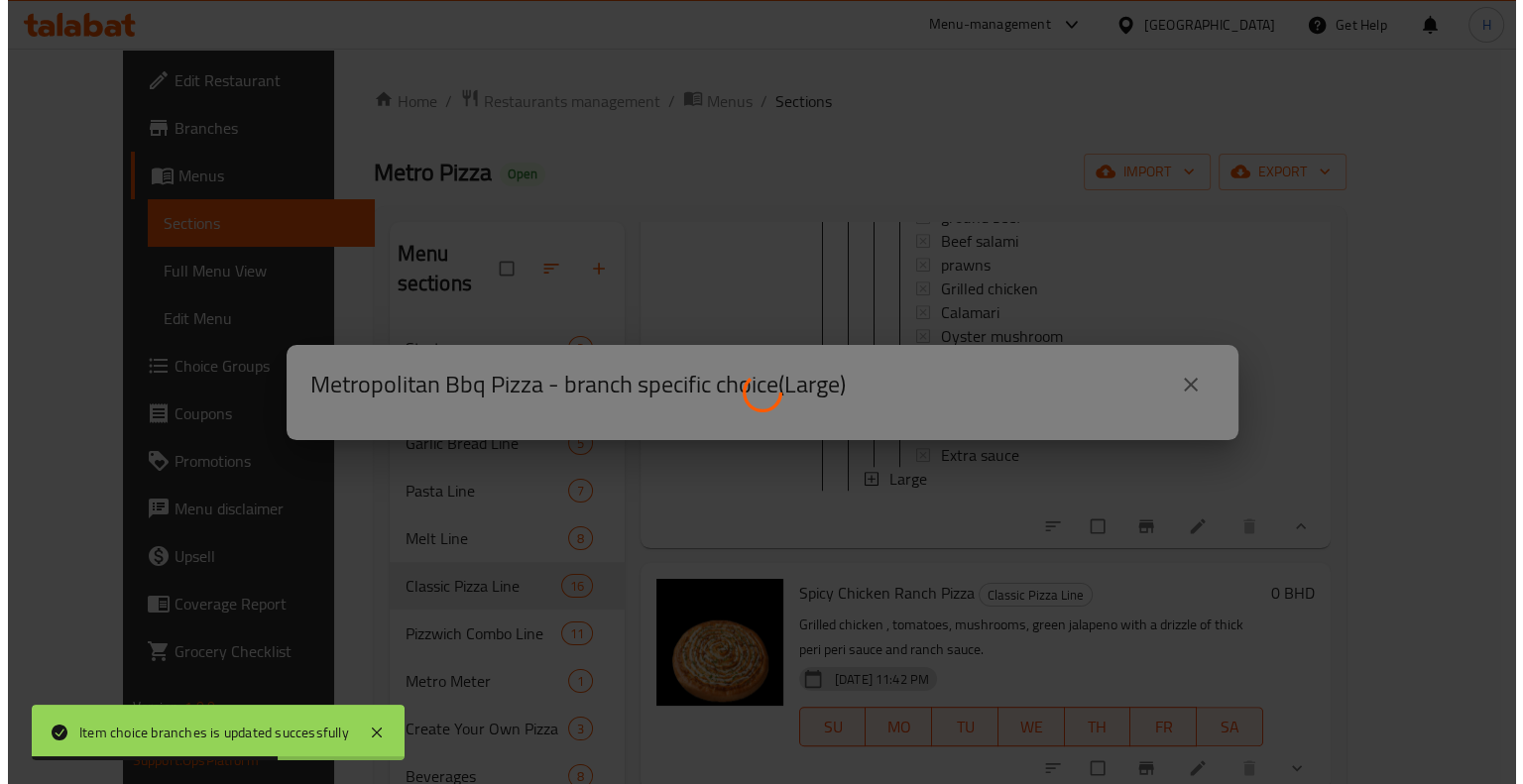 scroll, scrollTop: 0, scrollLeft: 0, axis: both 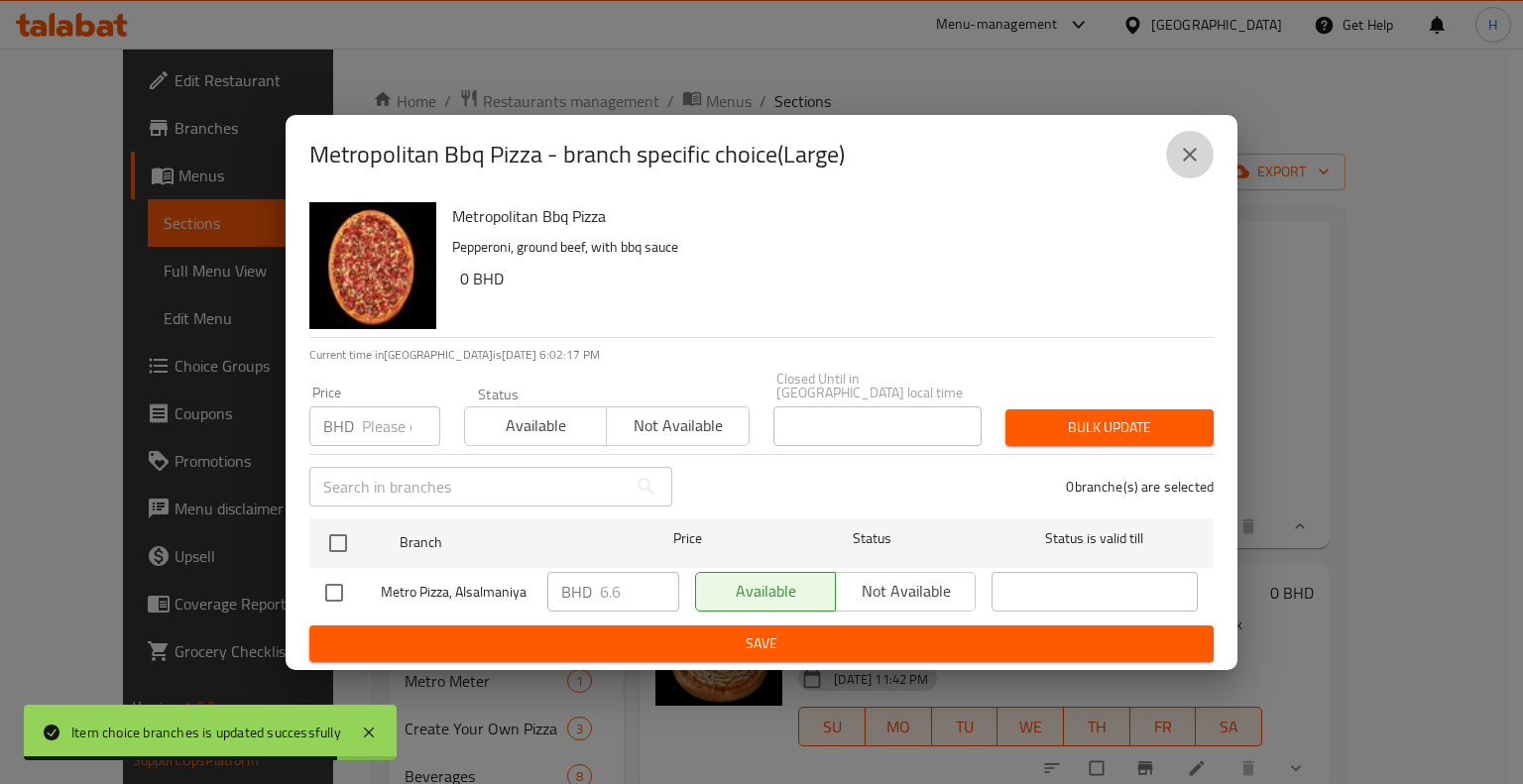 click 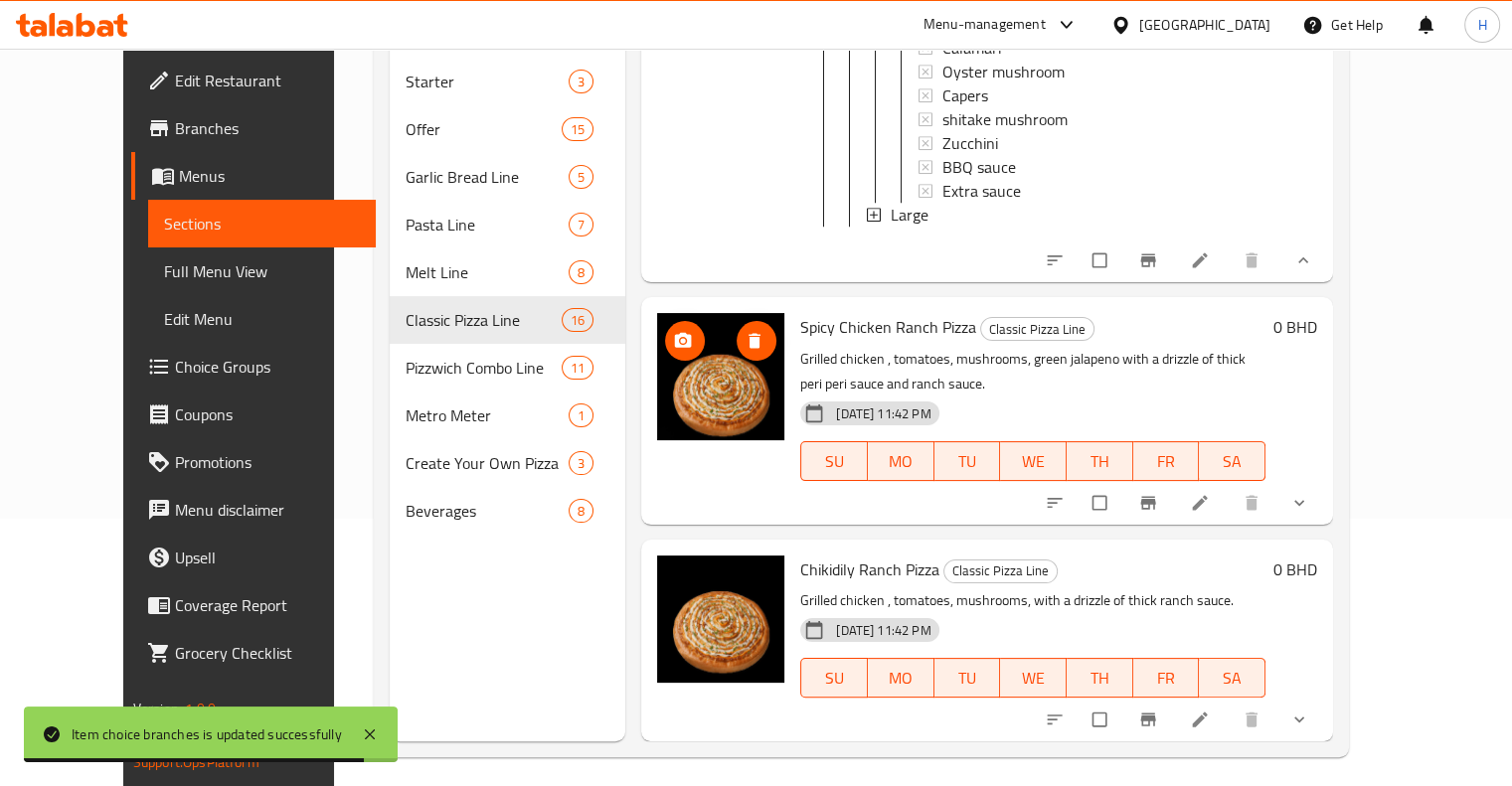 scroll, scrollTop: 278, scrollLeft: 0, axis: vertical 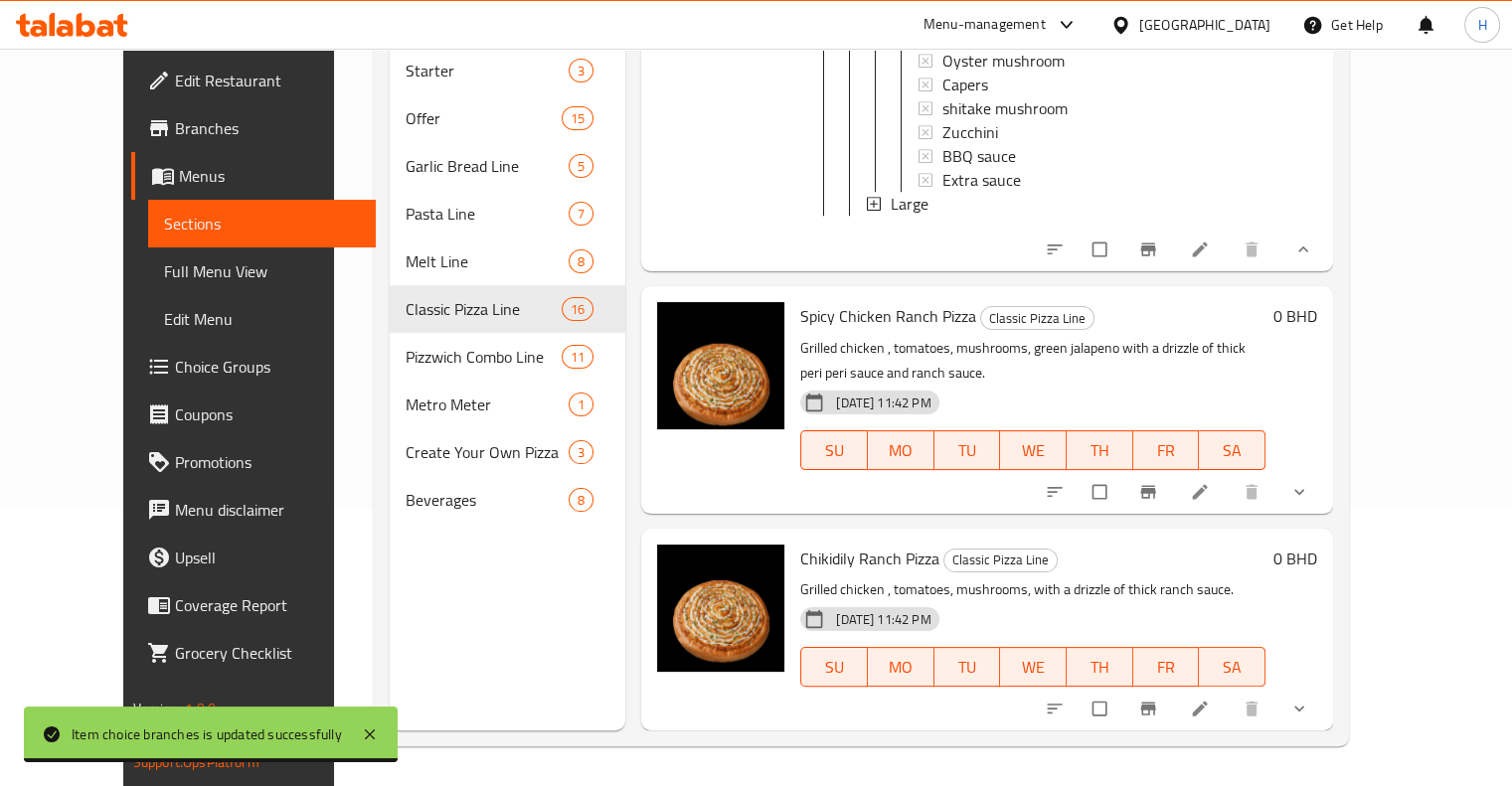 click 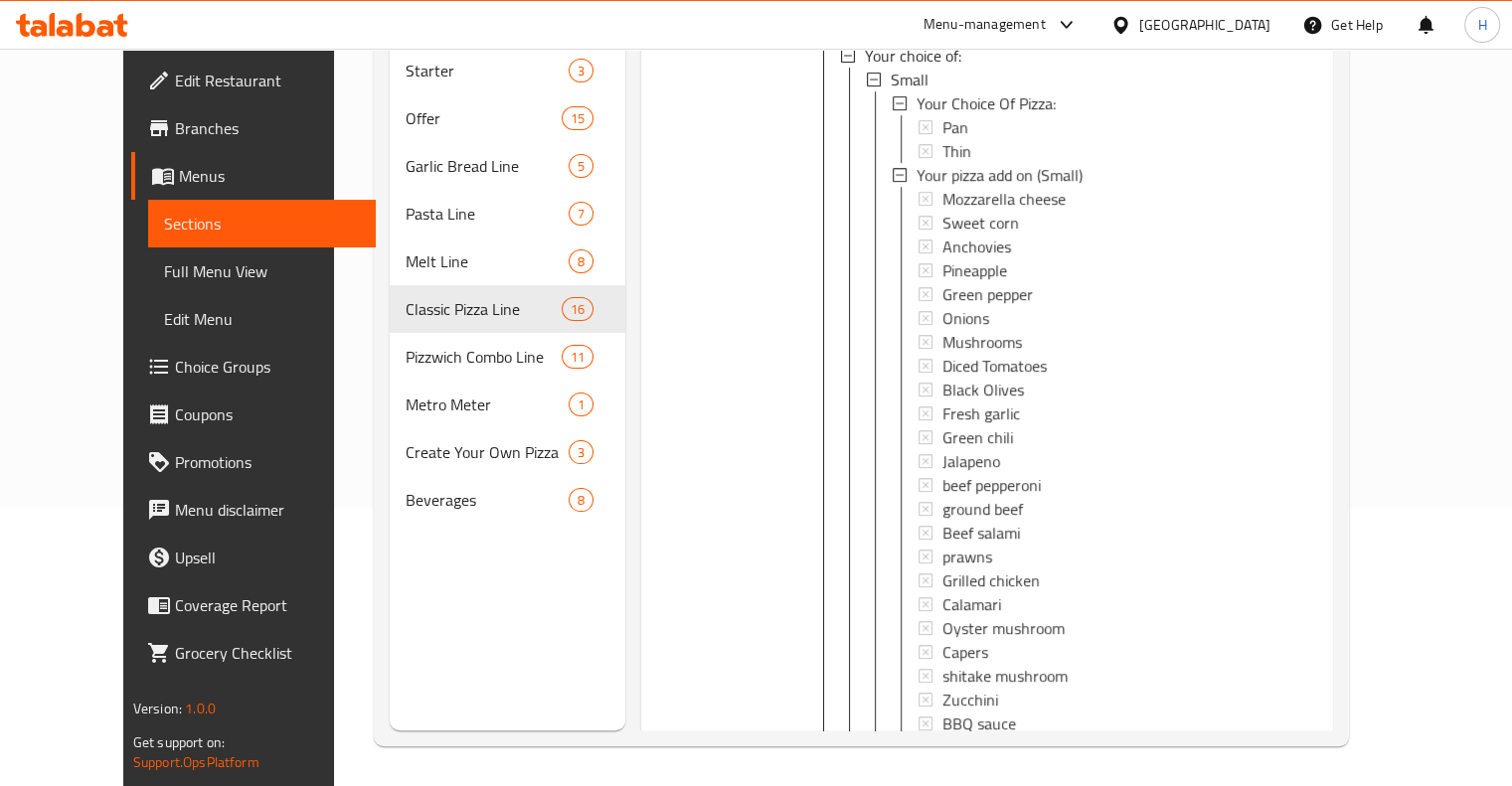 scroll, scrollTop: 9040, scrollLeft: 0, axis: vertical 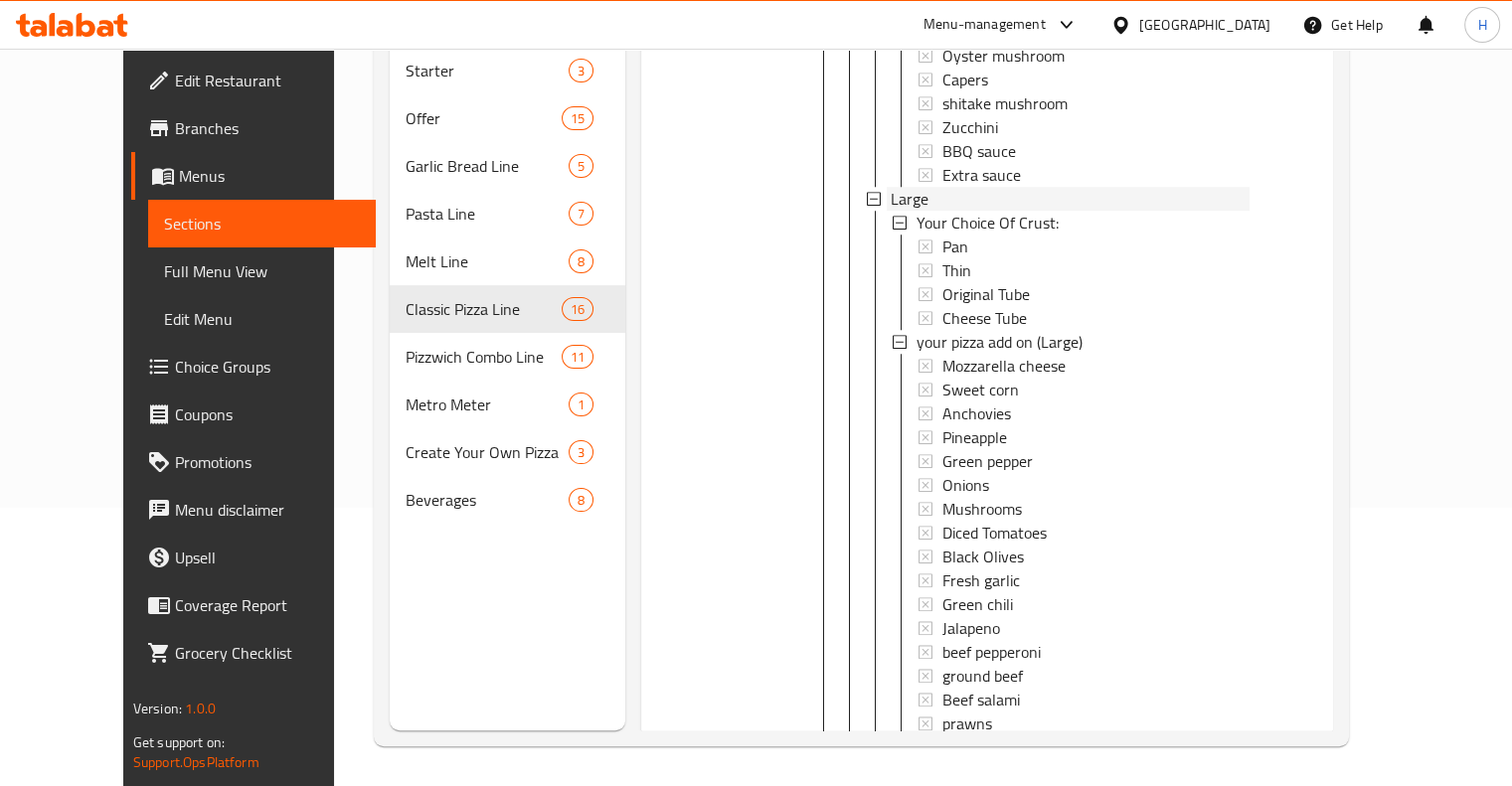 click on "Large" at bounding box center [910, 199] 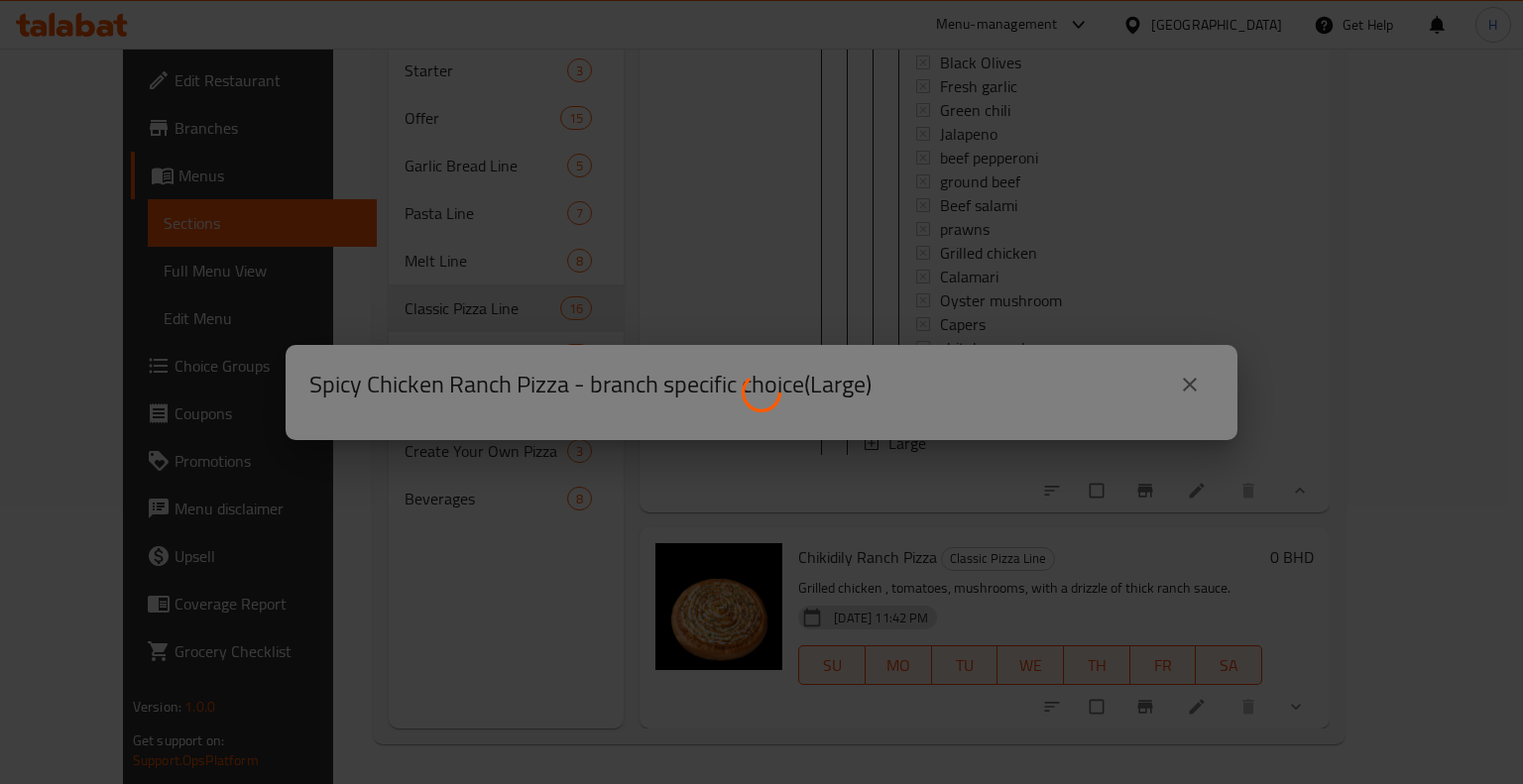 scroll, scrollTop: 0, scrollLeft: 0, axis: both 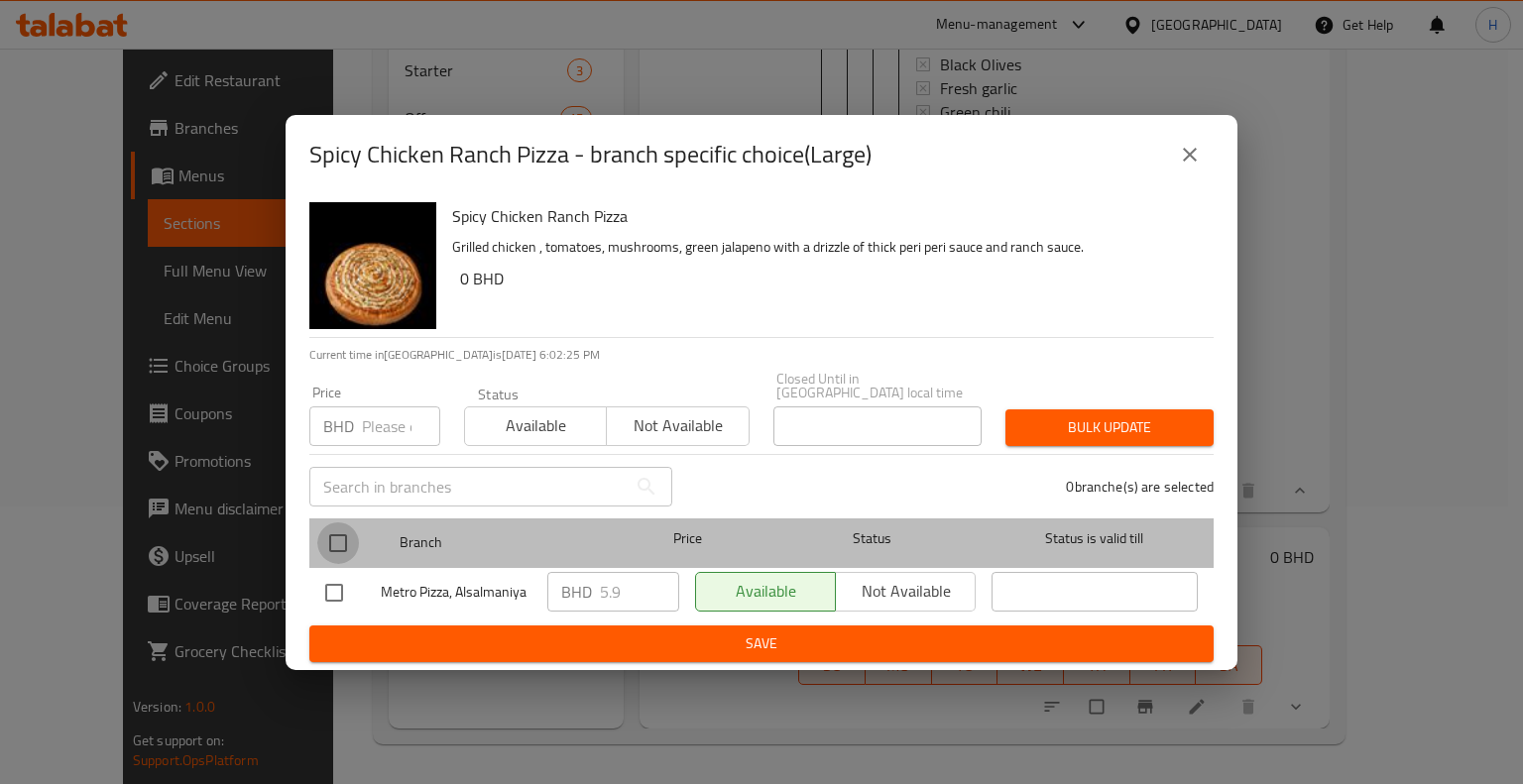 click at bounding box center [338, 543] 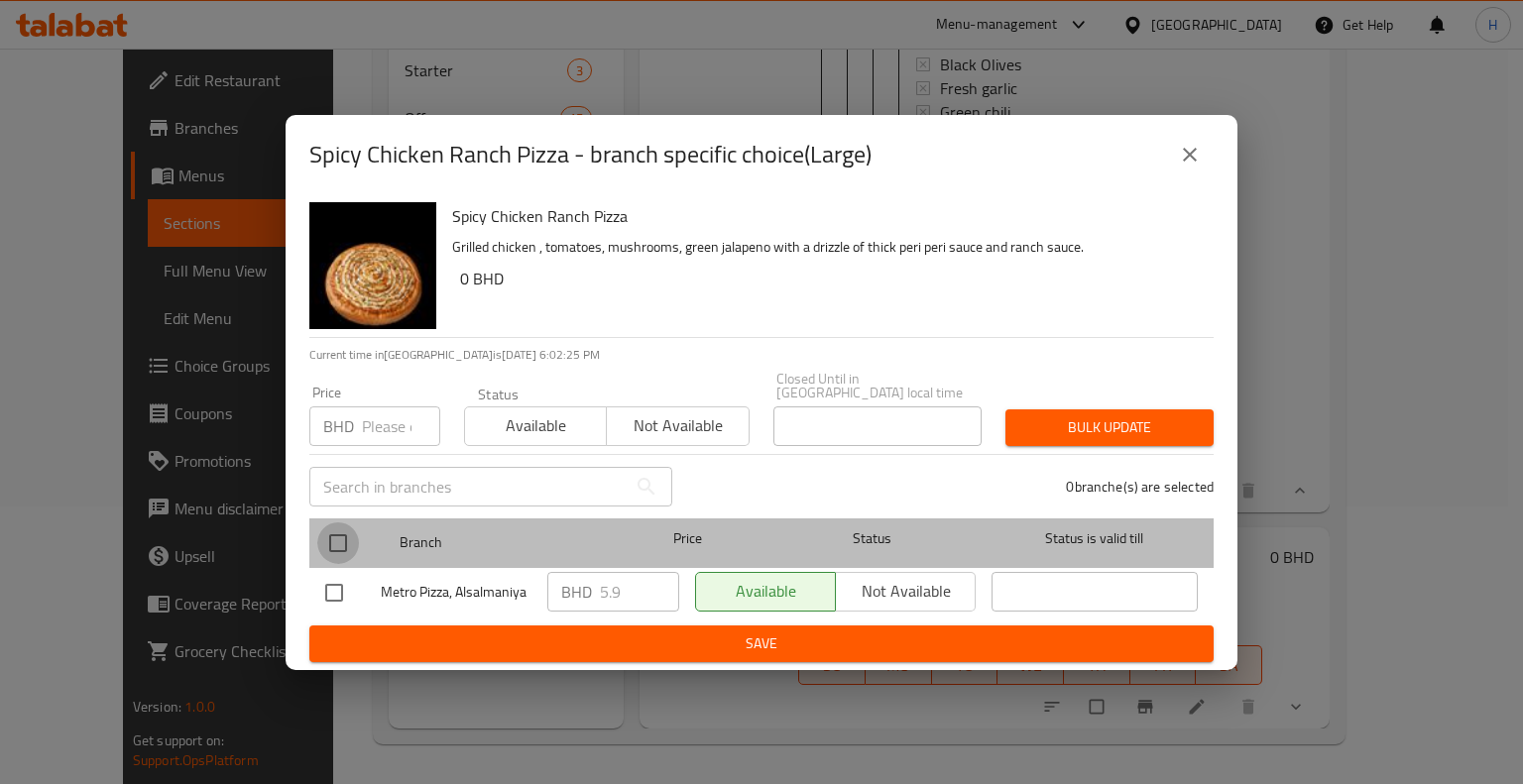 checkbox on "true" 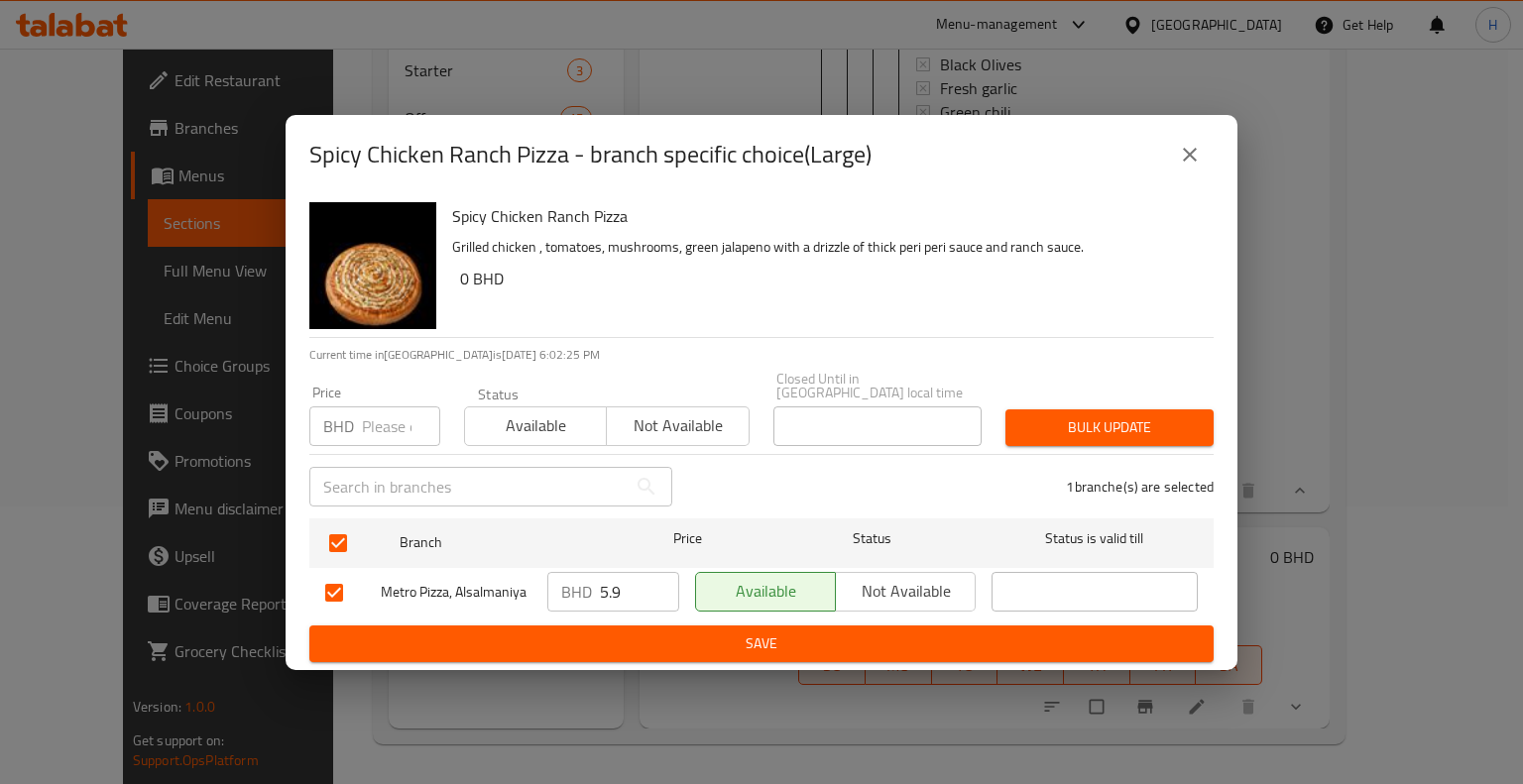 drag, startPoint x: 621, startPoint y: 582, endPoint x: 444, endPoint y: 589, distance: 177.13836 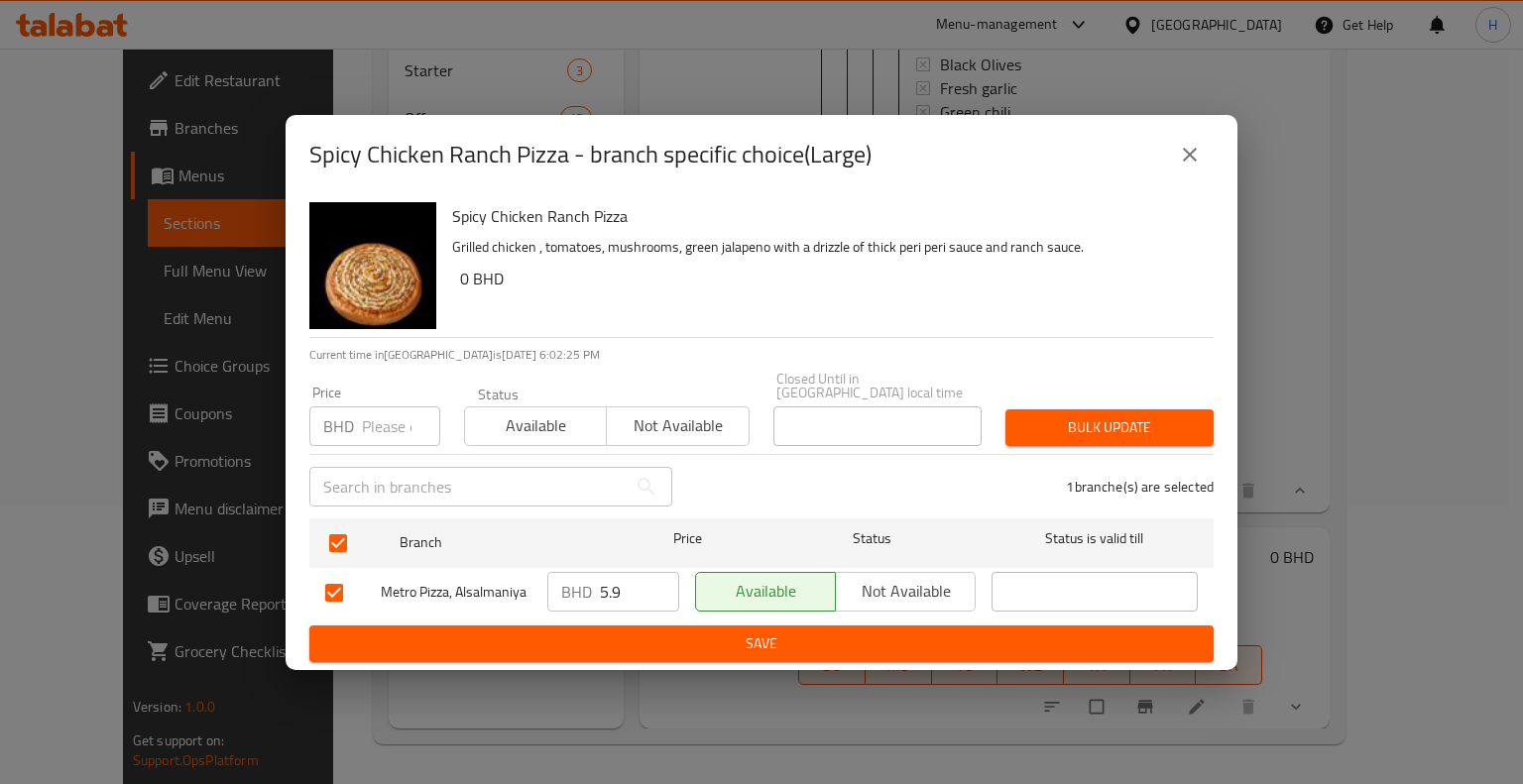 click on "Metro Pizza, Alsalmaniya BHD 5.9 ​ Available Not available ​" at bounding box center [762, 593] 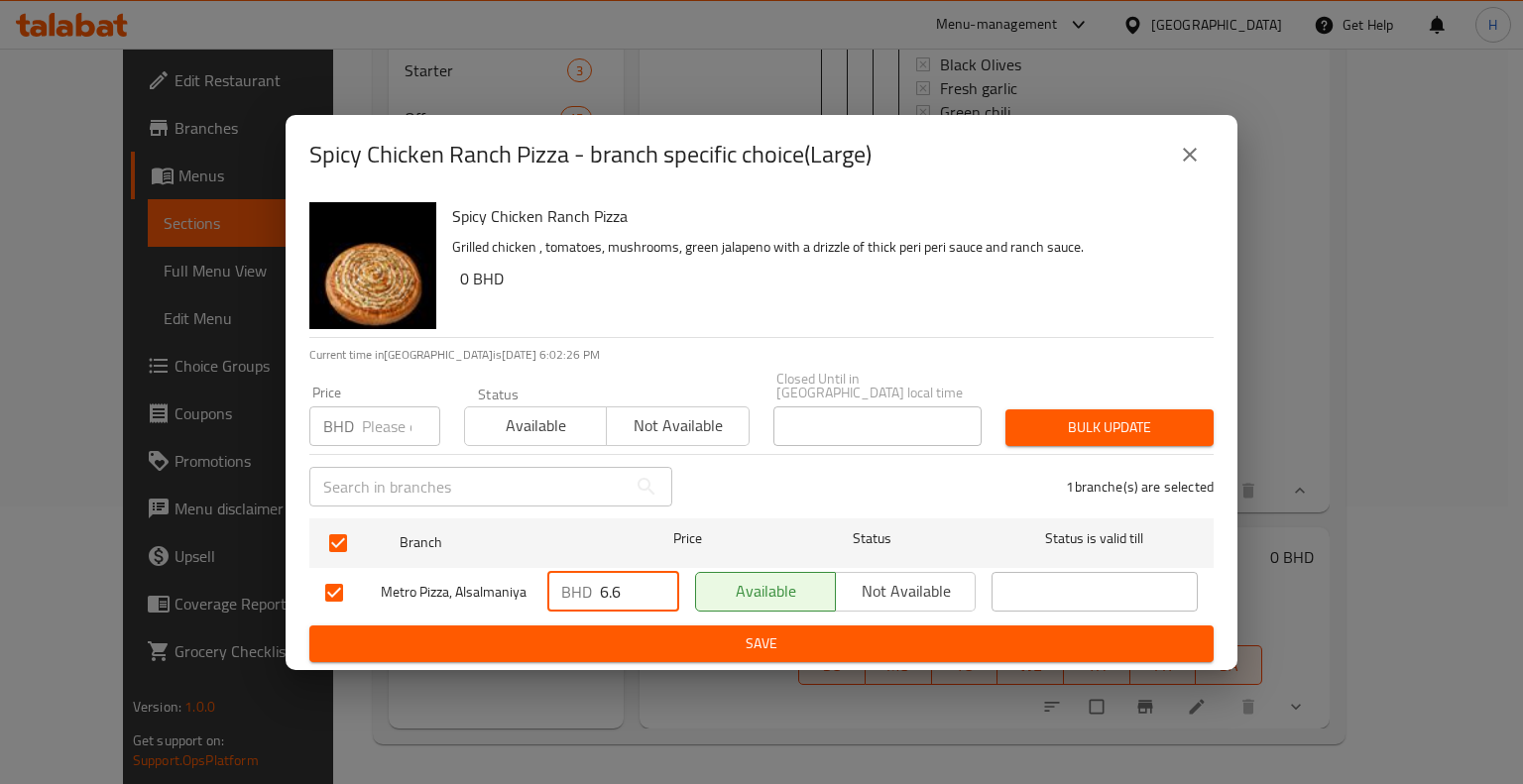 type on "6.6" 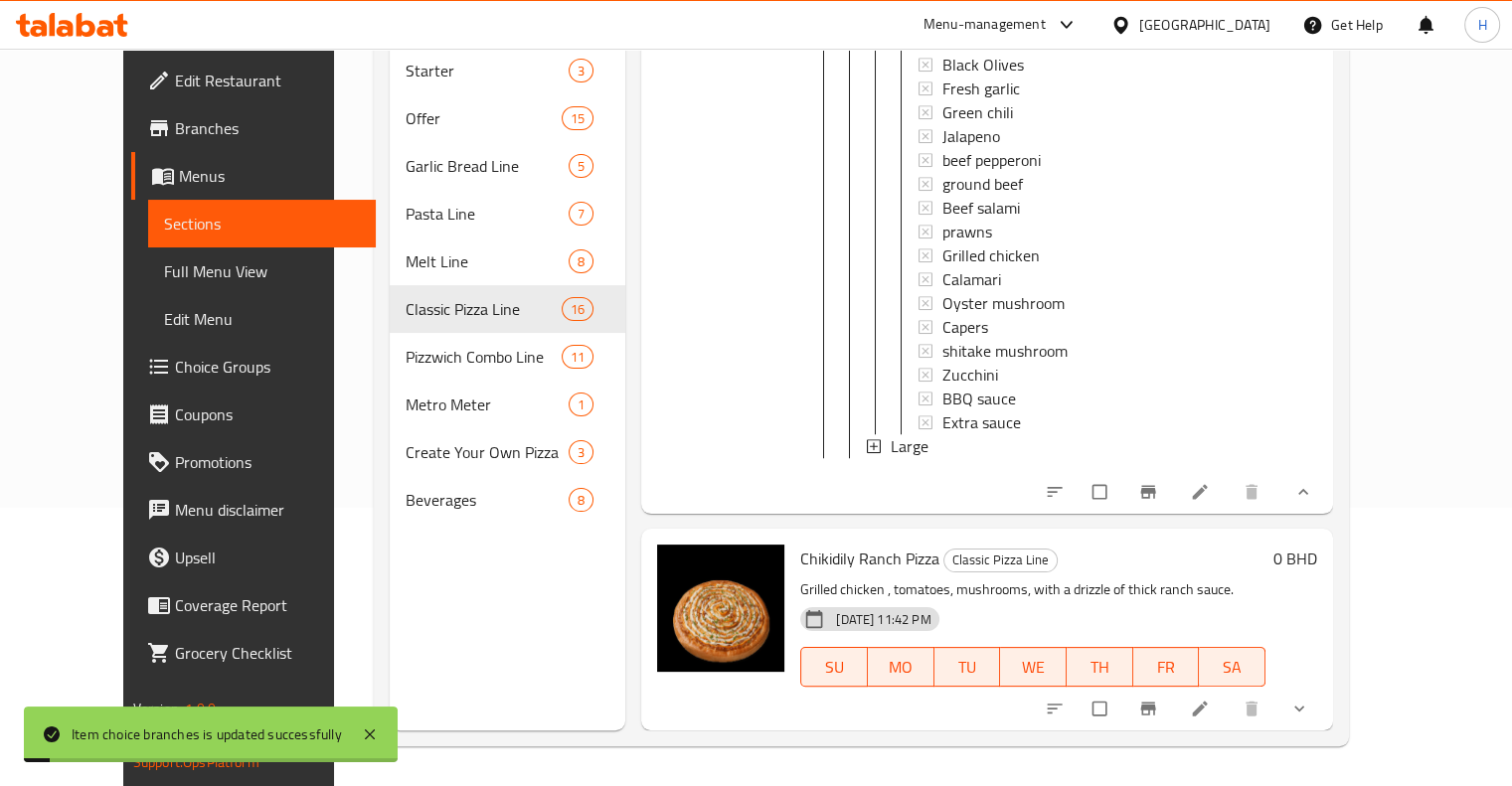 scroll, scrollTop: 2, scrollLeft: 0, axis: vertical 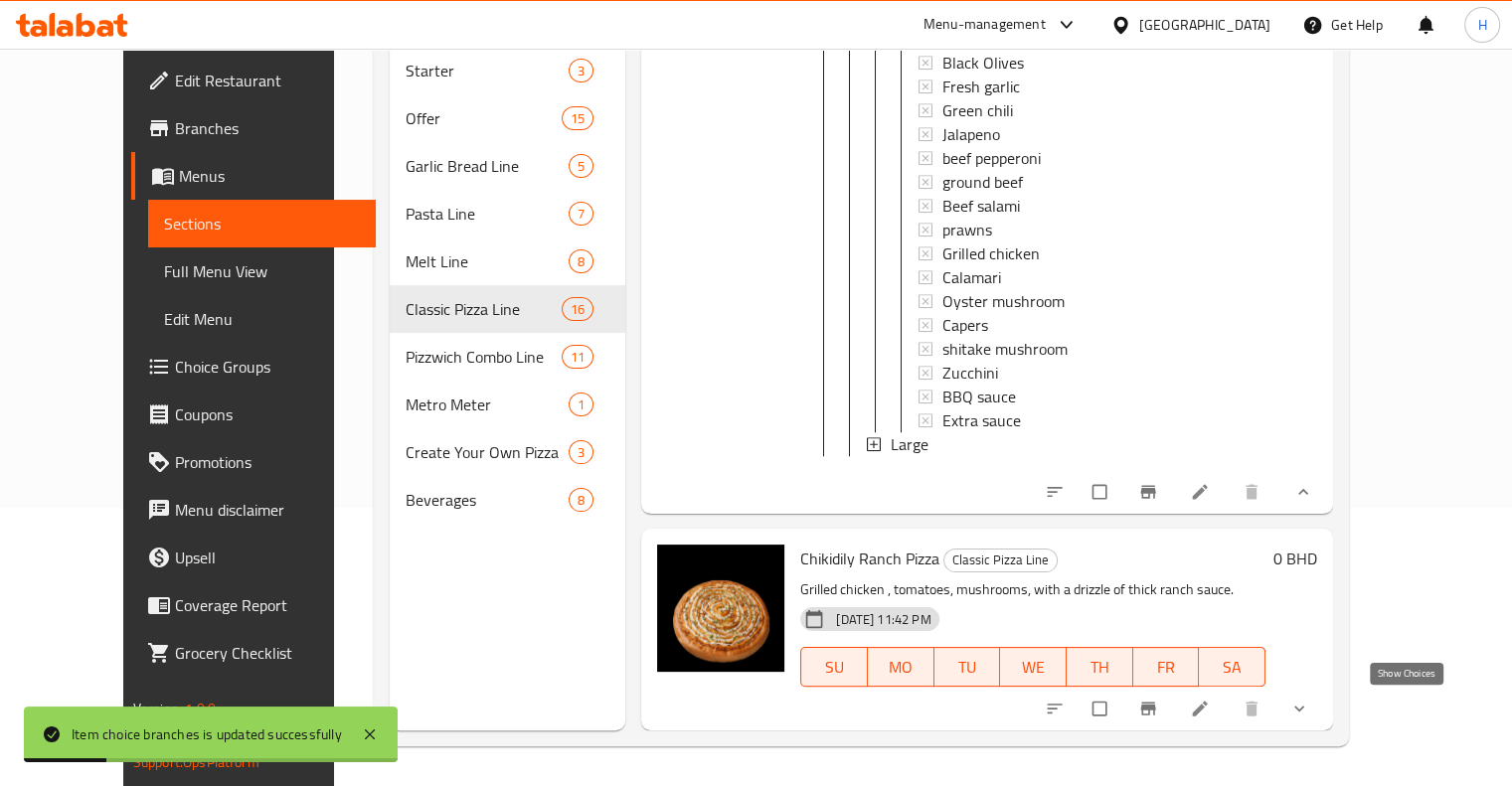 click 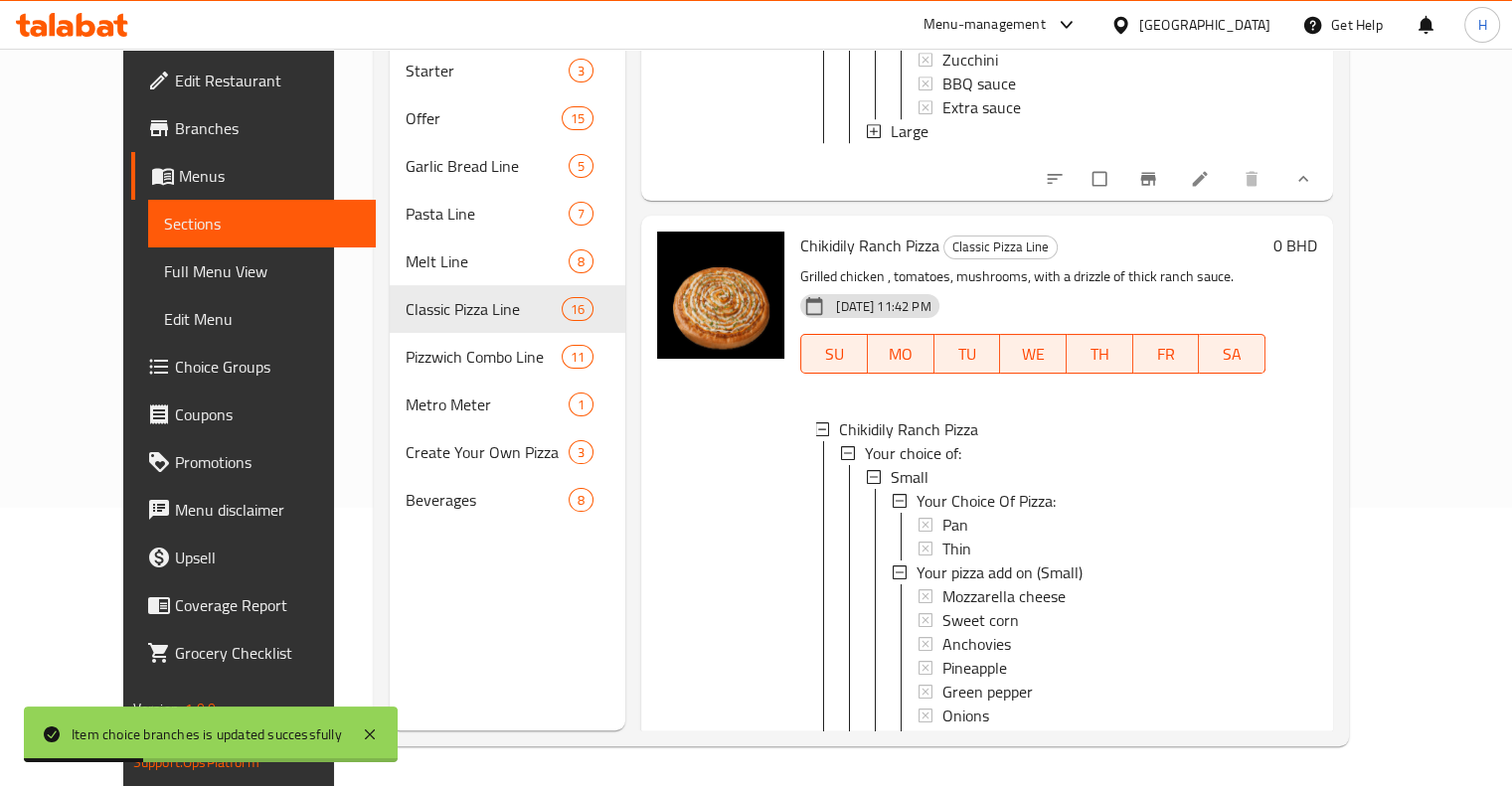 scroll, scrollTop: 10713, scrollLeft: 0, axis: vertical 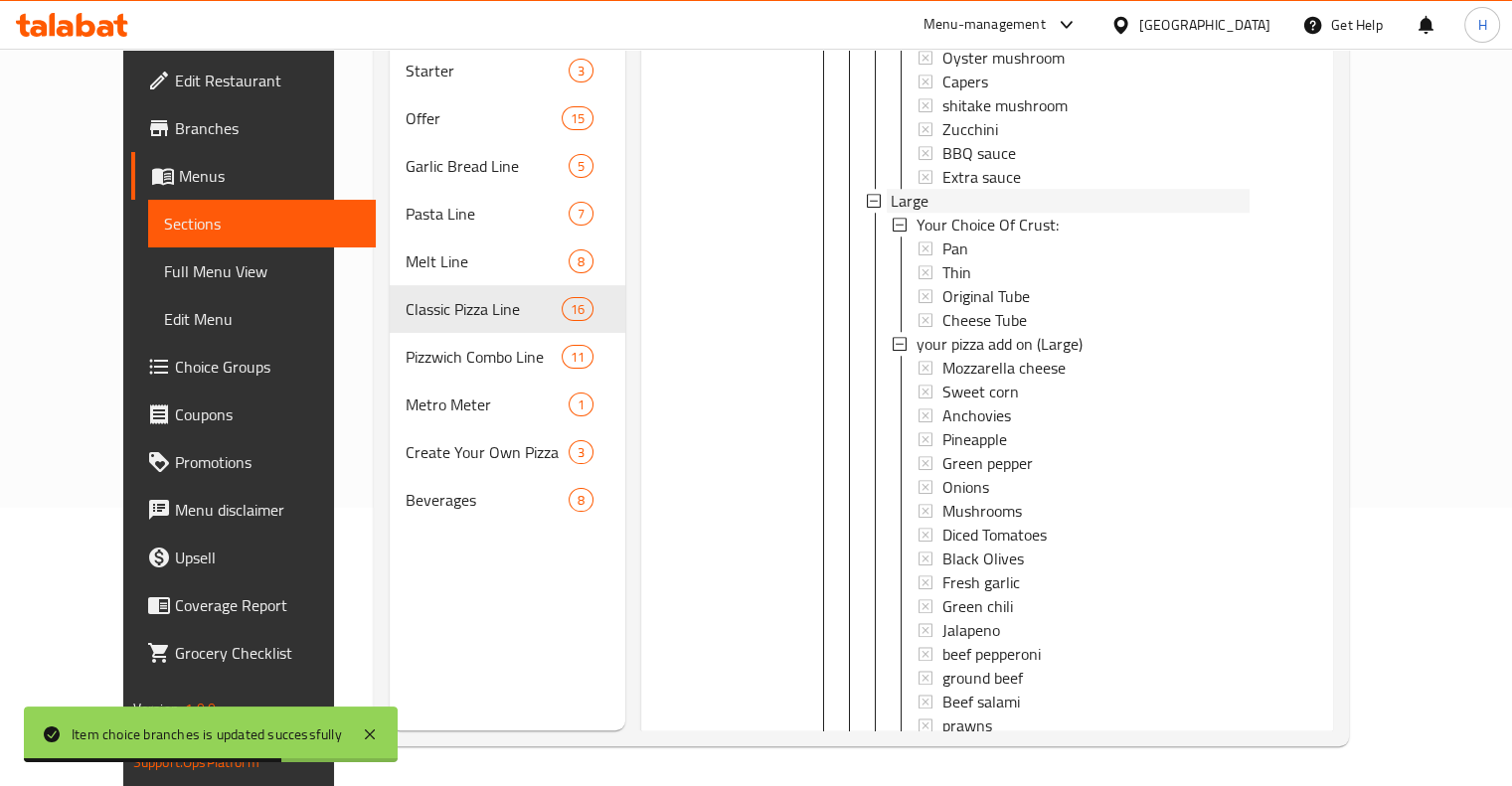 click on "Large" at bounding box center (910, 202) 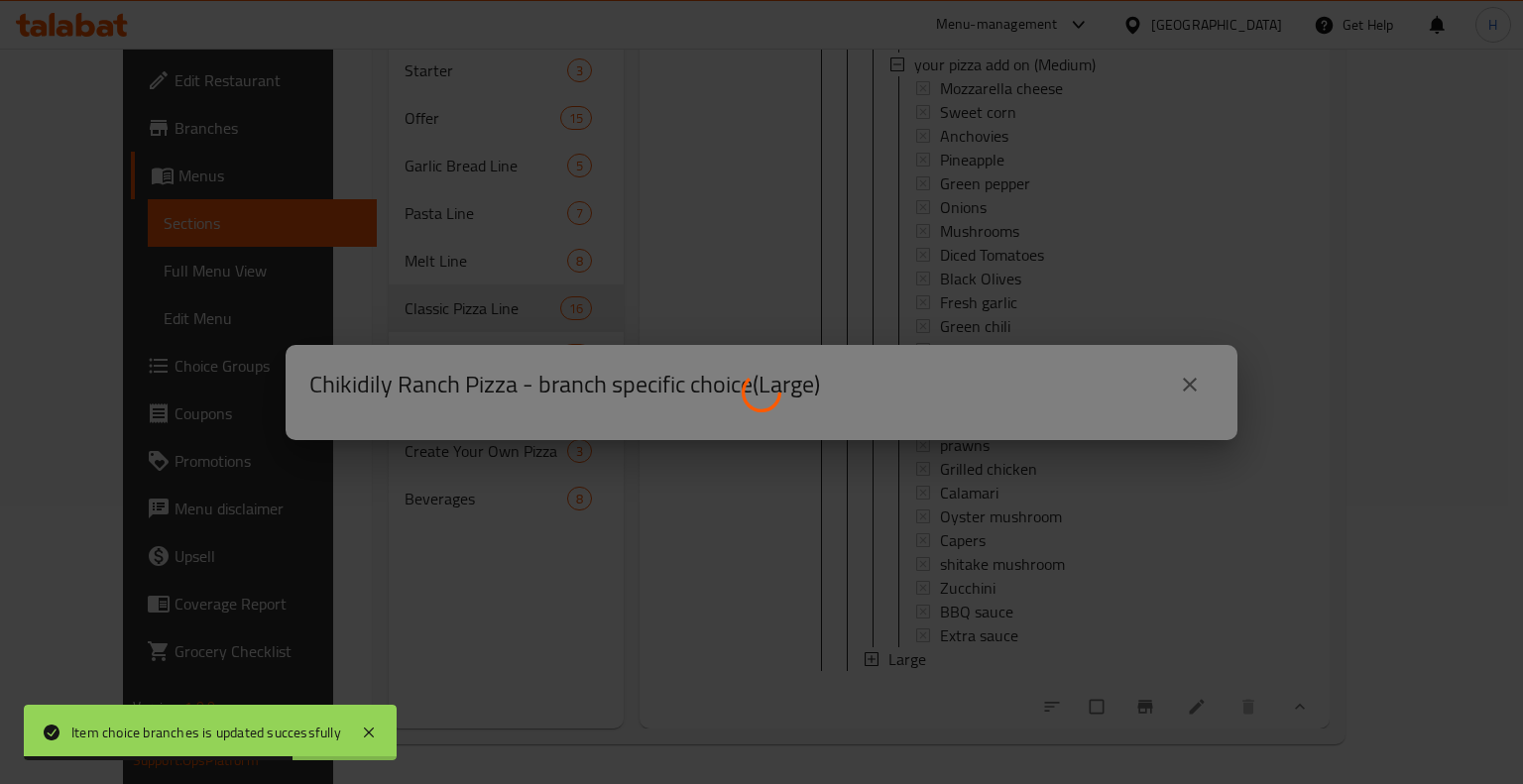 scroll, scrollTop: 0, scrollLeft: 0, axis: both 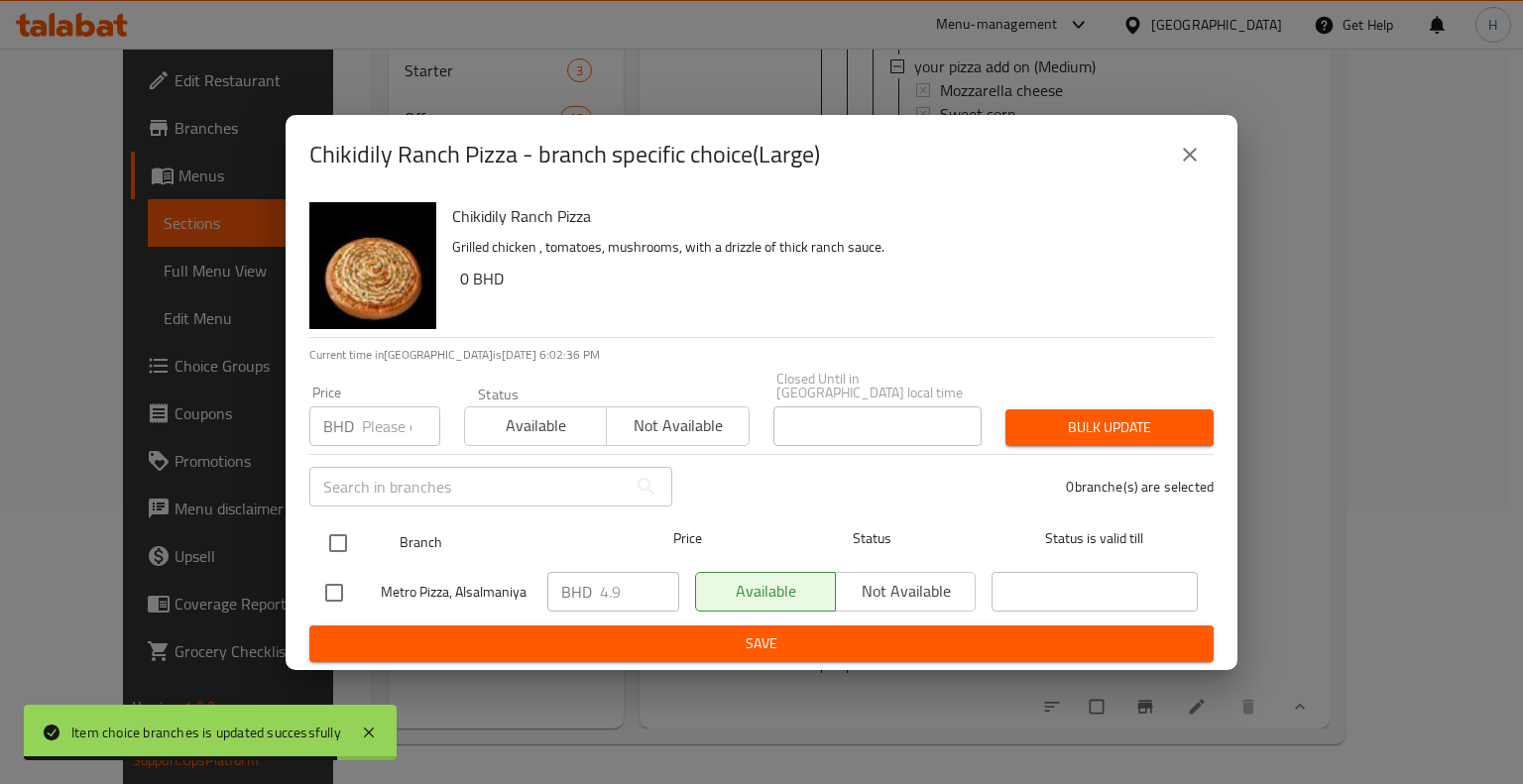 click at bounding box center [338, 543] 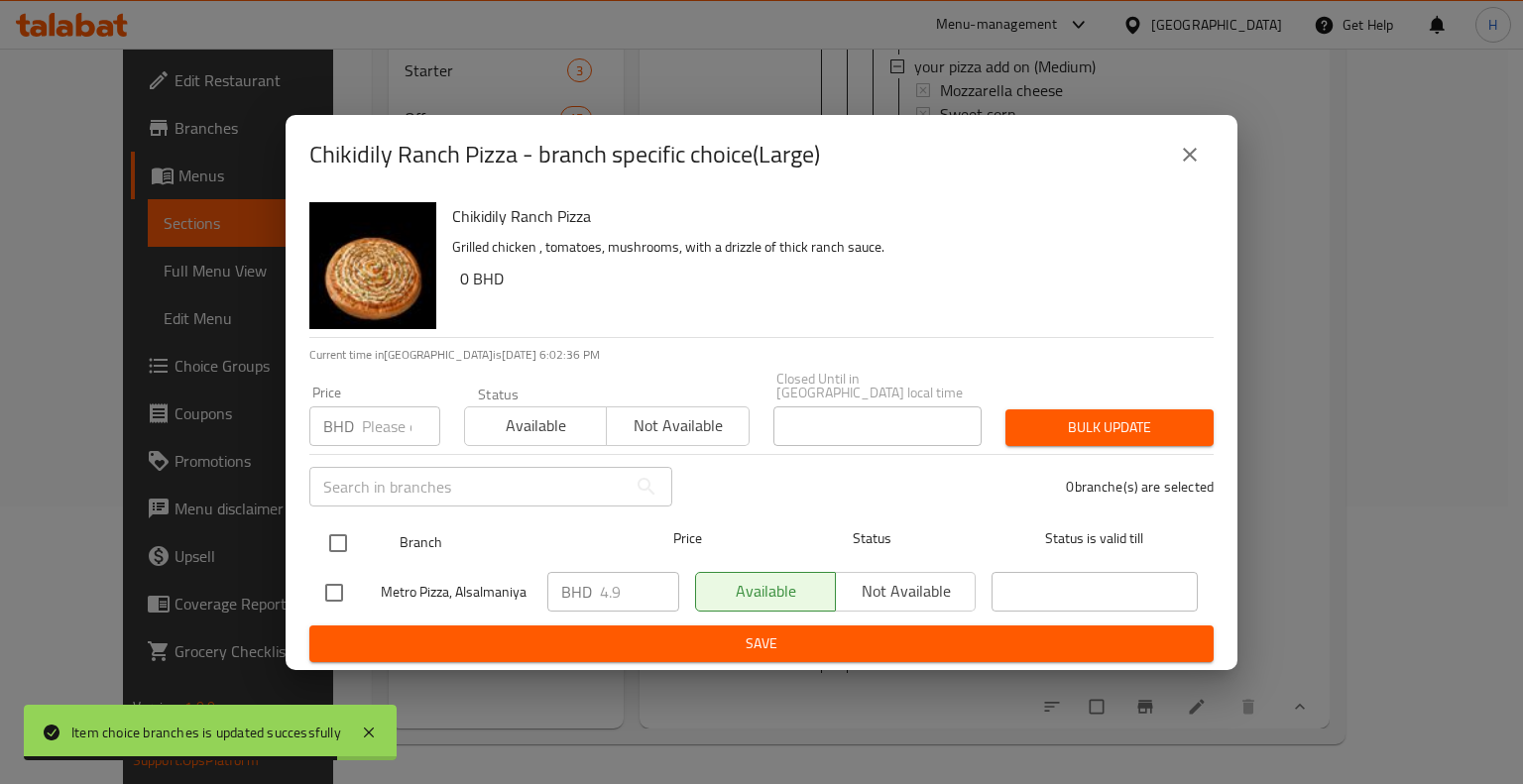 checkbox on "true" 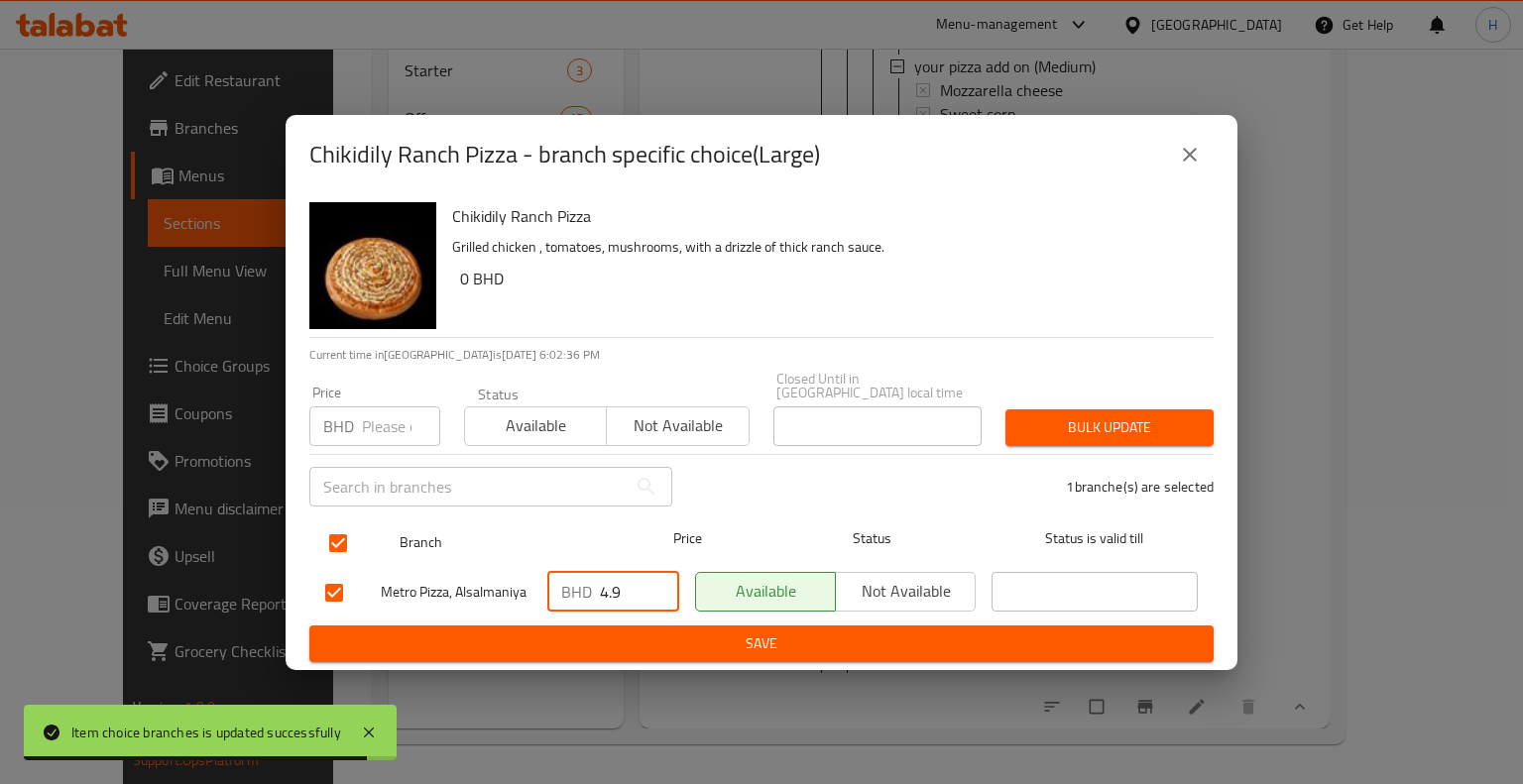 click on "Branch Price Status Status is valid till Metro Pizza, Alsalmaniya BHD 4.9 ​ Available Not available ​" at bounding box center [762, 568] 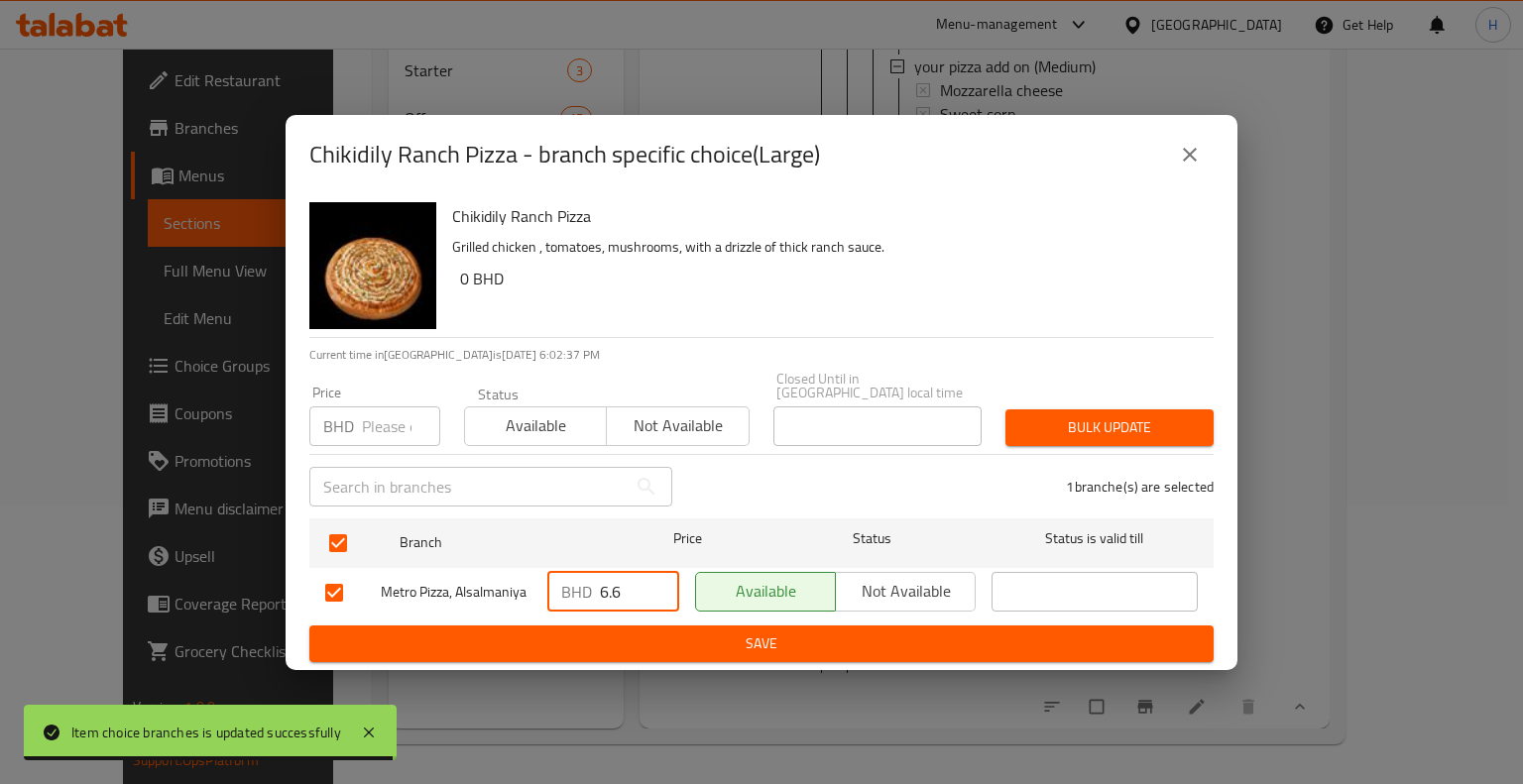 type on "6.6" 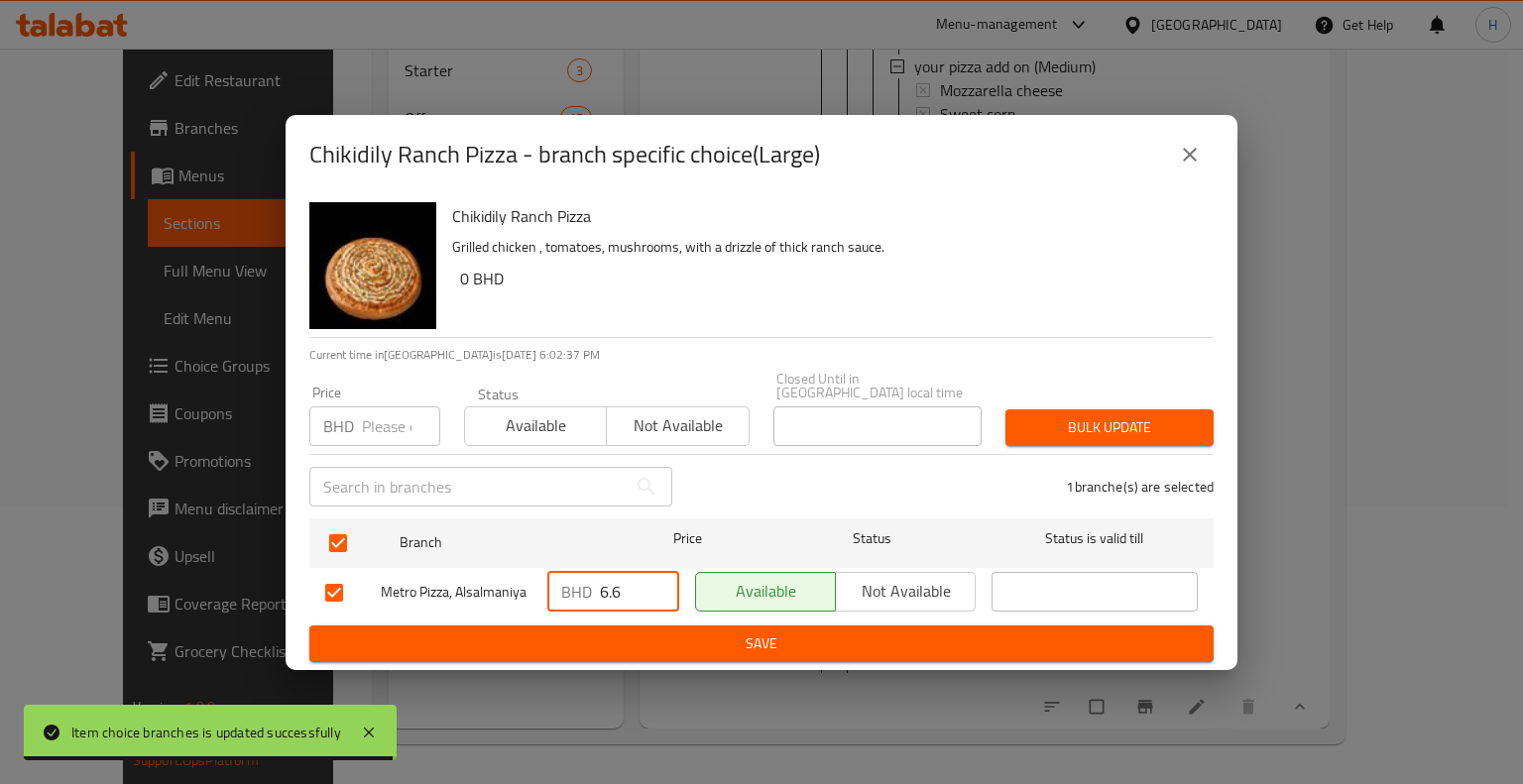 click on "Save" at bounding box center (762, 643) 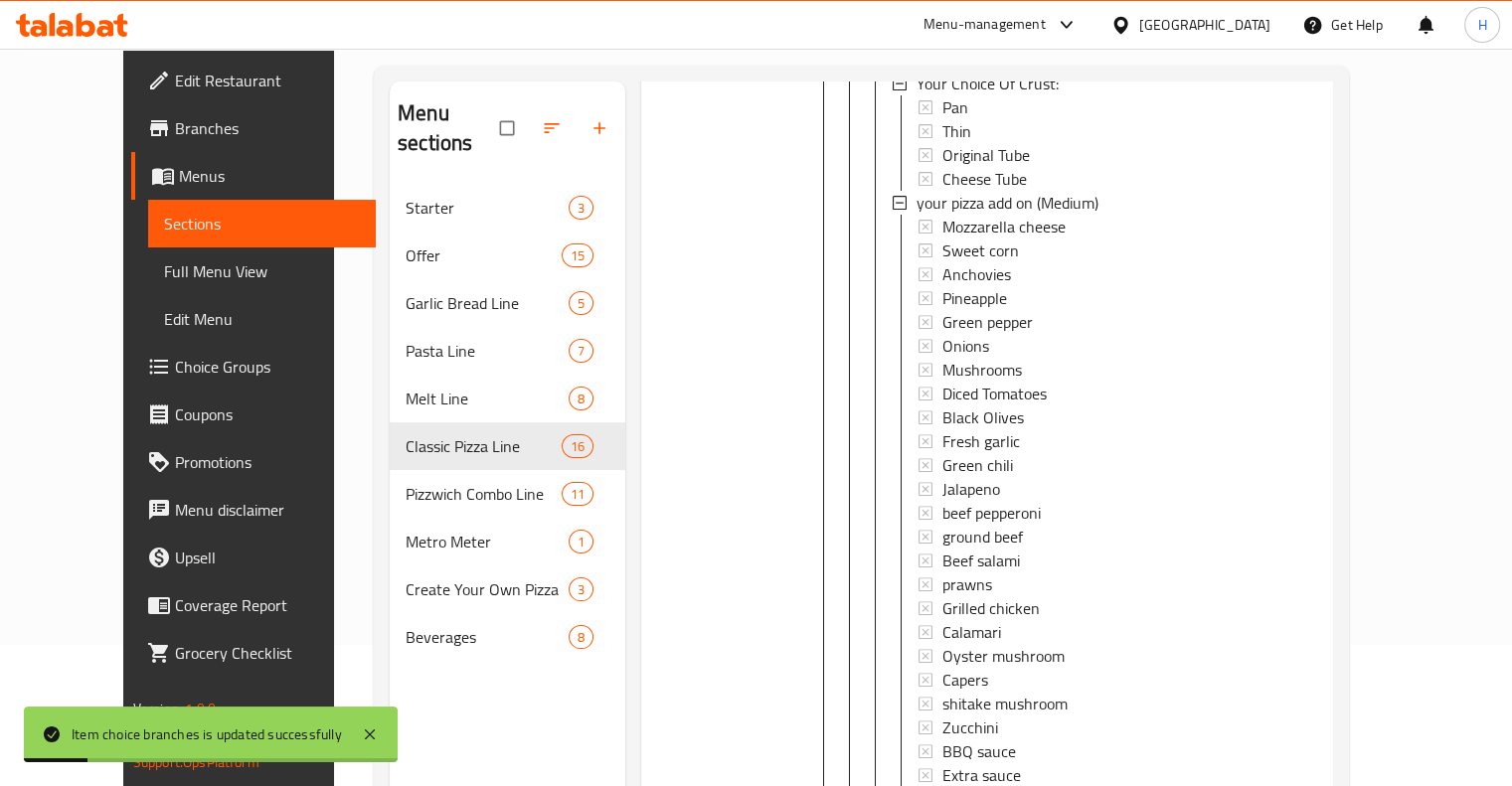 scroll, scrollTop: 79, scrollLeft: 0, axis: vertical 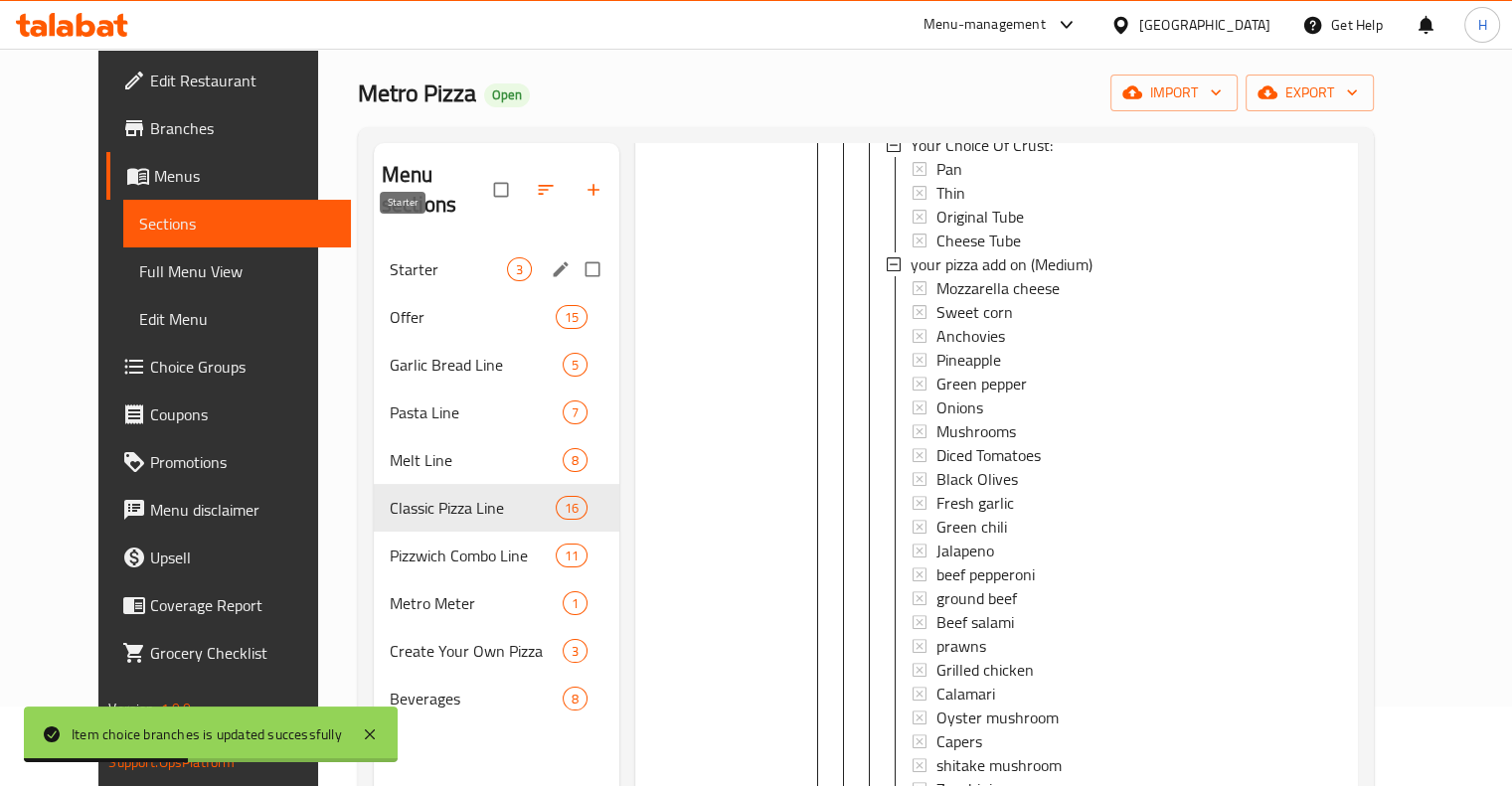 click on "Starter" at bounding box center (448, 269) 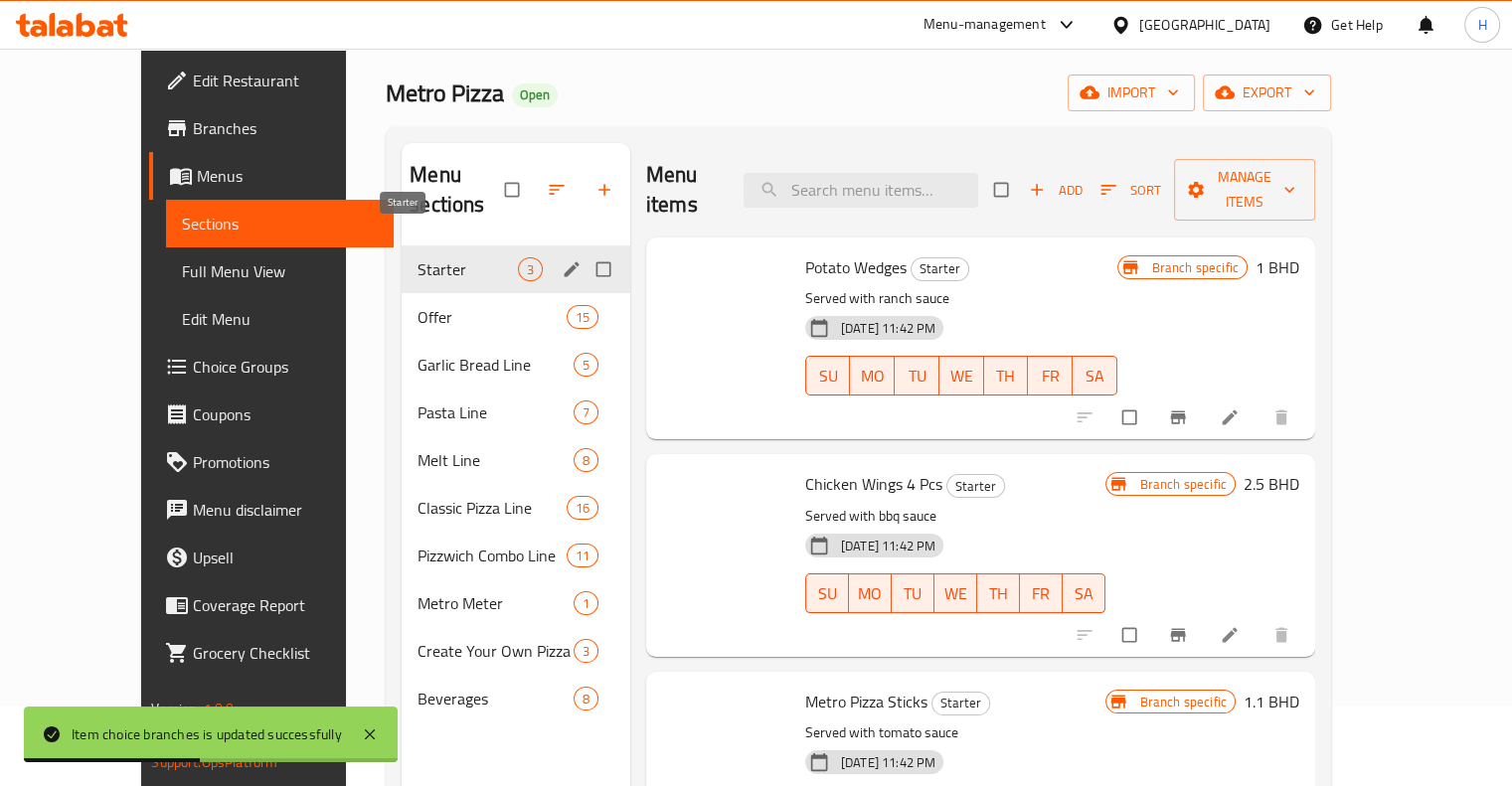 scroll, scrollTop: 0, scrollLeft: 0, axis: both 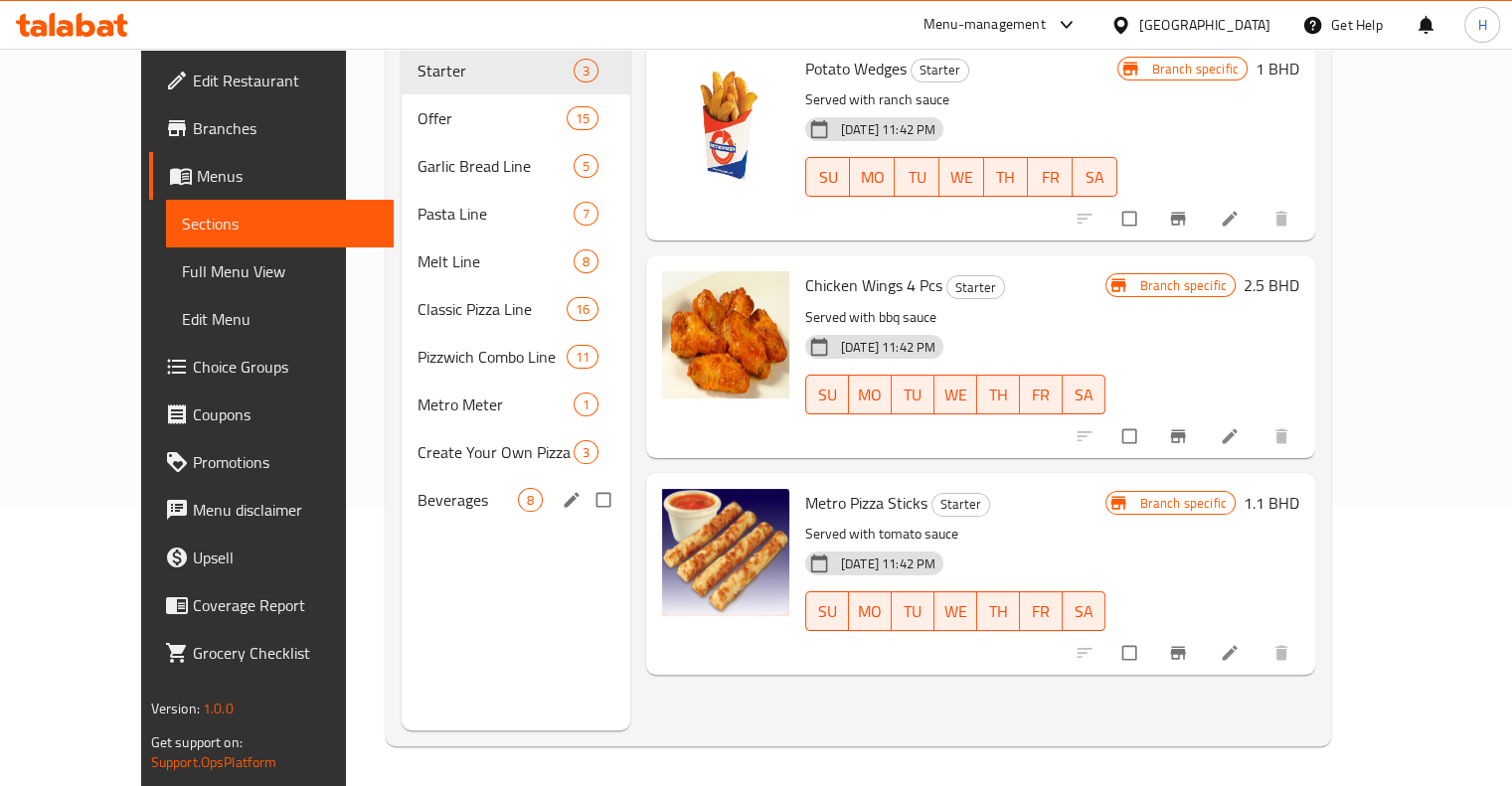 click on "Beverages 8" at bounding box center (516, 500) 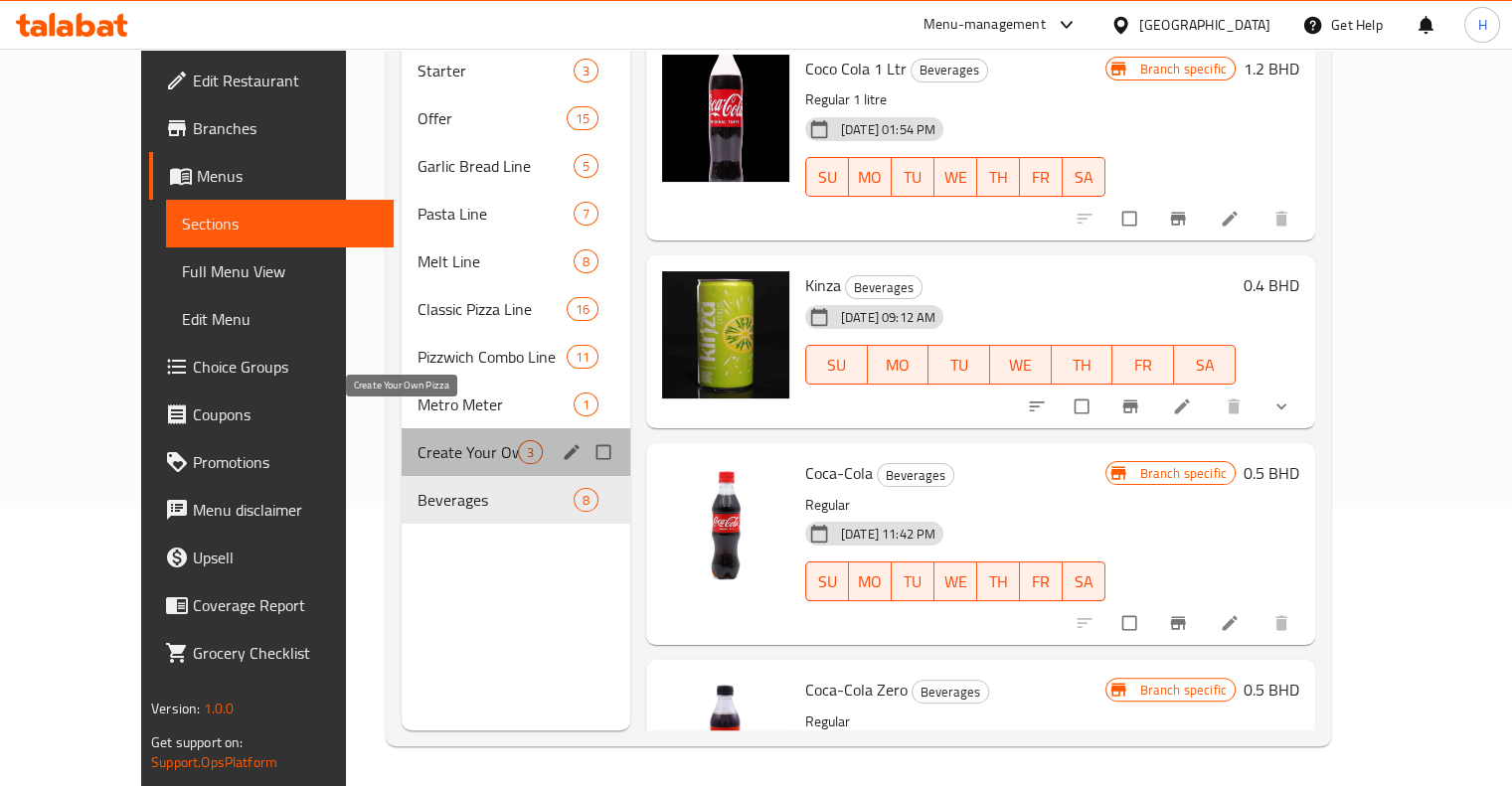 click on "Create Your Own Pizza" at bounding box center (467, 452) 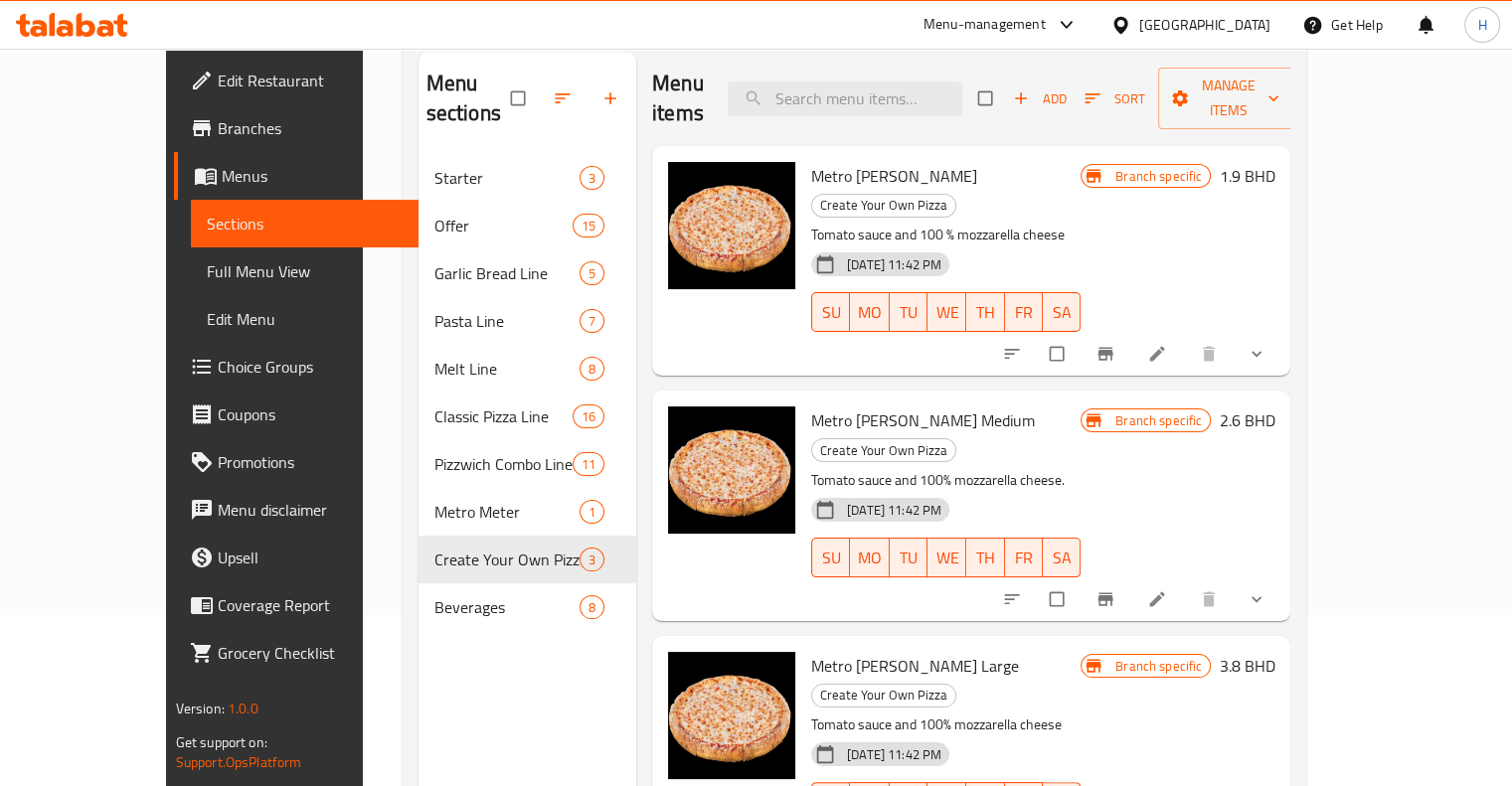scroll, scrollTop: 278, scrollLeft: 0, axis: vertical 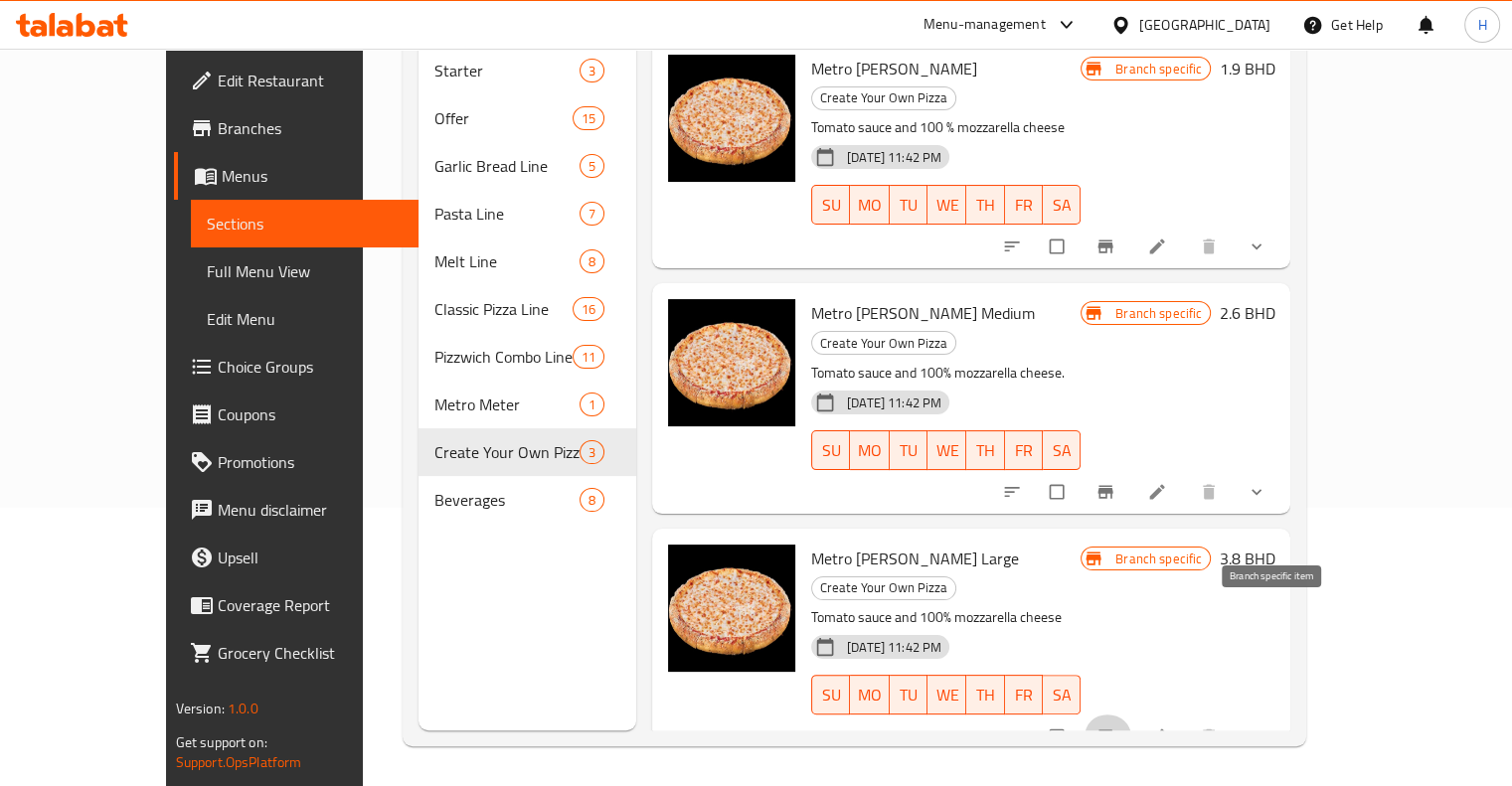 click 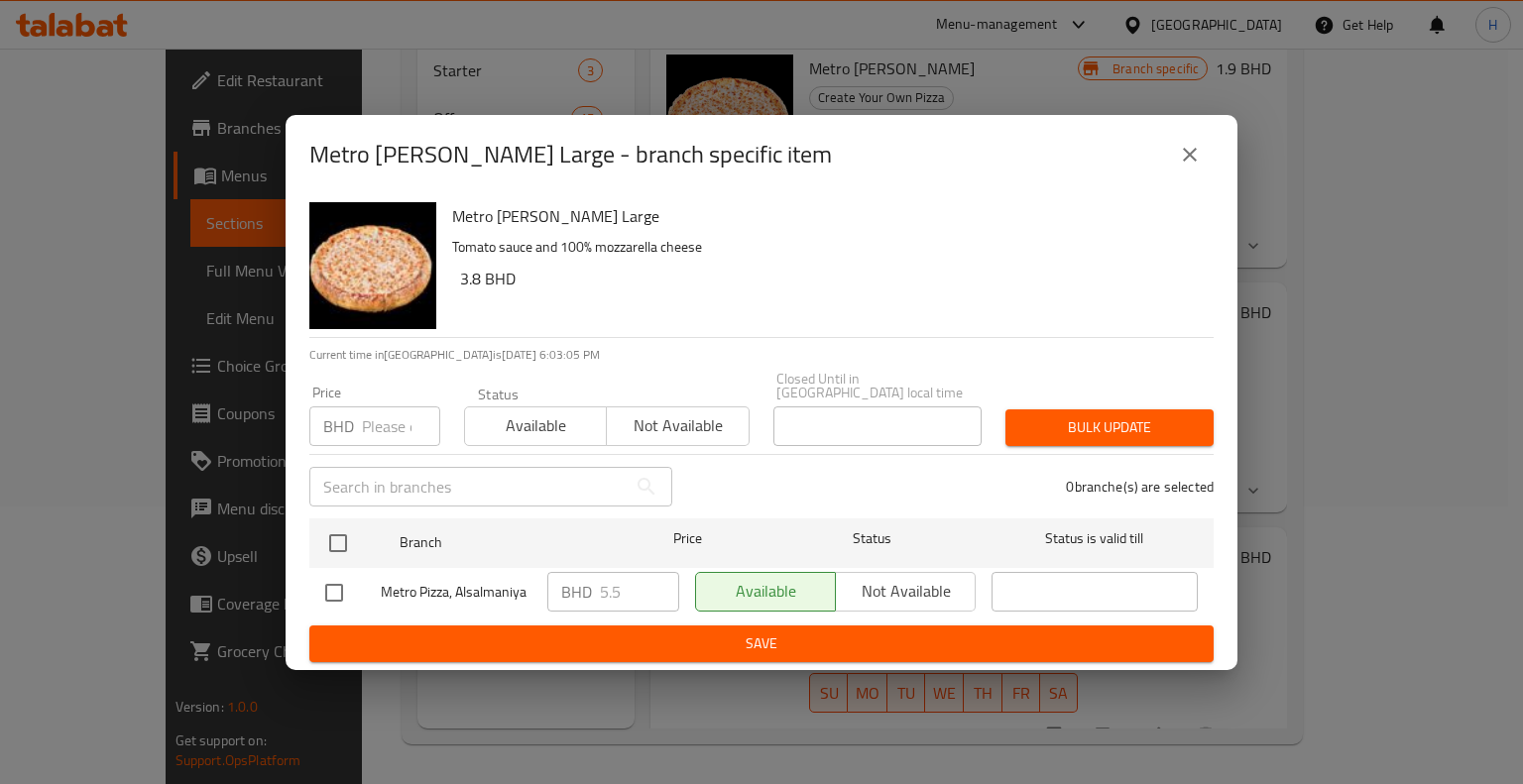 click 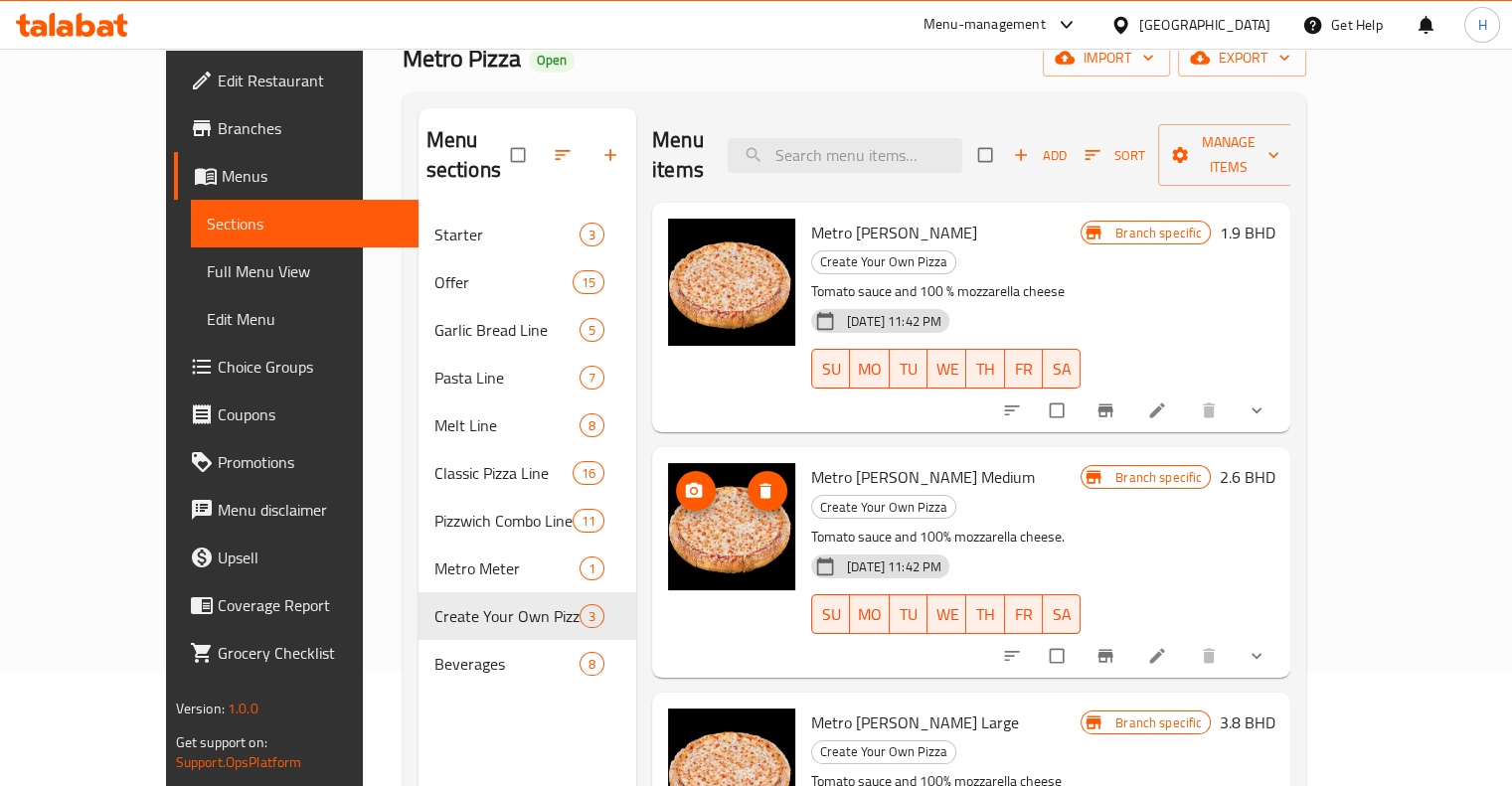 scroll, scrollTop: 0, scrollLeft: 0, axis: both 